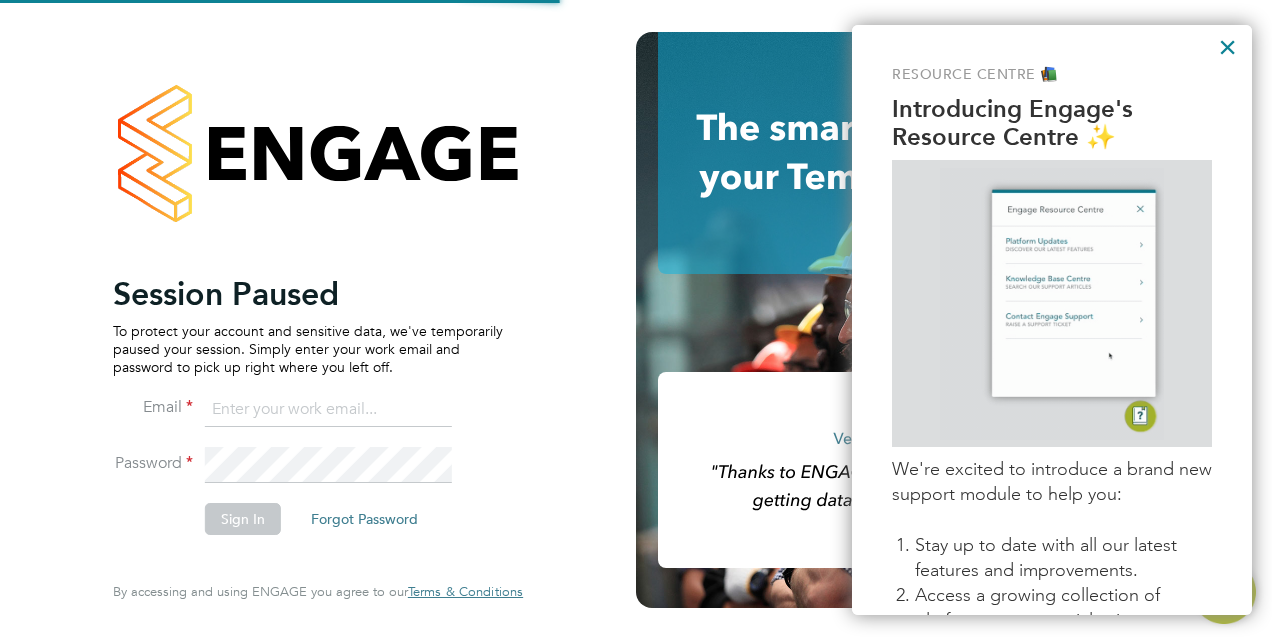 scroll, scrollTop: 0, scrollLeft: 0, axis: both 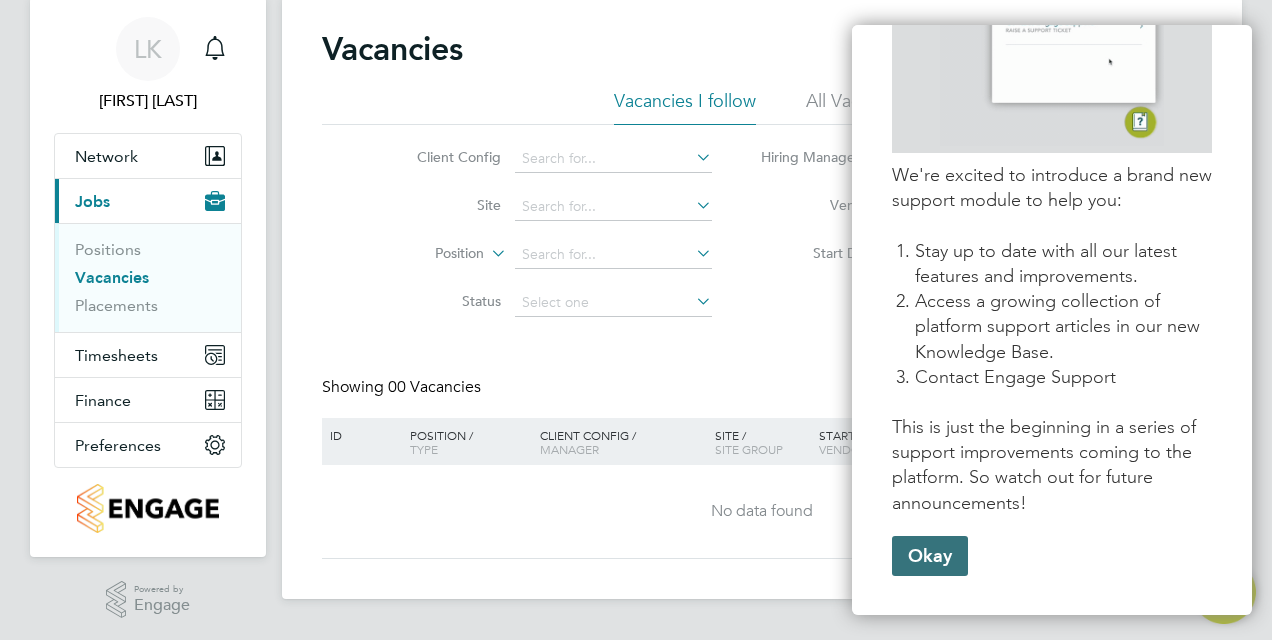 click on "Okay" at bounding box center [930, 556] 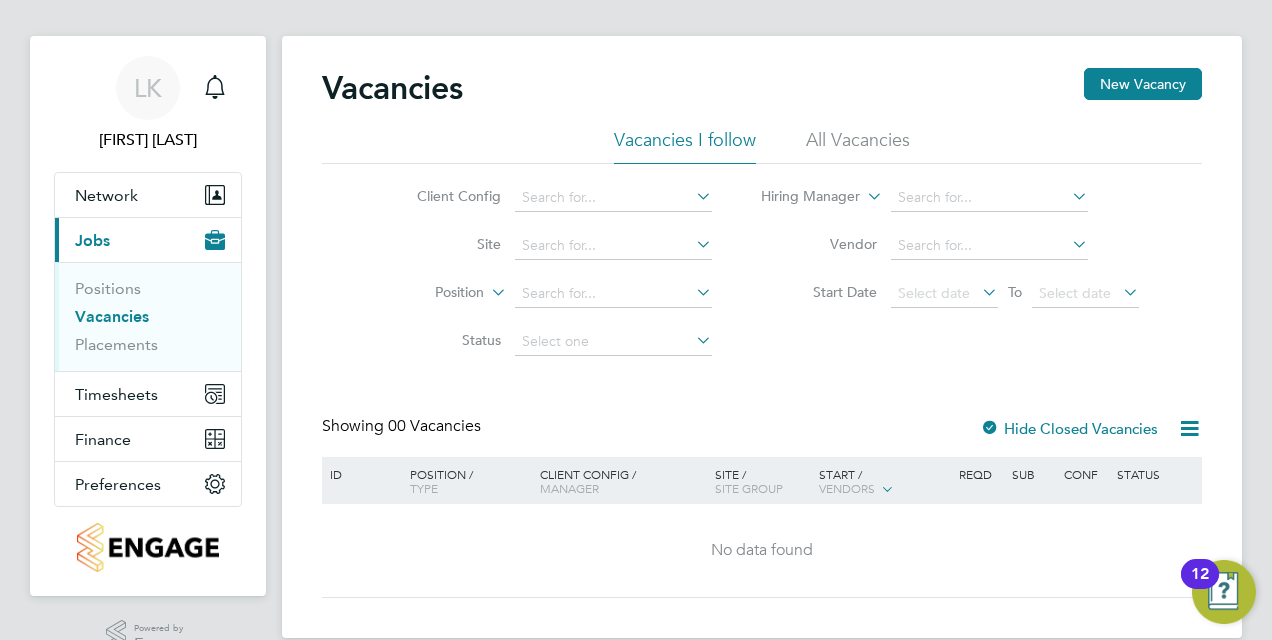 scroll, scrollTop: 0, scrollLeft: 0, axis: both 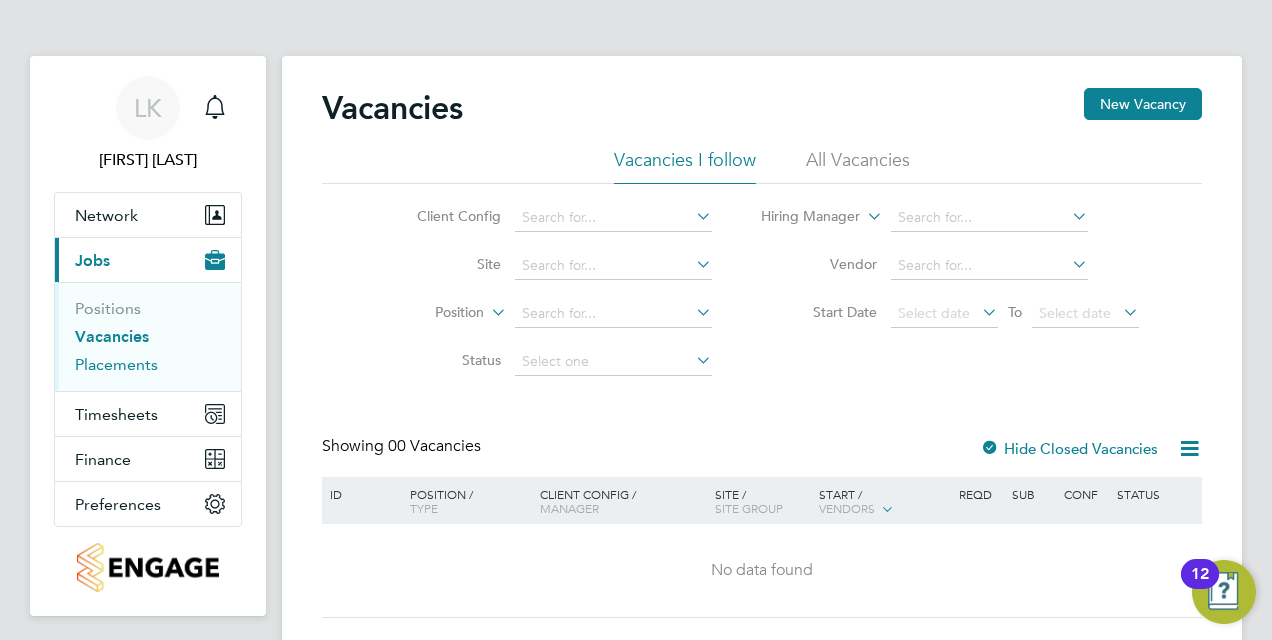 click on "Placements" at bounding box center [116, 364] 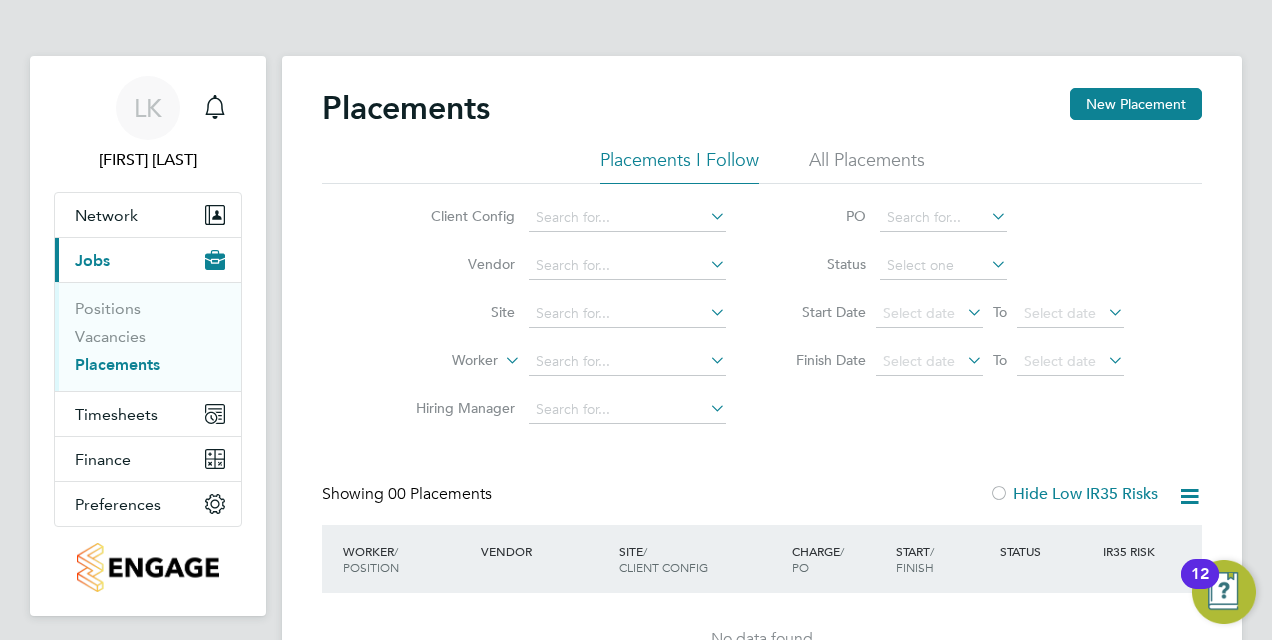 click 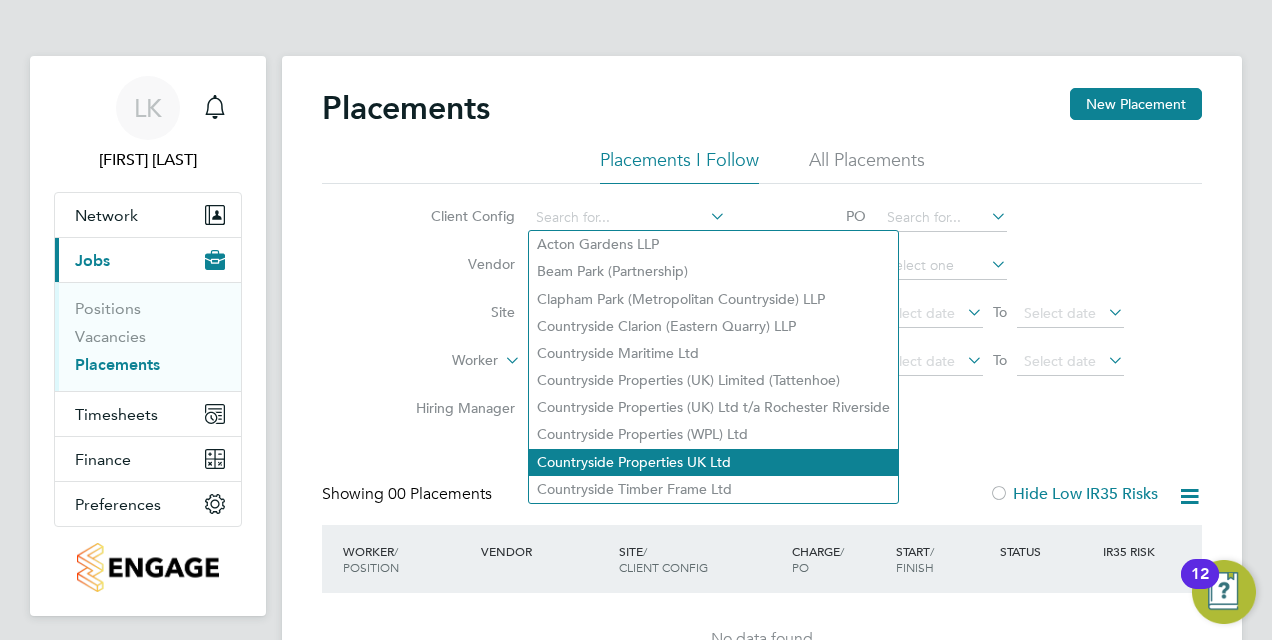 click on "Countryside Properties UK Ltd" 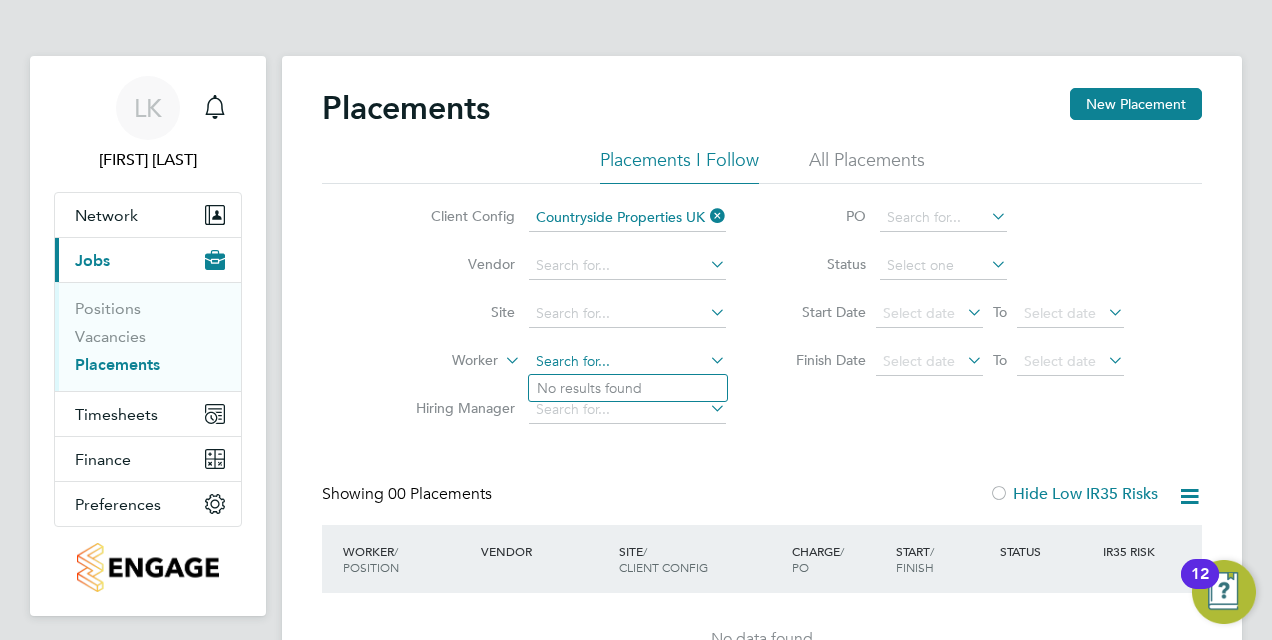 click 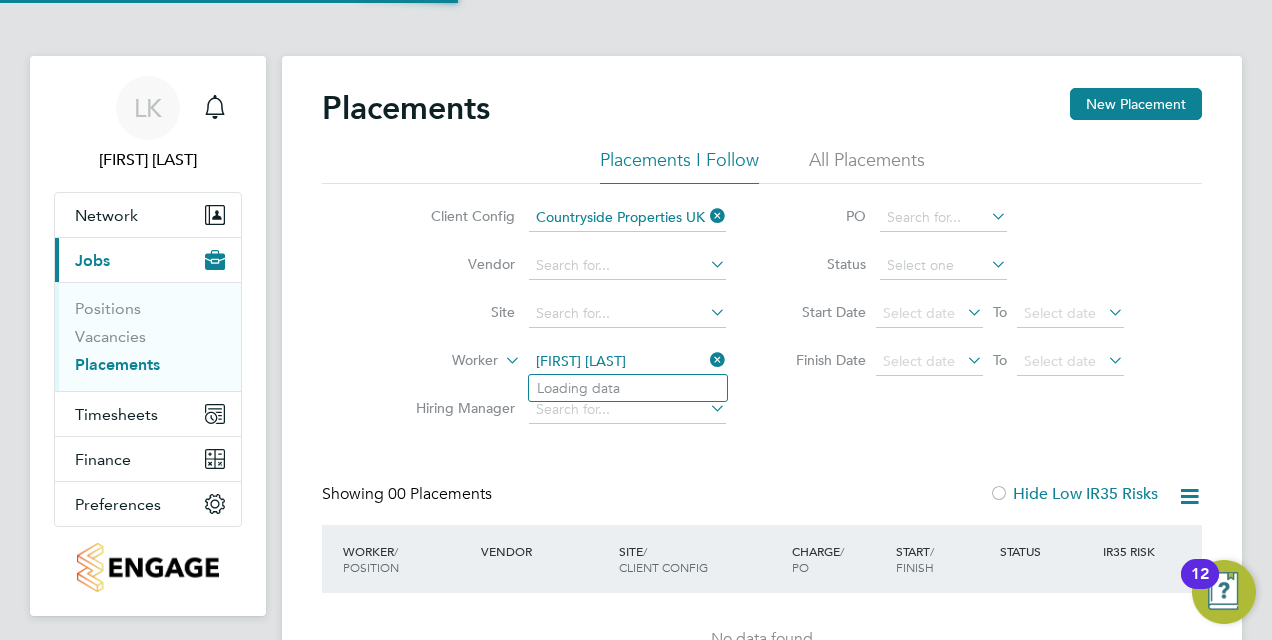 type on "William Hodgeson" 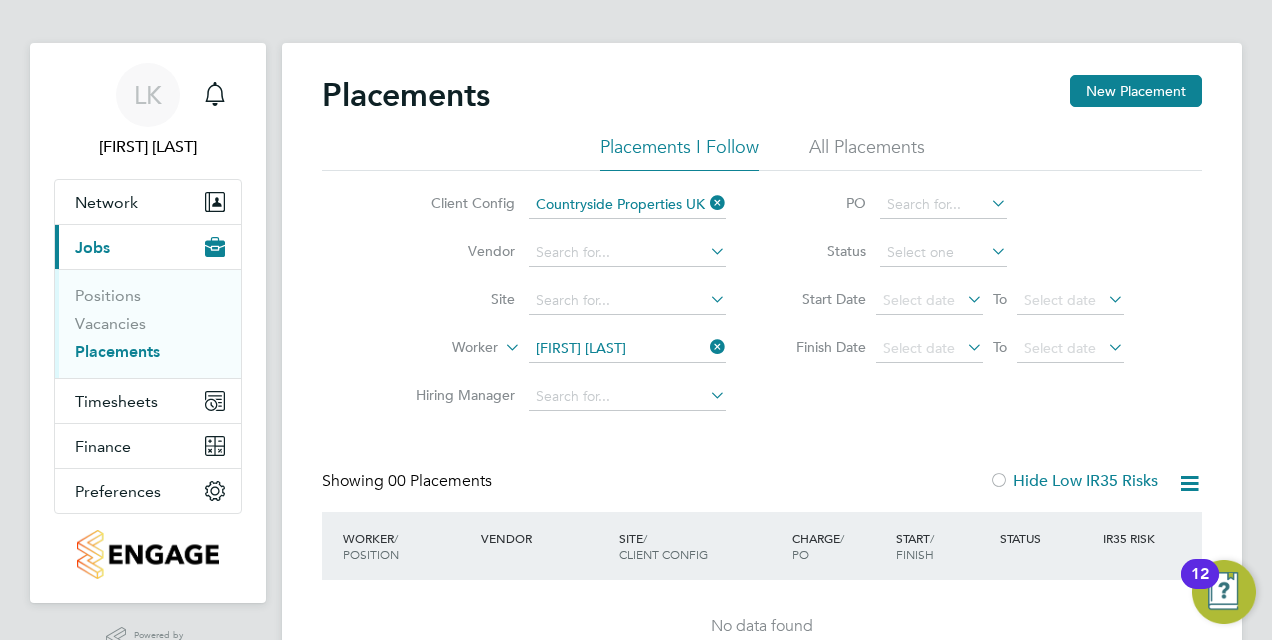 scroll, scrollTop: 0, scrollLeft: 0, axis: both 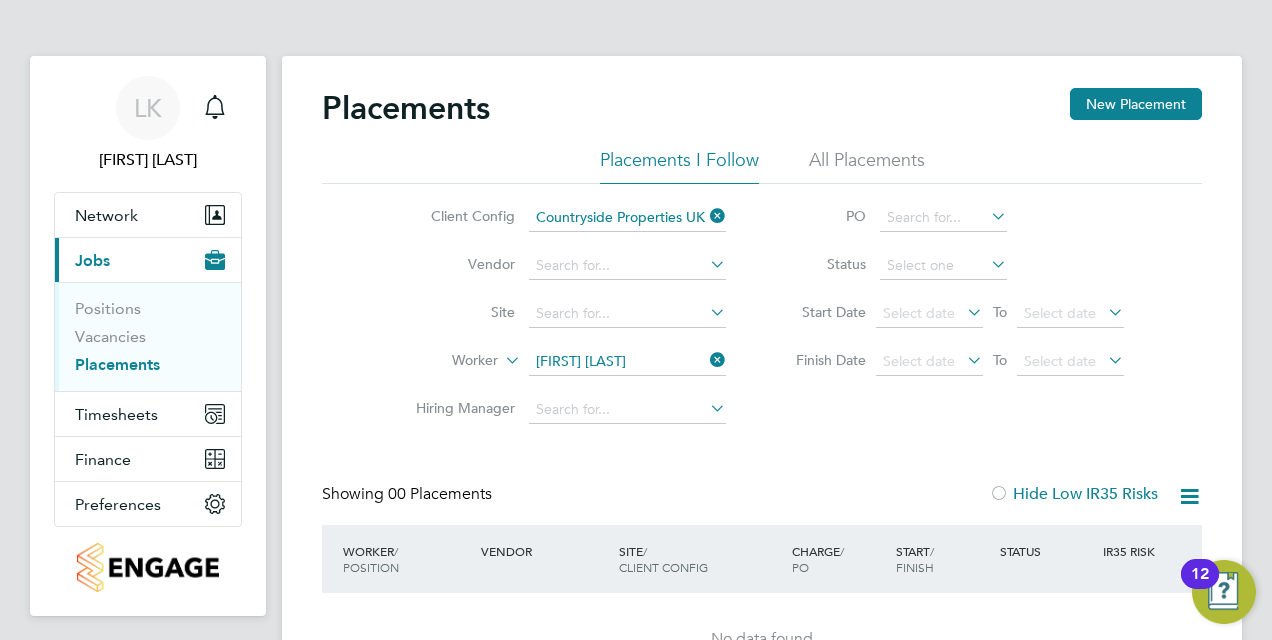 click on "All Placements" 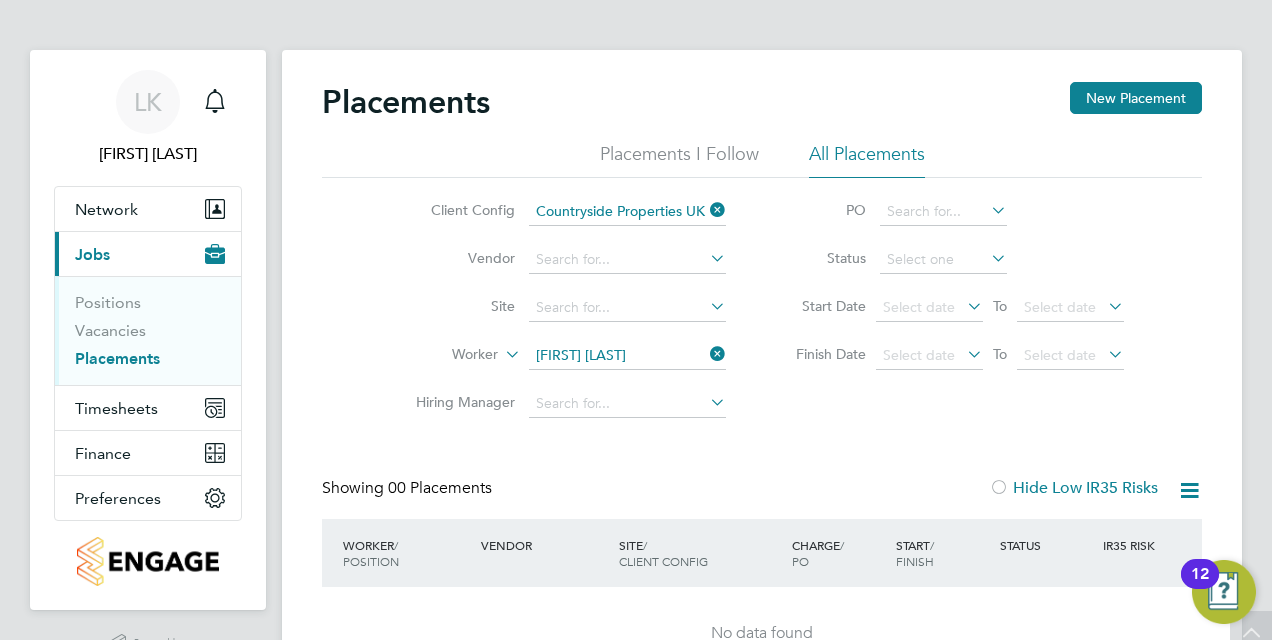 scroll, scrollTop: 0, scrollLeft: 0, axis: both 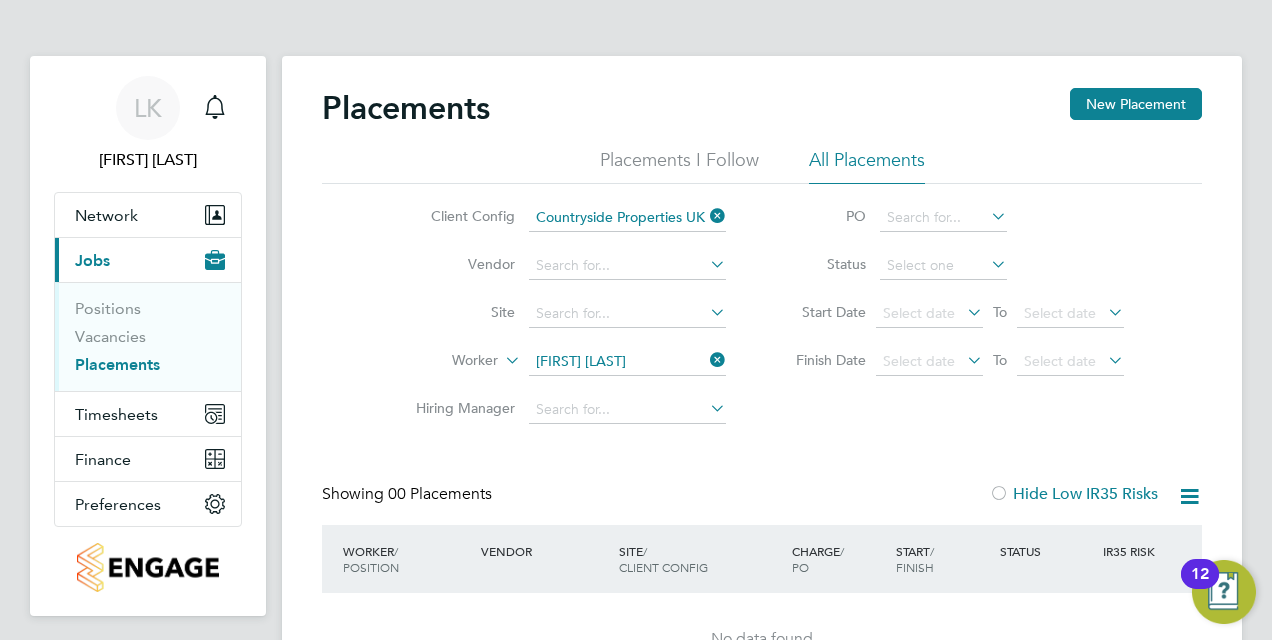 click 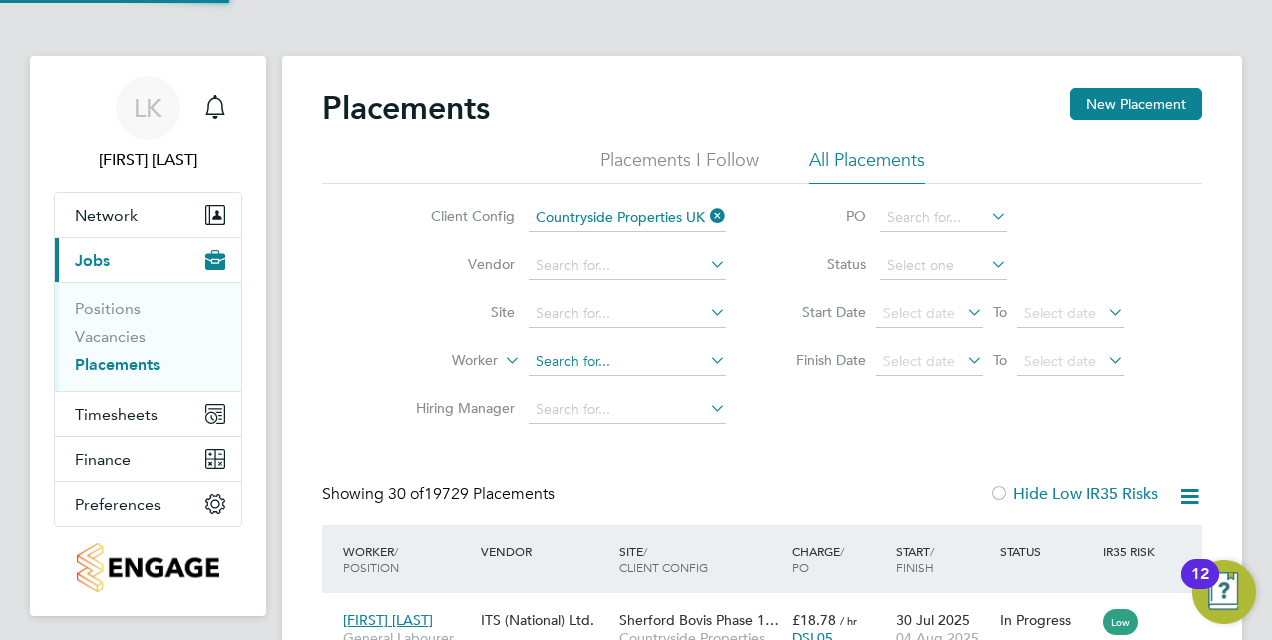 scroll, scrollTop: 10, scrollLeft: 10, axis: both 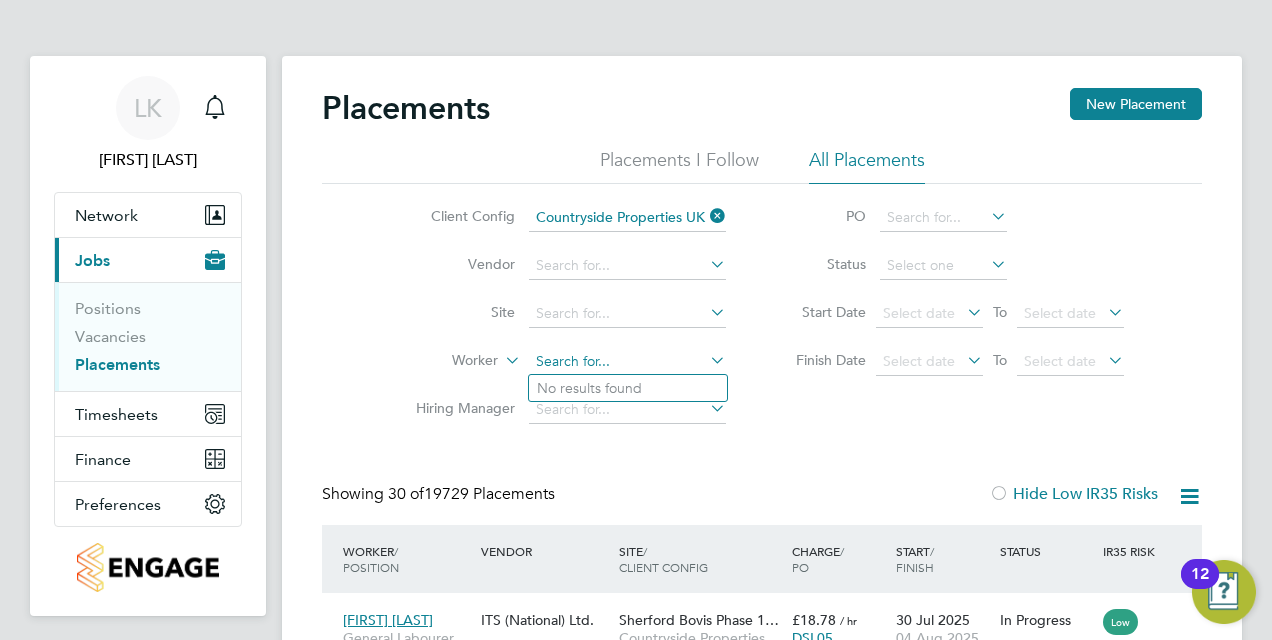 drag, startPoint x: 631, startPoint y: 356, endPoint x: 620, endPoint y: 356, distance: 11 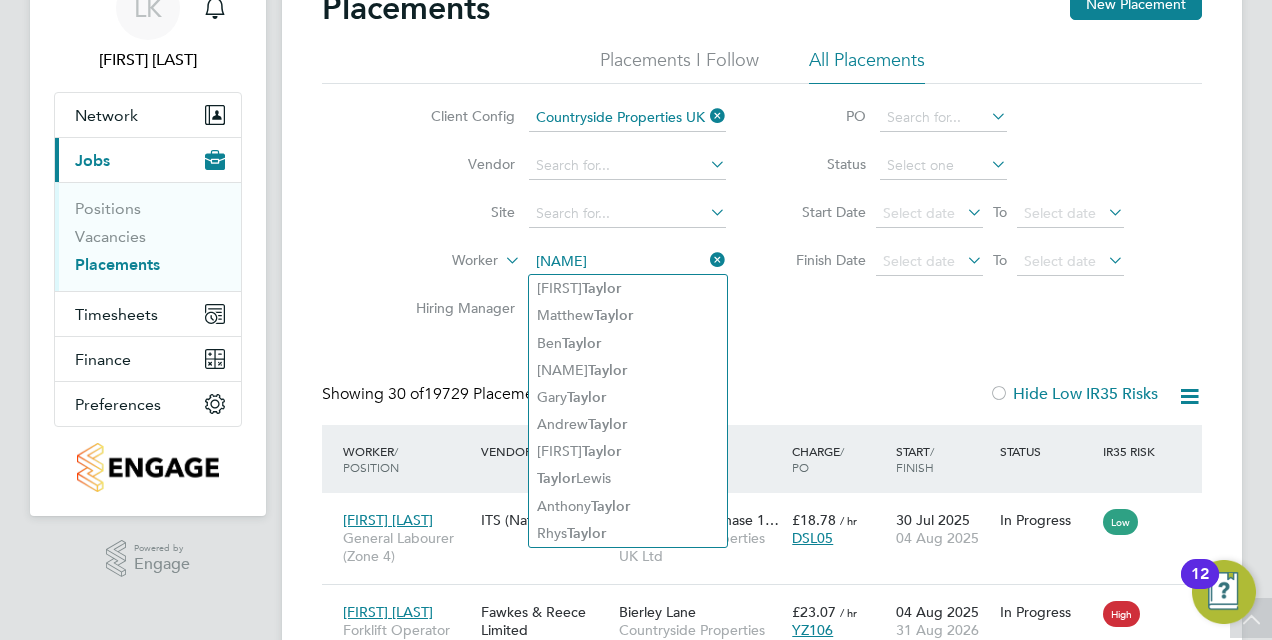 type on "taylor" 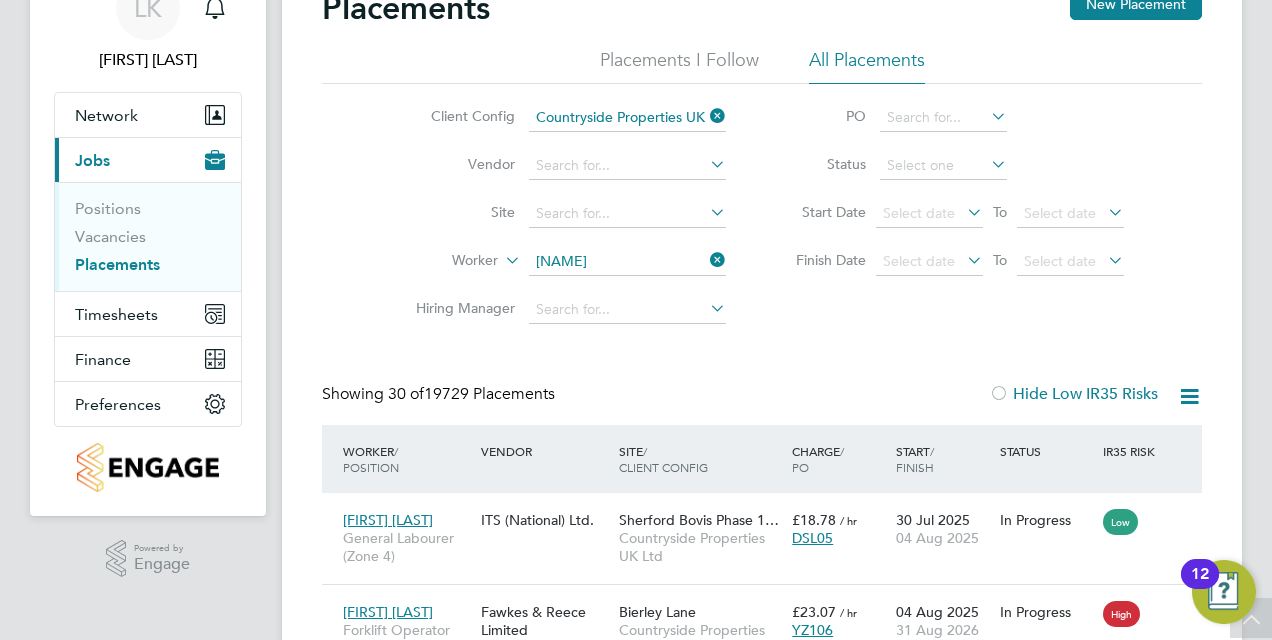 click on "Placements New Placement Placements I Follow All Placements Client Config   Countryside Properties UK Ltd Vendor     Site     Worker   taylor   Hiring Manager   PO   Status   Start Date
Select date
To
Select date
Finish Date
Select date
To
Select date
Showing   30 of  19729 Placements Hide Low IR35 Risks Worker  / Position Vendor Site / Client Config Charge  / PO Start  / Finish Status IR35 Risk Nnamdi Ekeh General Labourer (Zone 4) ITS (National) Ltd. Sherford Bovis Phase 1… Countryside Properties UK Ltd £18.78   / hr DSL05 30 Jul 2025 04 Aug 2025 In Progress Low Bartlomiej Przyby… Forklift Operator (Zone 6 & 7) Fawkes & Reece Limited Bierley Lane Countryside Properties UK Ltd £23.07   / hr YZ106 04 Aug 2025 31 Aug 2026 In Progress High Bright Yeboah General Labourer (Zone 4) Professional Construction Recruitment Limited Wantage Phase 6 Countryside Properties UK Ltd £18.78   / hr S-HWAKG 28 Jul 2025 28 Jul 2025 In Progress Low Karen Dalby Sales Consultant" 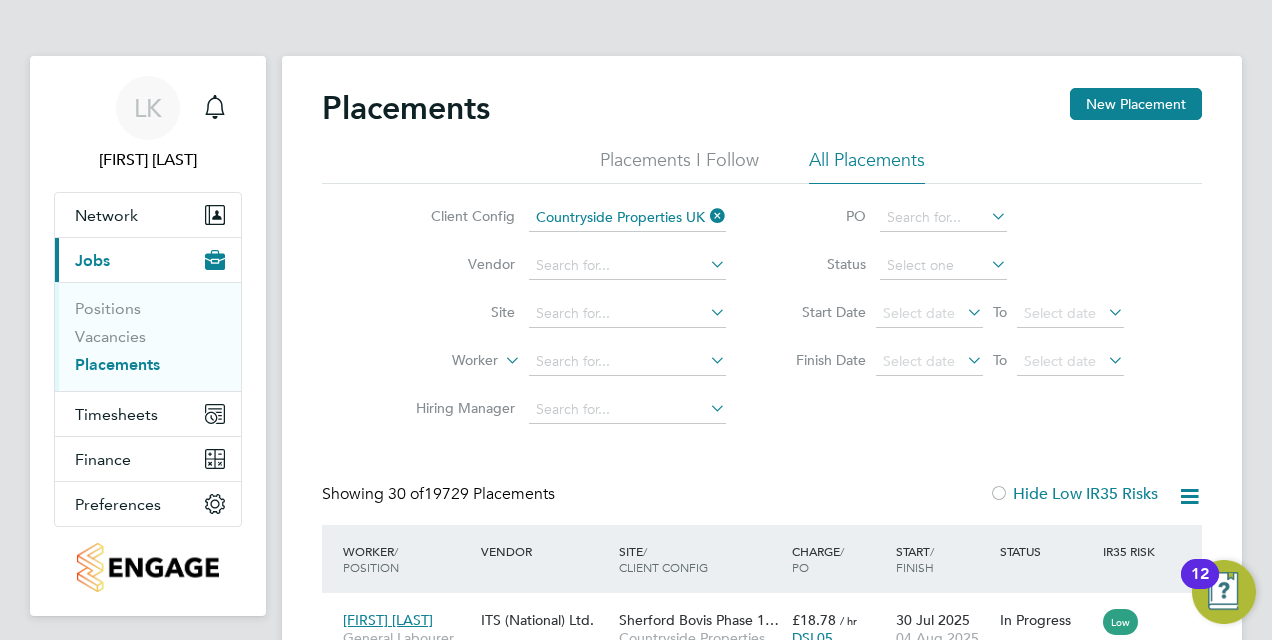 click on "Placements" at bounding box center (117, 364) 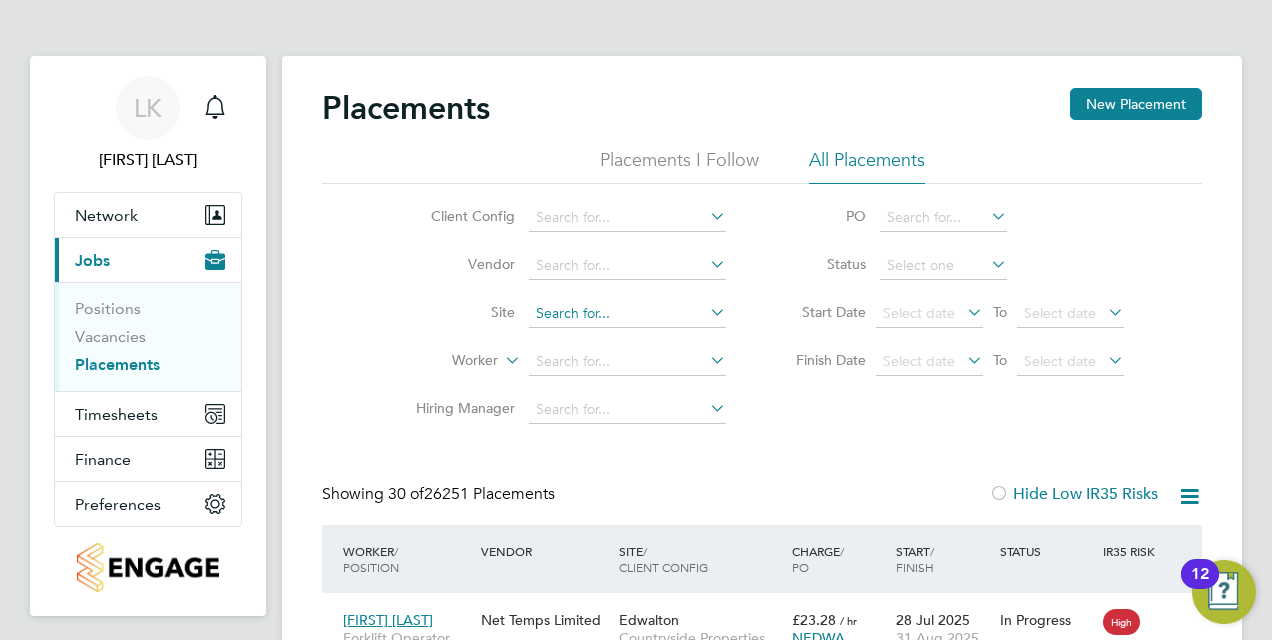 type 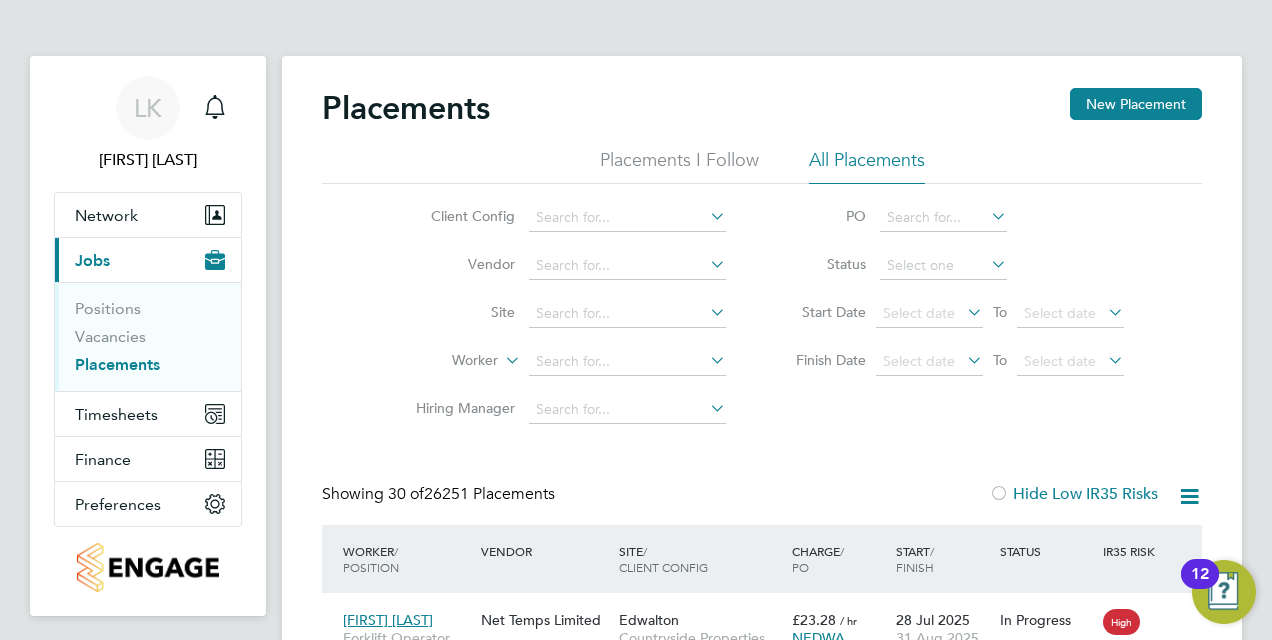 click 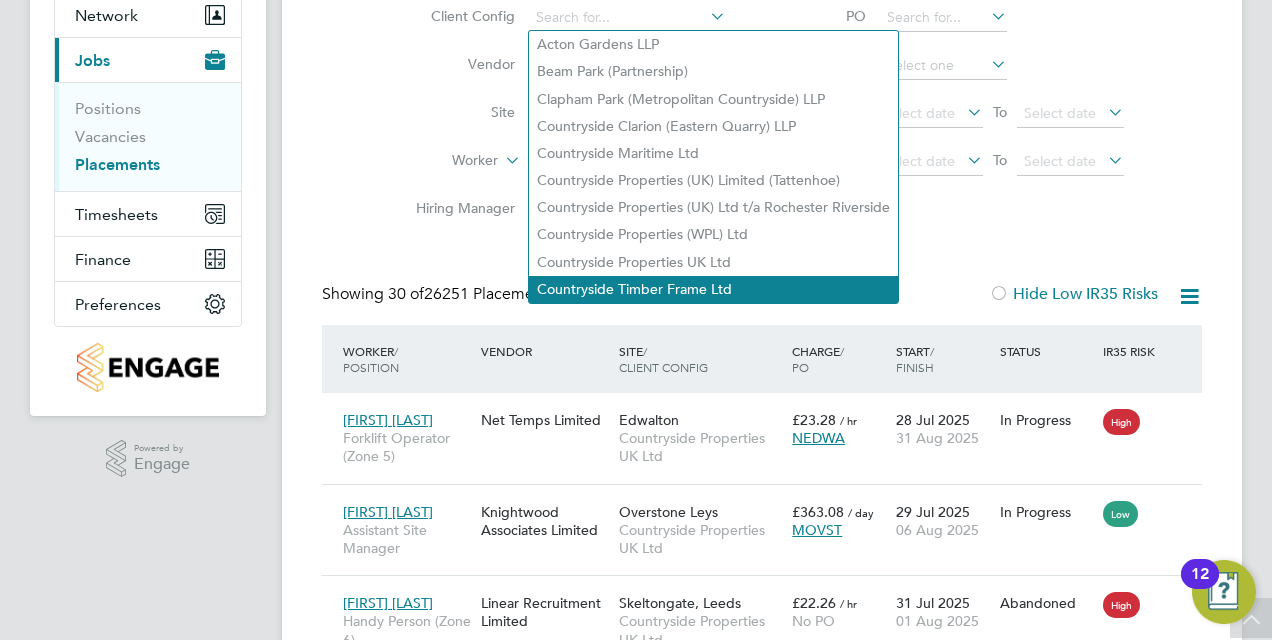 click on "Countryside Timber Frame Ltd" 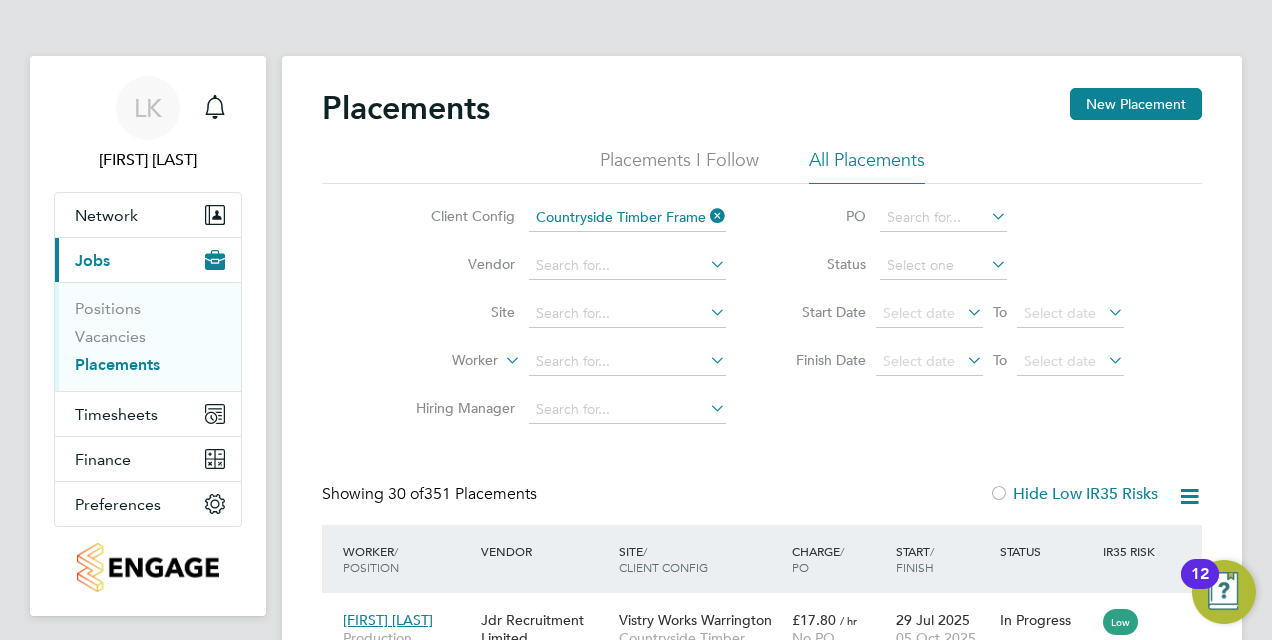 click on "All Placements" 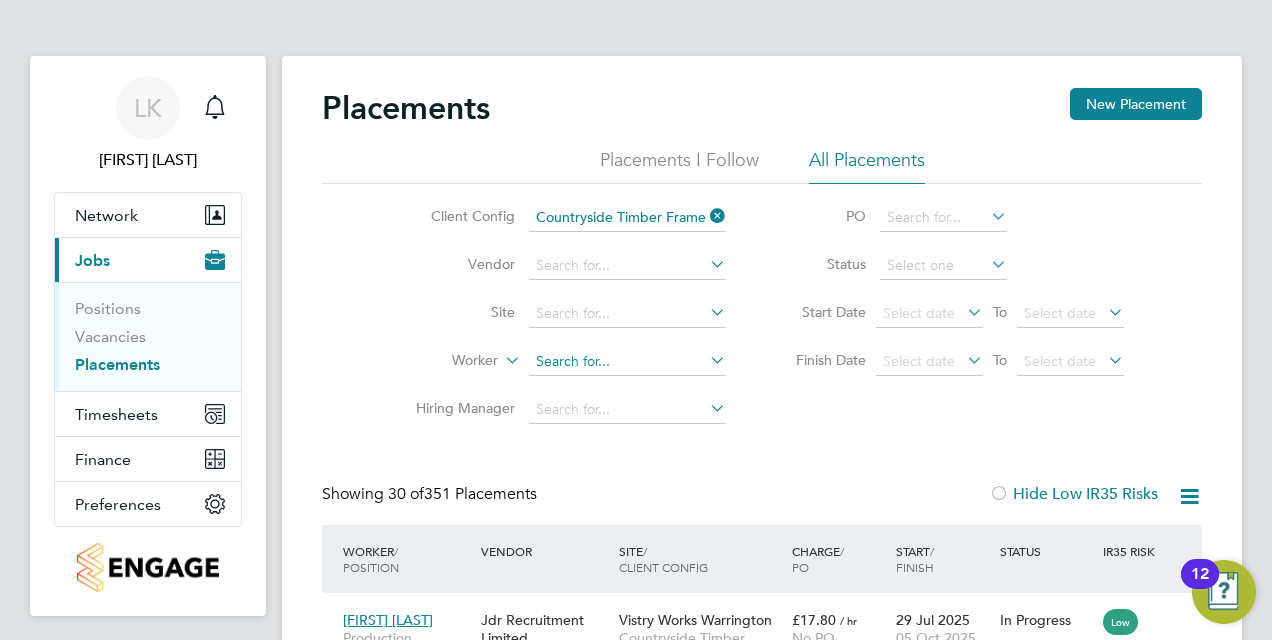 click 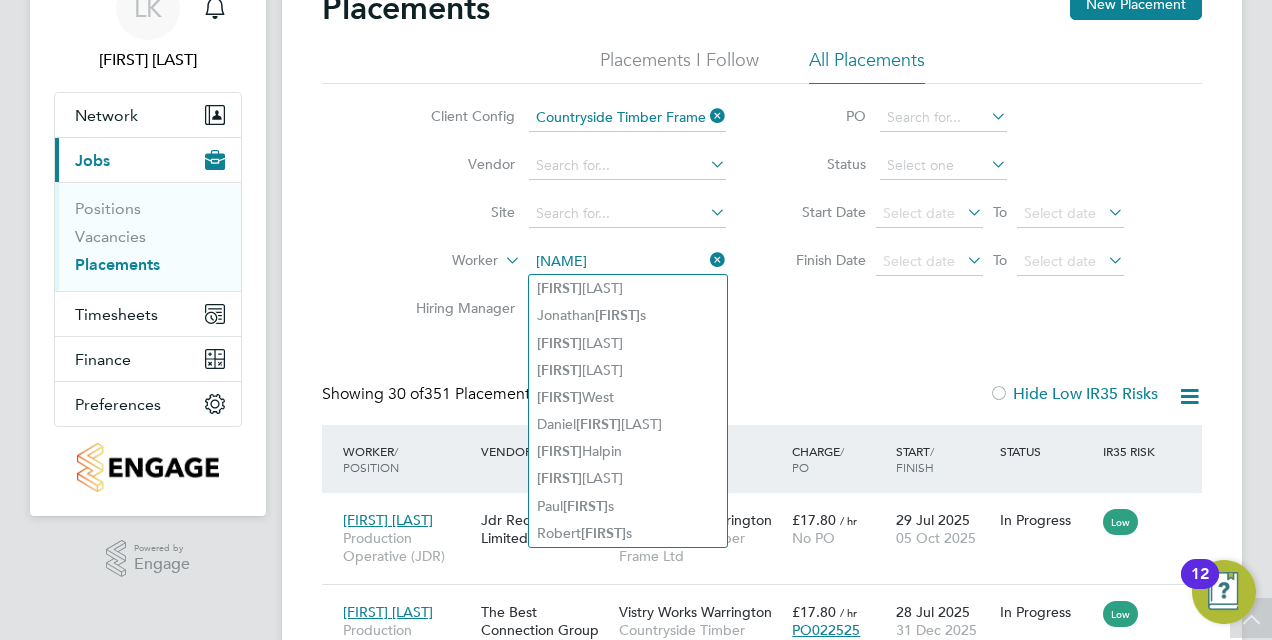 type on "william" 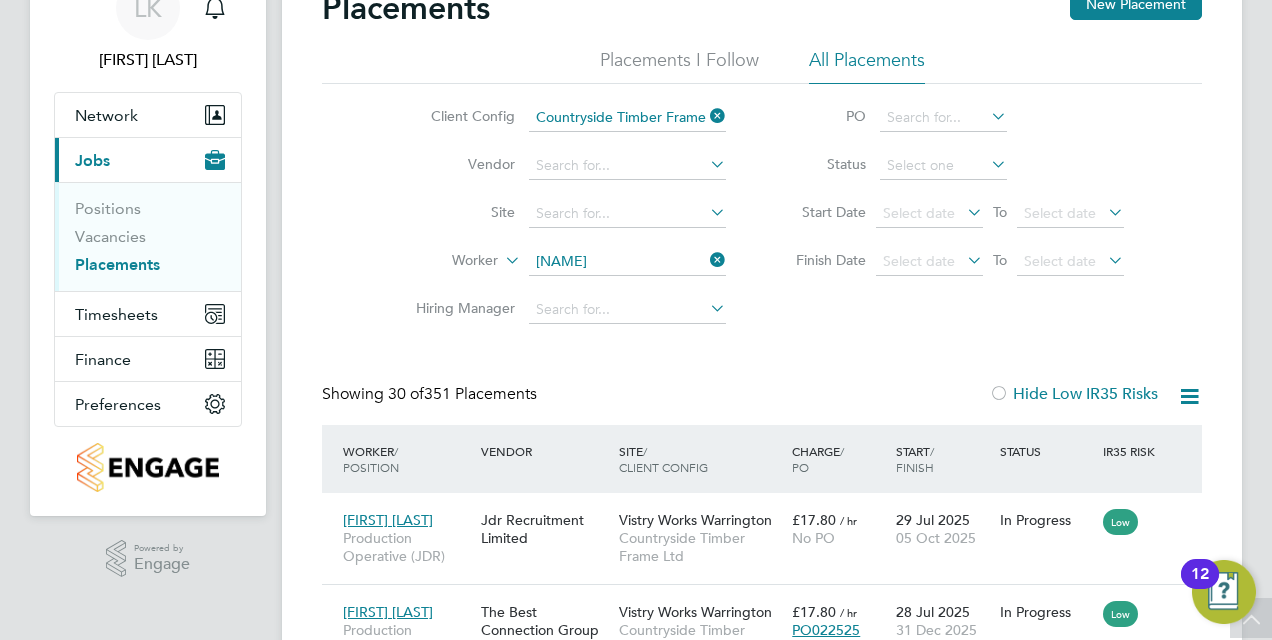 click on "Placements New Placement Placements I Follow All Placements Client Config   Countryside Timber Frame Ltd Vendor     Site     Worker   william   Hiring Manager   PO   Status   Start Date
Select date
To
Select date
Finish Date
Select date
To
Select date
Showing   30 of  351 Placements Hide Low IR35 Risks Worker  / Position Vendor Site / Client Config Charge  / PO Start  / Finish Status IR35 Risk Kacper Czarniecki Production Operative (JDR) Jdr Recruitment Limited Vistry Works Warrington Countryside Timber Frame Ltd £17.80   / hr No PO 29 Jul 2025 05 Oct 2025 In Progress Low Jason Huskie Production Operative (Best Connection) The Best Connection Group Limited Vistry Works Warrington Countryside Timber Frame Ltd £17.80   / hr PO022525 28 Jul 2025 31 Dec 2025 In Progress Low Jordan Pemberton Production Operative (JDR) Jdr Recruitment Limited Vistry Works Warrington Countryside Timber Frame Ltd £17.80   / hr No PO 30 Jul 2025 05 Oct 2025 In Progress Low £20.18   Low" 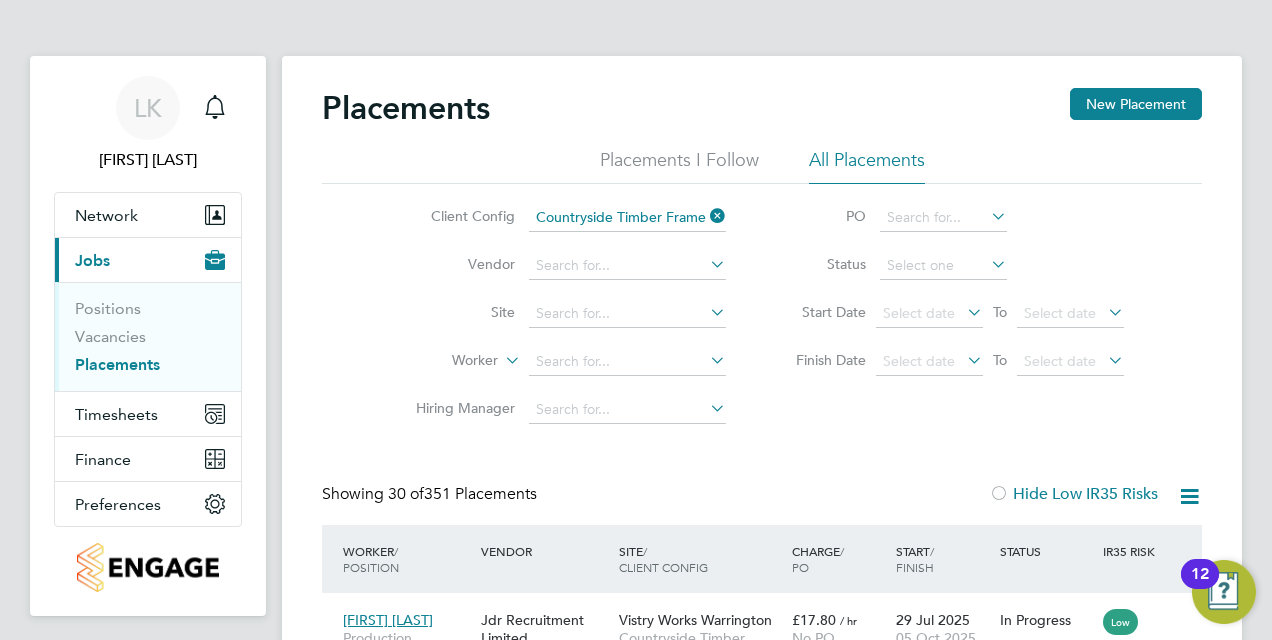 click on "Placements New Placement" 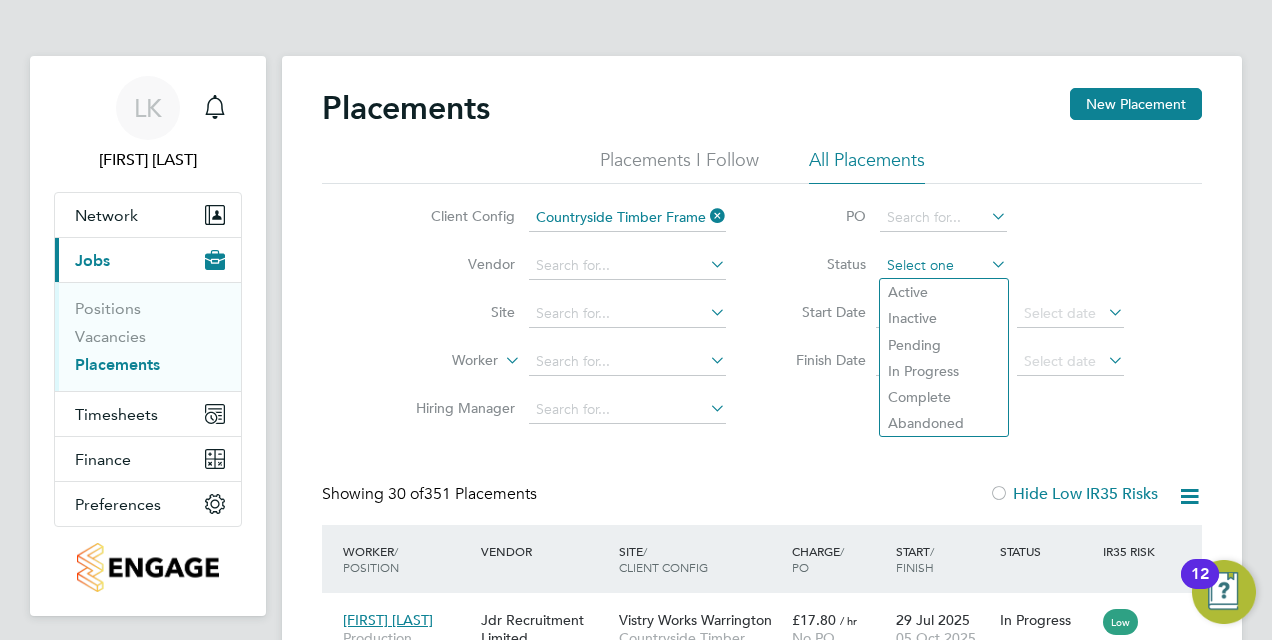 click 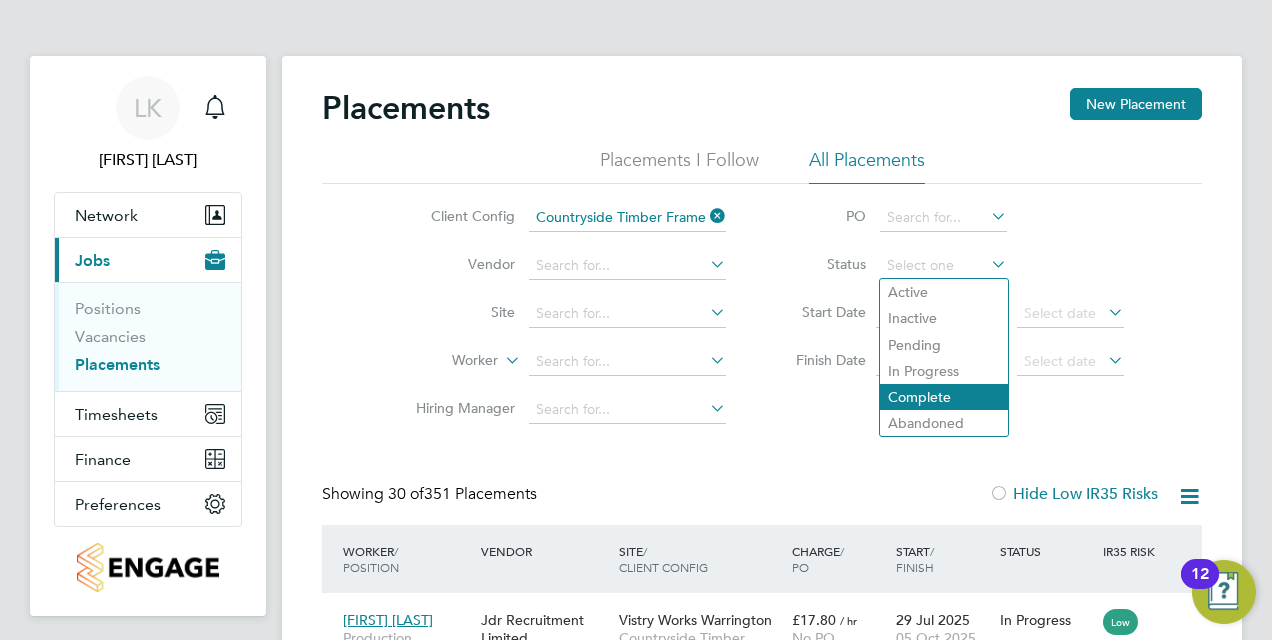 click on "Complete" 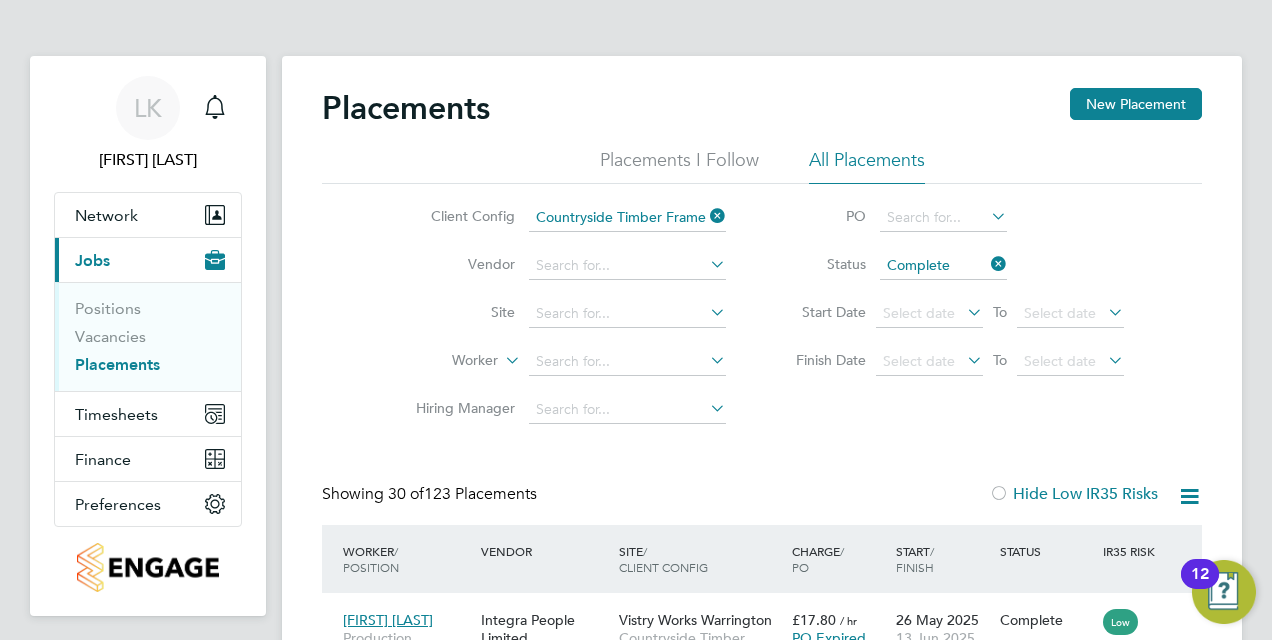 click on "Worker" 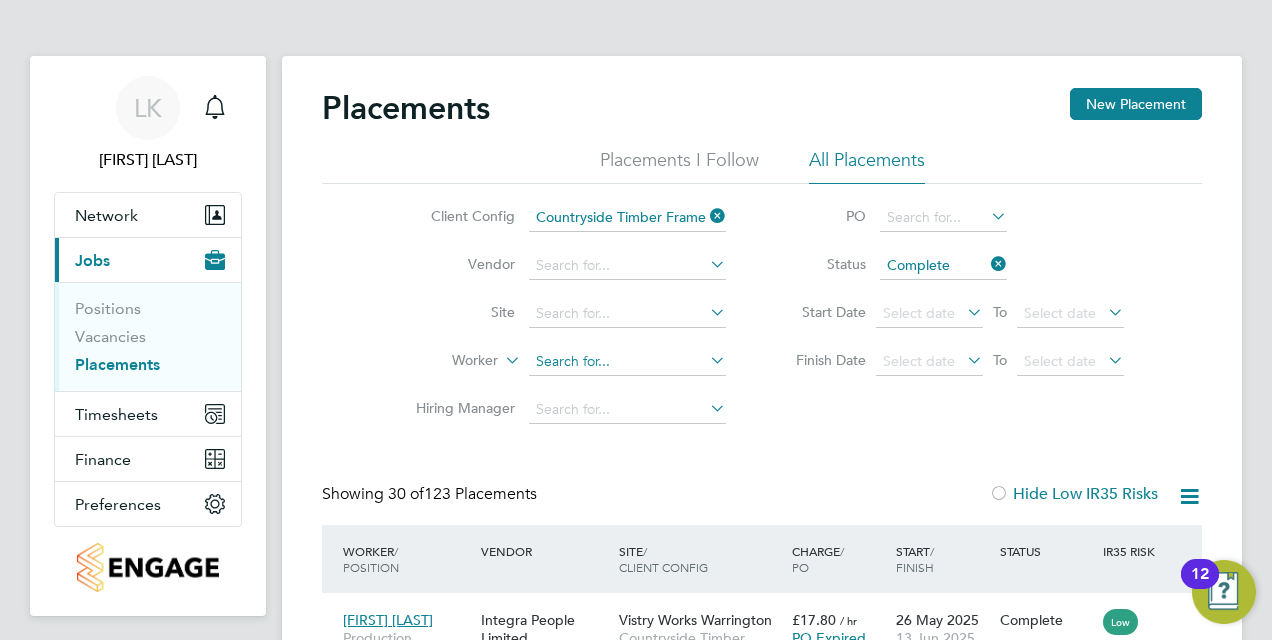 click 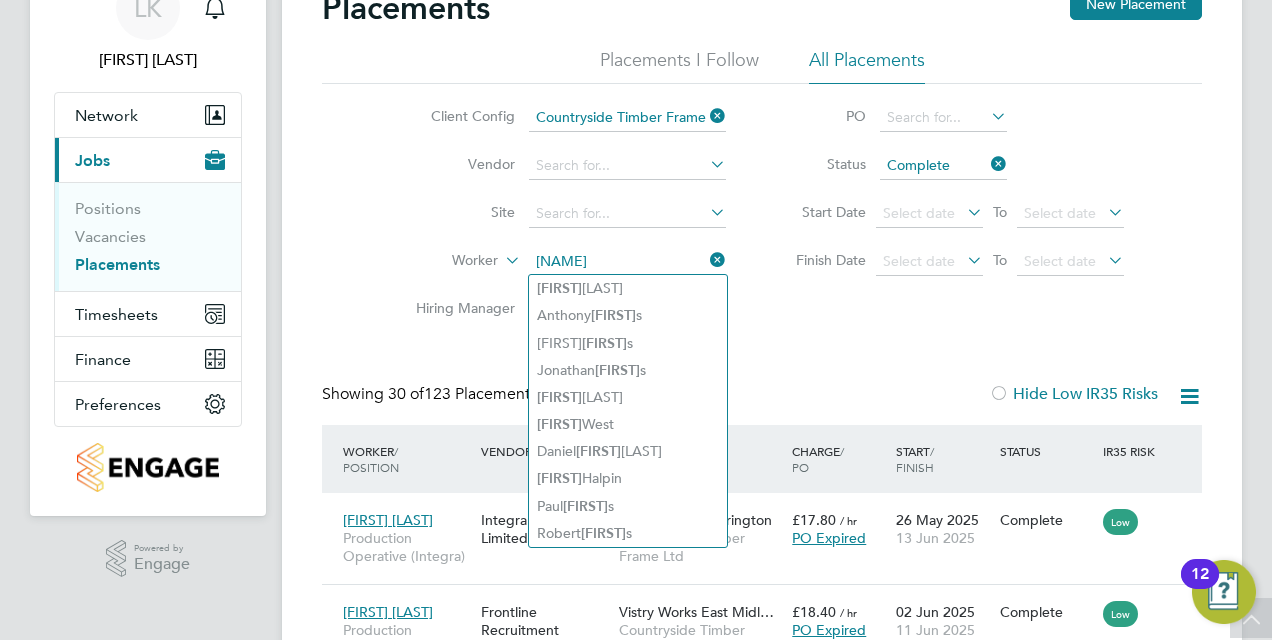 type on "william" 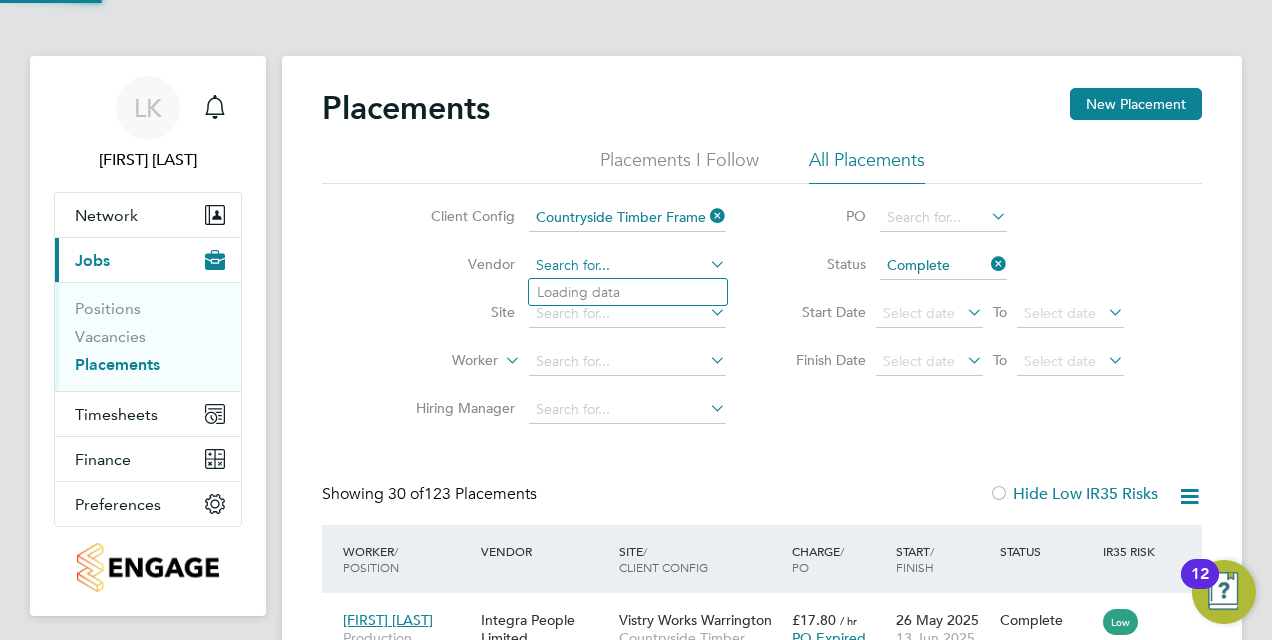 click 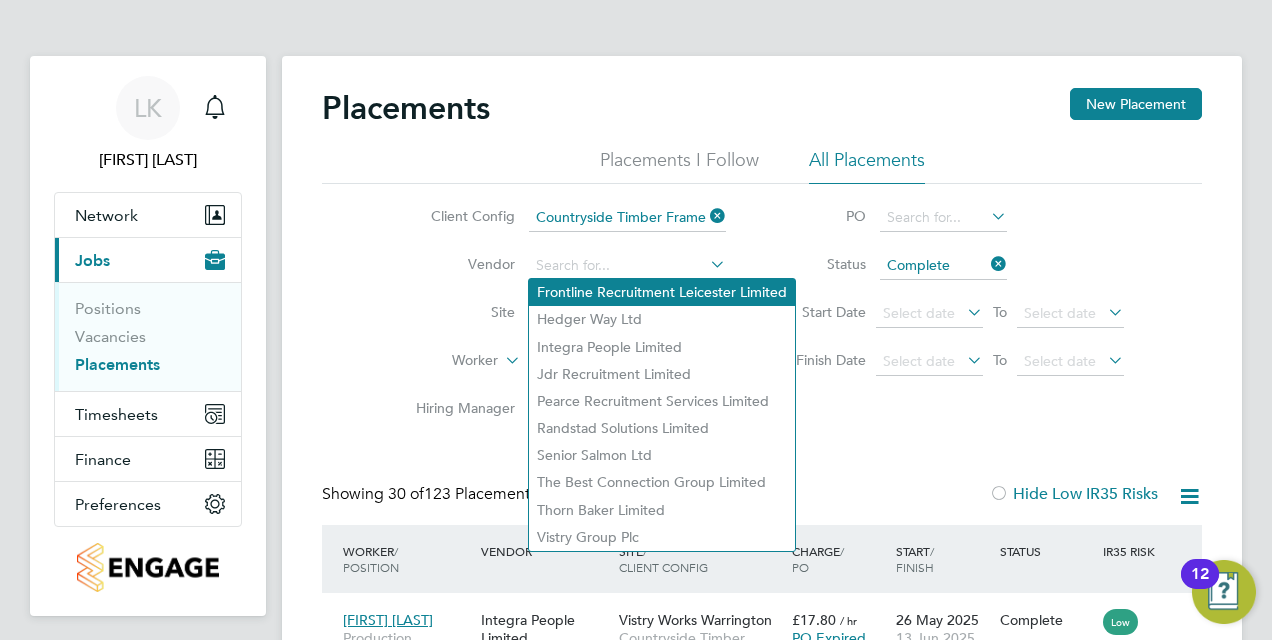 click on "Frontline Recruitment Leicester Limited" 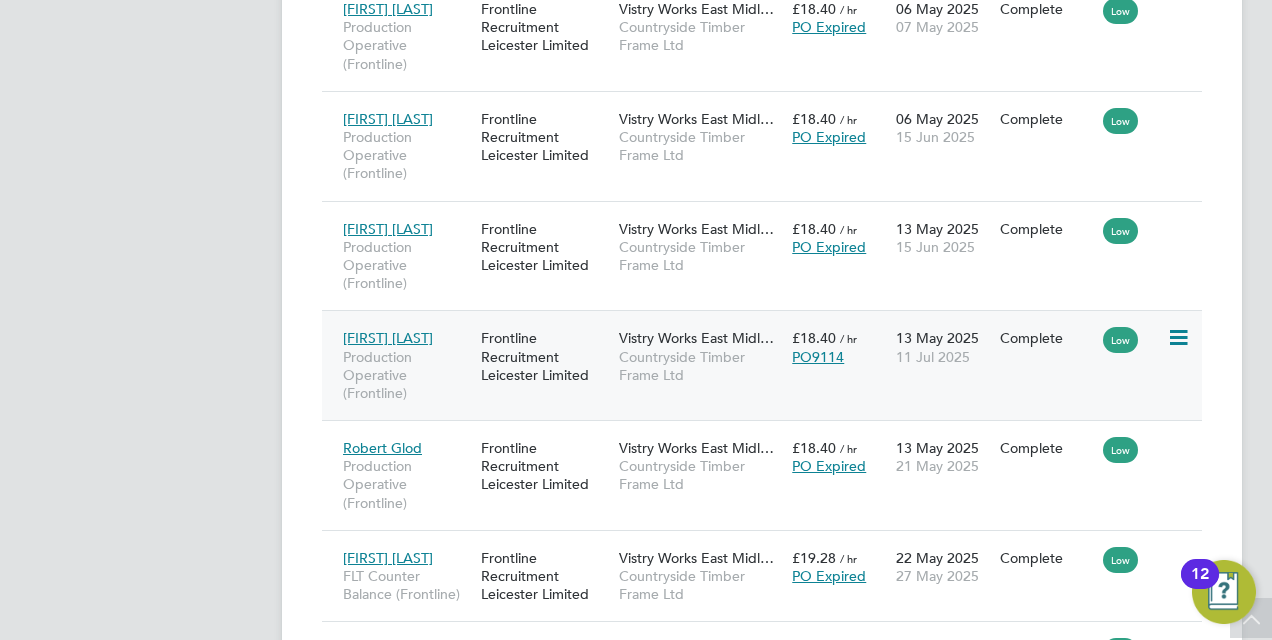 click 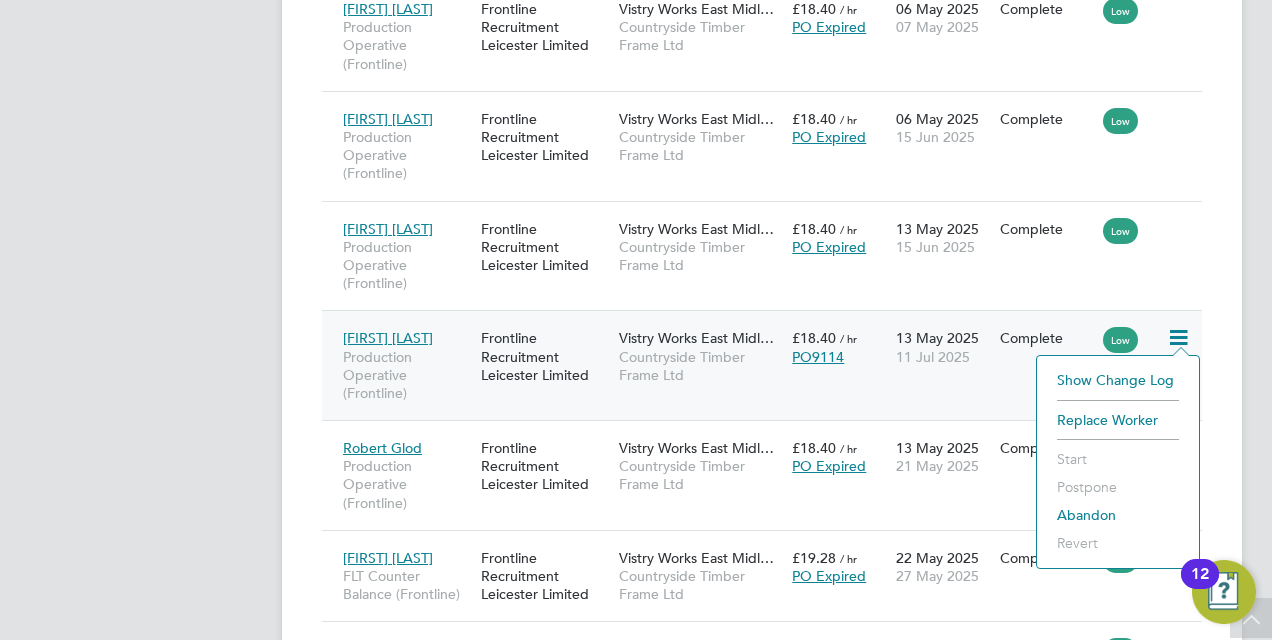 click on "William Taylor 10… Production Operative (Frontline) Frontline Recruitment Leicester Limited Vistry Works East Midl… Countryside Timber Frame Ltd £18.40   / hr PO9114 13 May 2025 11 Jul 2025 Complete Low" 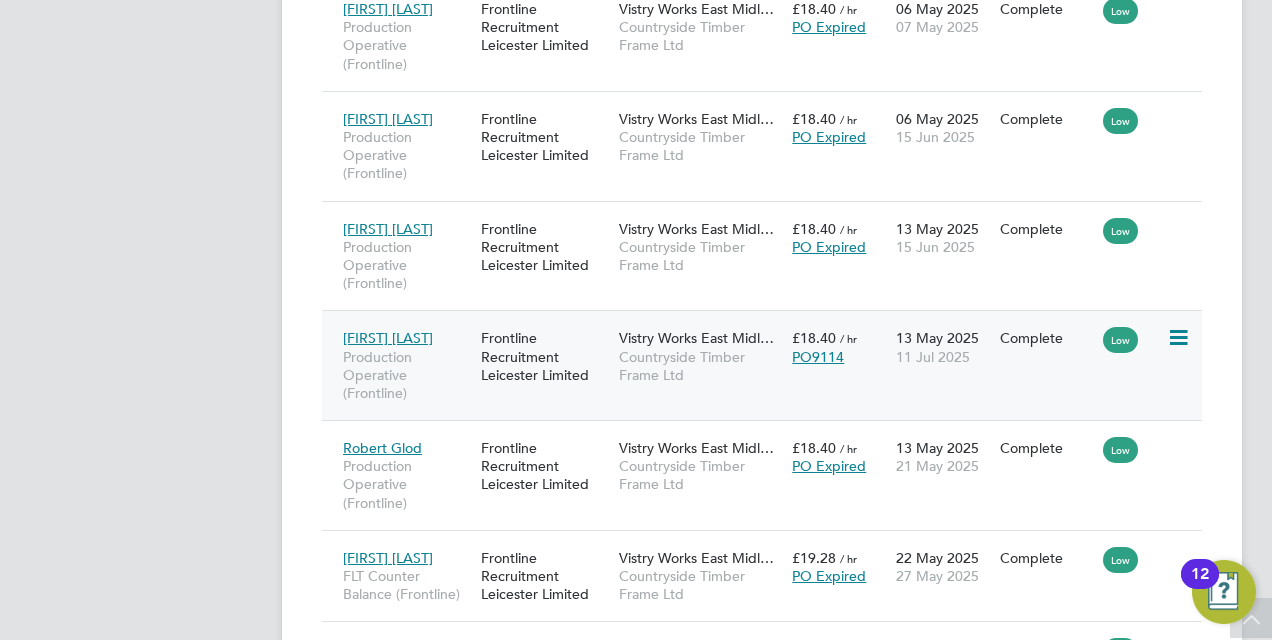 click on "William Taylor 10…" 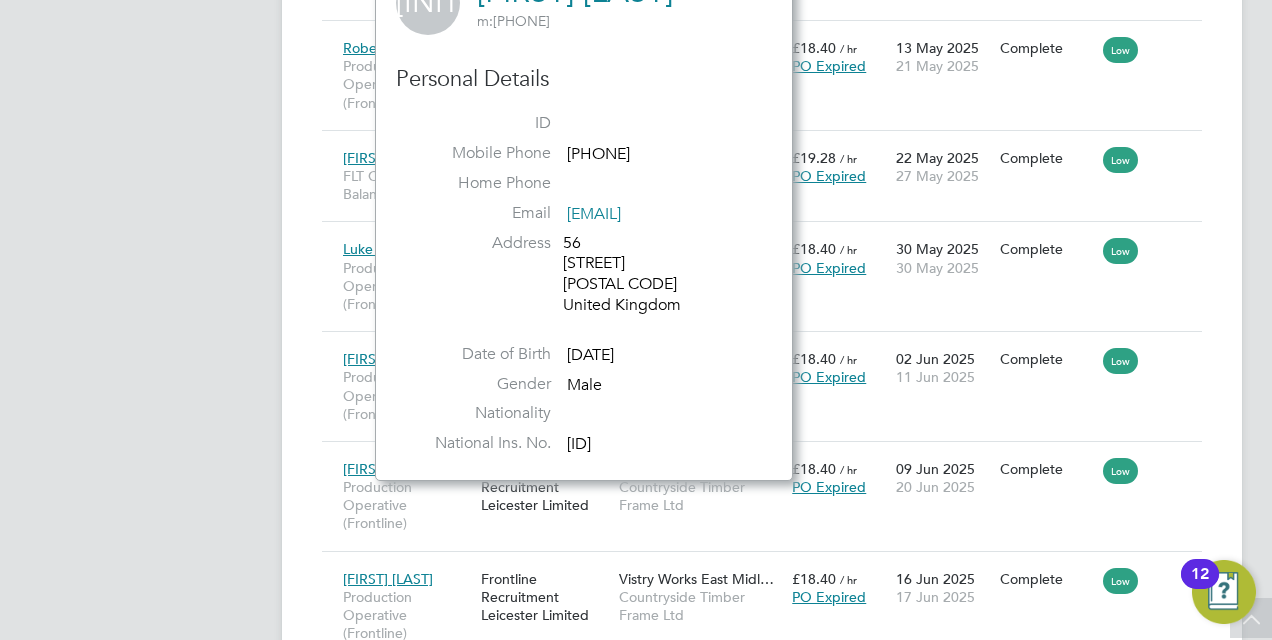 click on "Placements New Placement Placements I Follow All Placements Client Config   Countryside Timber Frame Ltd Vendor   Frontline Recruitment Leicester Limited   Site     Worker     Hiring Manager   PO   Status   Complete Start Date
Select date
To
Select date
Finish Date
Select date
To
Select date
Showing   24 of  24 Placements Hide Low IR35 Risks Worker  / Position Vendor Site / Client Config Charge  / PO Start  / Finish Status IR35 Risk Richard Ellis Production Operative (Frontline) Frontline Recruitment Leicester Limited Vistry Works East Midl… Countryside Timber Frame Ltd £18.40   / hr PO Expired 07 Apr 2025 08 May 2025 Complete Low Iulian Filimon Production Operative (Frontline) Frontline Recruitment Leicester Limited Vistry Works East Midl… Countryside Timber Frame Ltd £18.40   / hr PO Expired 09 Apr 2025 30 Jun 2025 Complete Low Zachary Crutchley Production Operative (Frontline) Frontline Recruitment Leicester Limited Vistry Works East Midl… £18.40   Low" 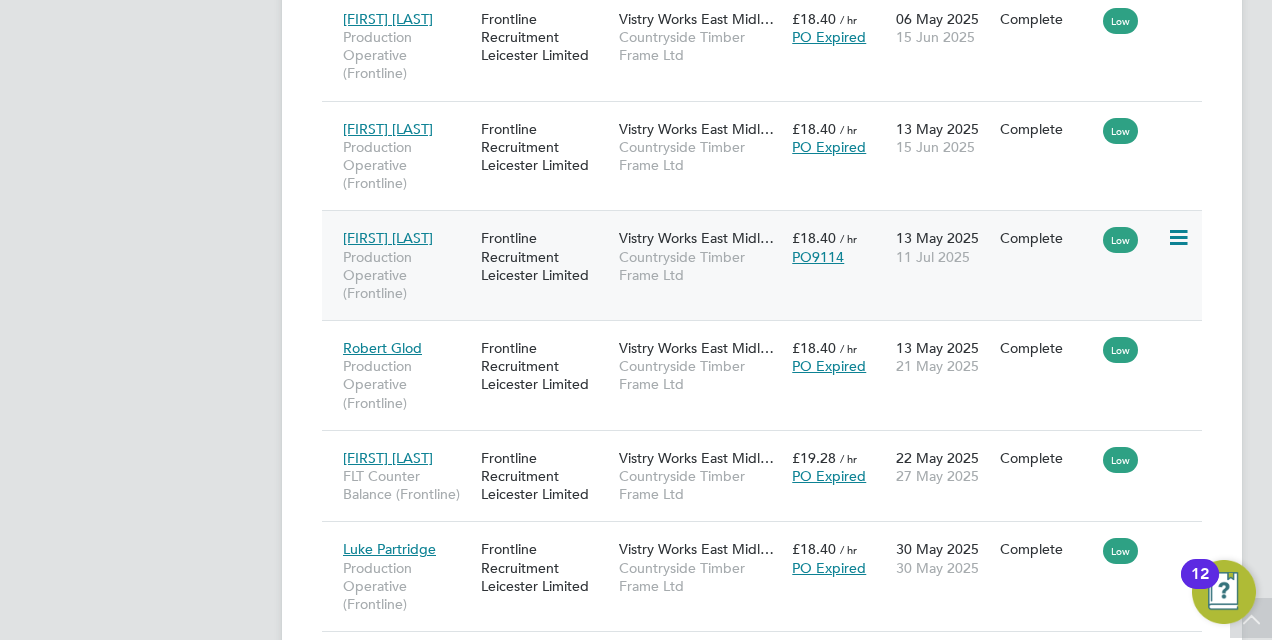 click 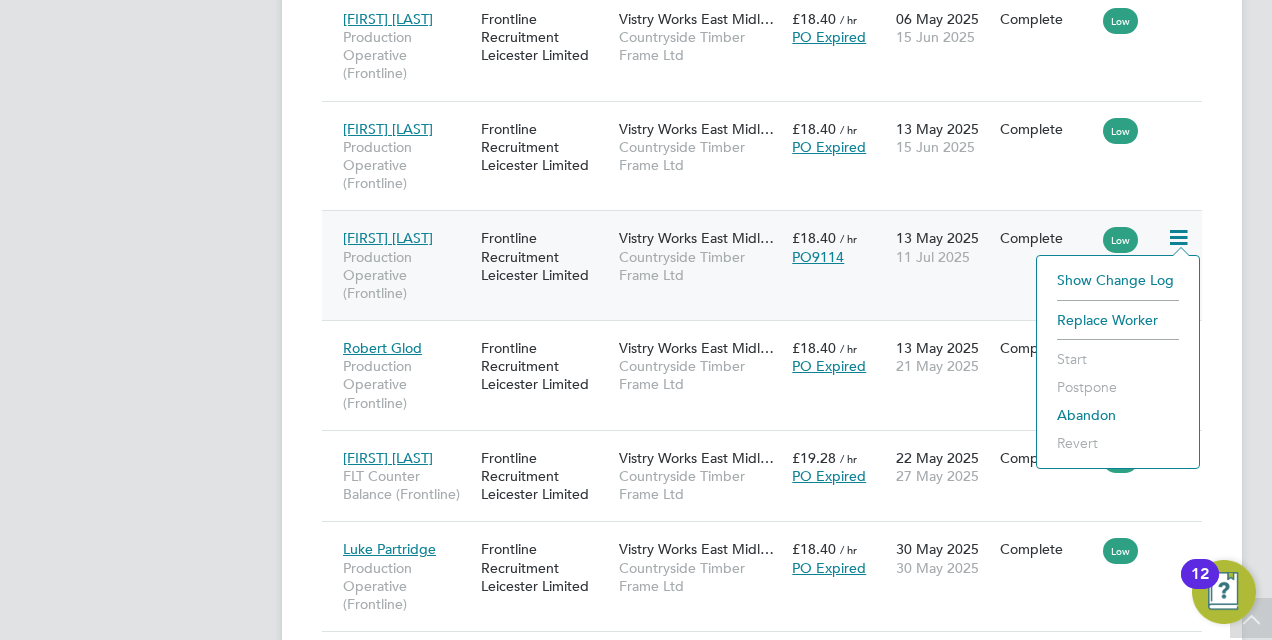 click on "LK   Liz Kennedy   Notifications
Applications:   Network
Team Members   Businesses   Sites   Workers   Current page:   Jobs
Positions   Vacancies   Placements   Timesheets
Timesheets   Expenses   Finance
Invoices & Credit Notes   Preferences
My Business   Notifications   Activity Logs
.st0{fill:#C0C1C2;}
Powered by Engage" at bounding box center [148, -231] 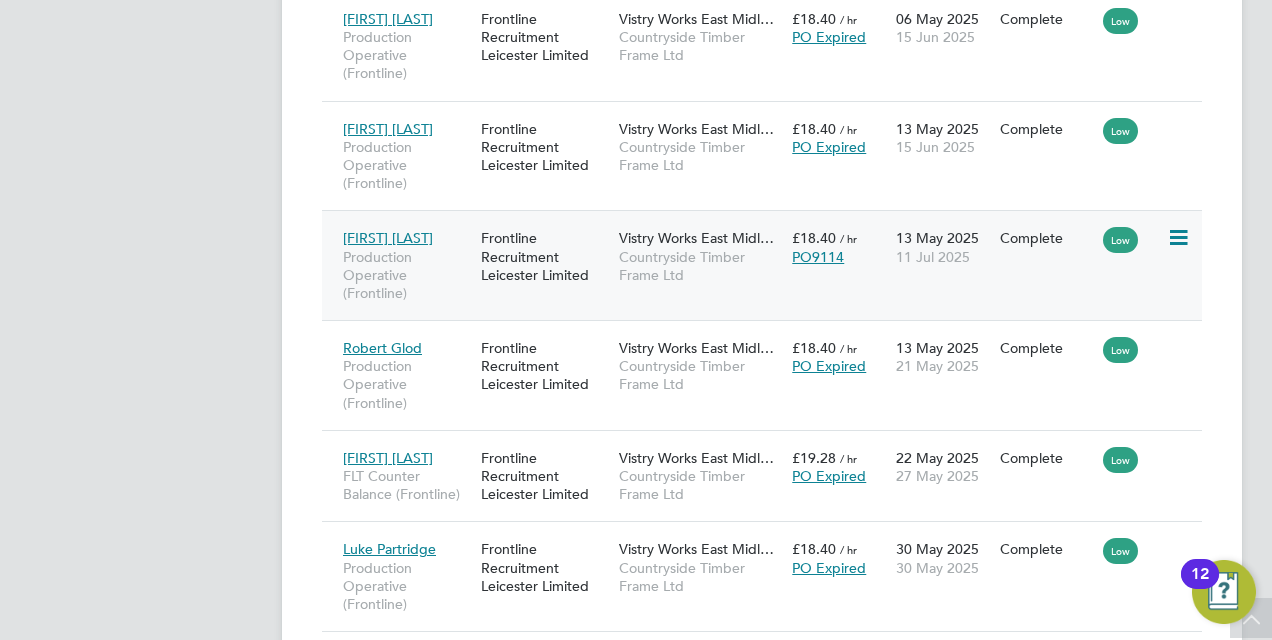 click on "William Taylor 10…" 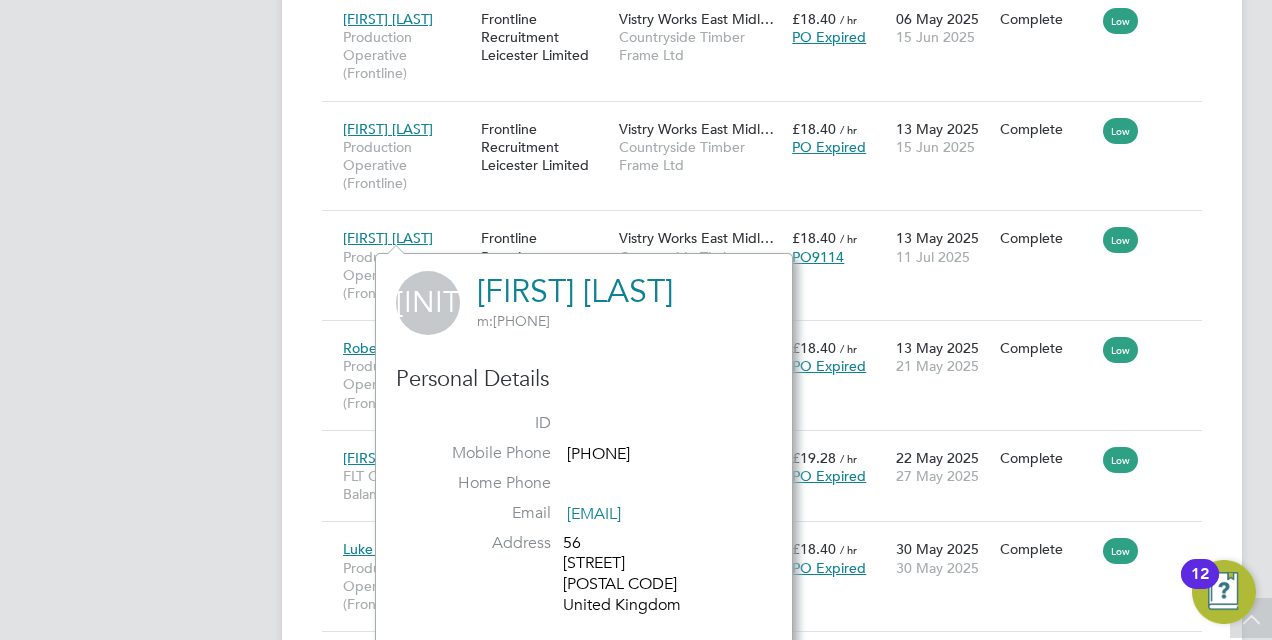 click on "LK   Liz Kennedy   Notifications
Applications:   Network
Team Members   Businesses   Sites   Workers   Current page:   Jobs
Positions   Vacancies   Placements   Timesheets
Timesheets   Expenses   Finance
Invoices & Credit Notes   Preferences
My Business   Notifications   Activity Logs
.st0{fill:#C0C1C2;}
Powered by Engage" at bounding box center [148, -231] 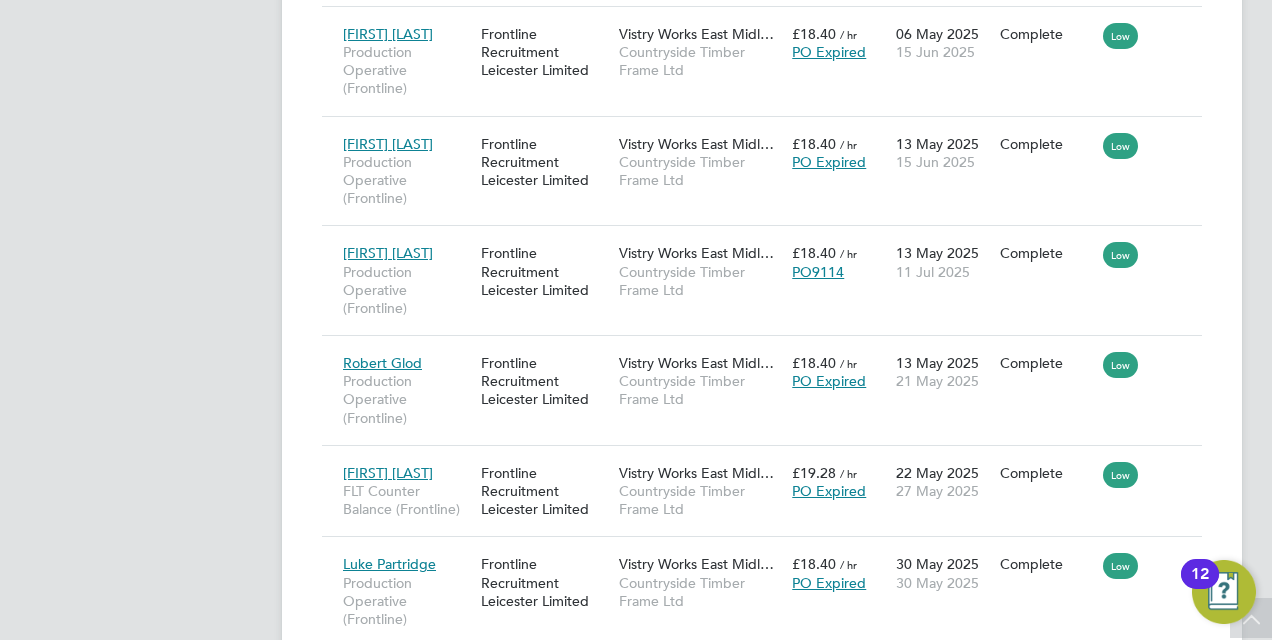 scroll, scrollTop: 1800, scrollLeft: 0, axis: vertical 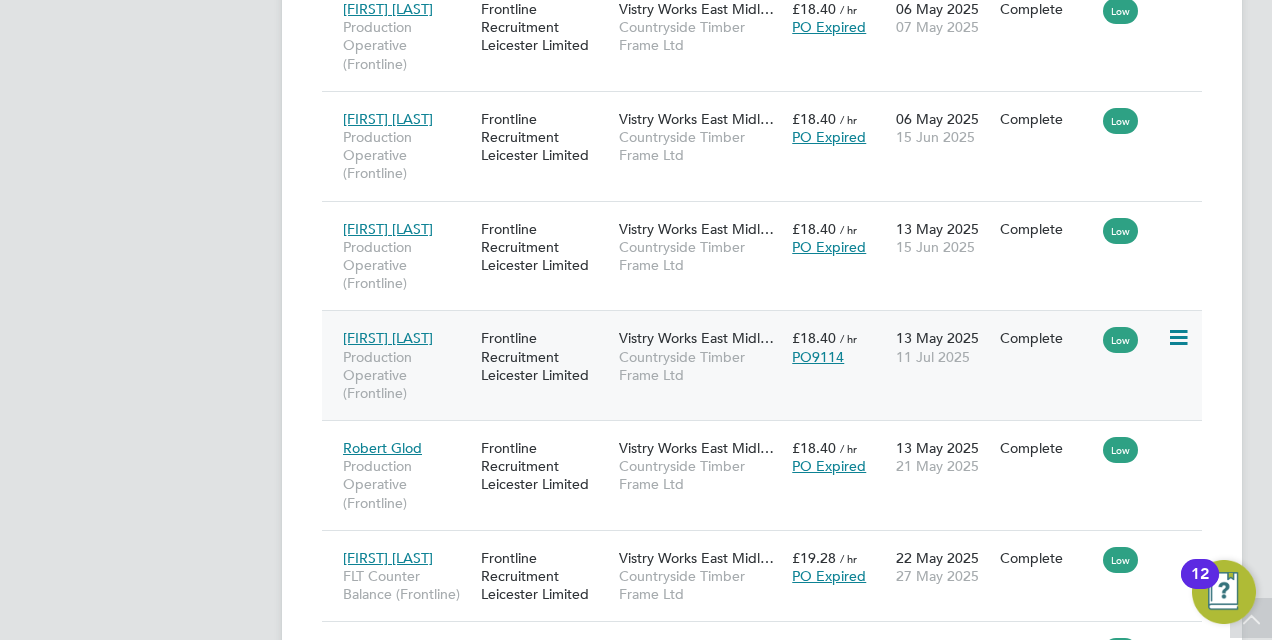 click on "William Taylor 10…" 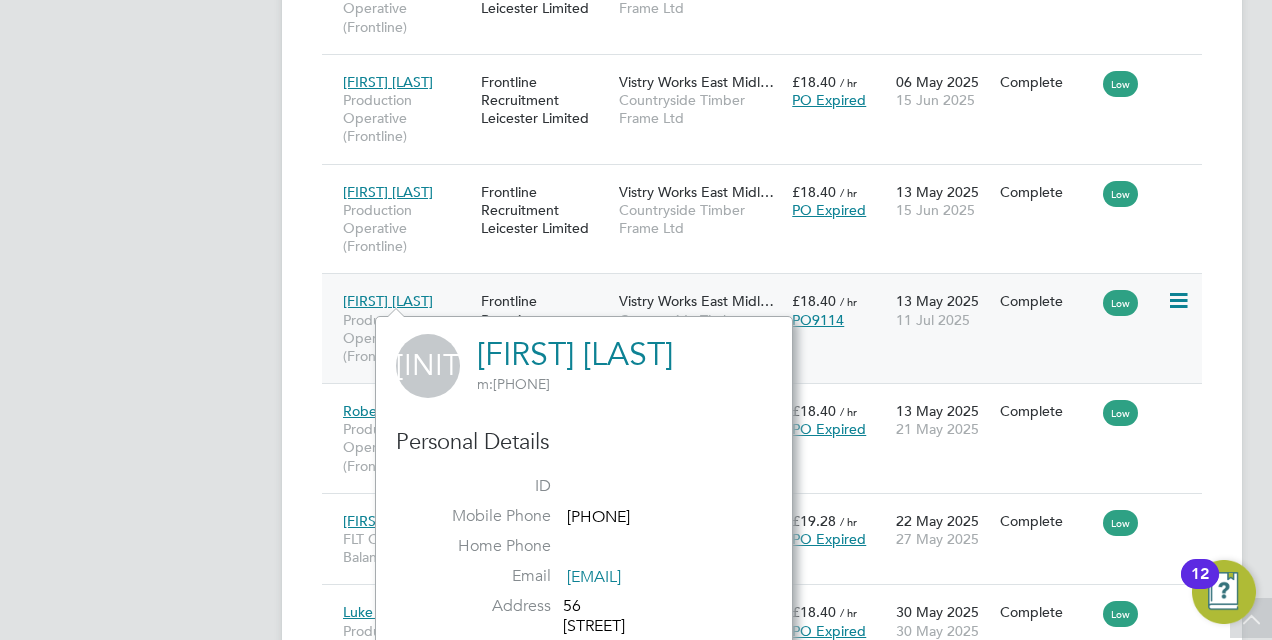 scroll, scrollTop: 1800, scrollLeft: 0, axis: vertical 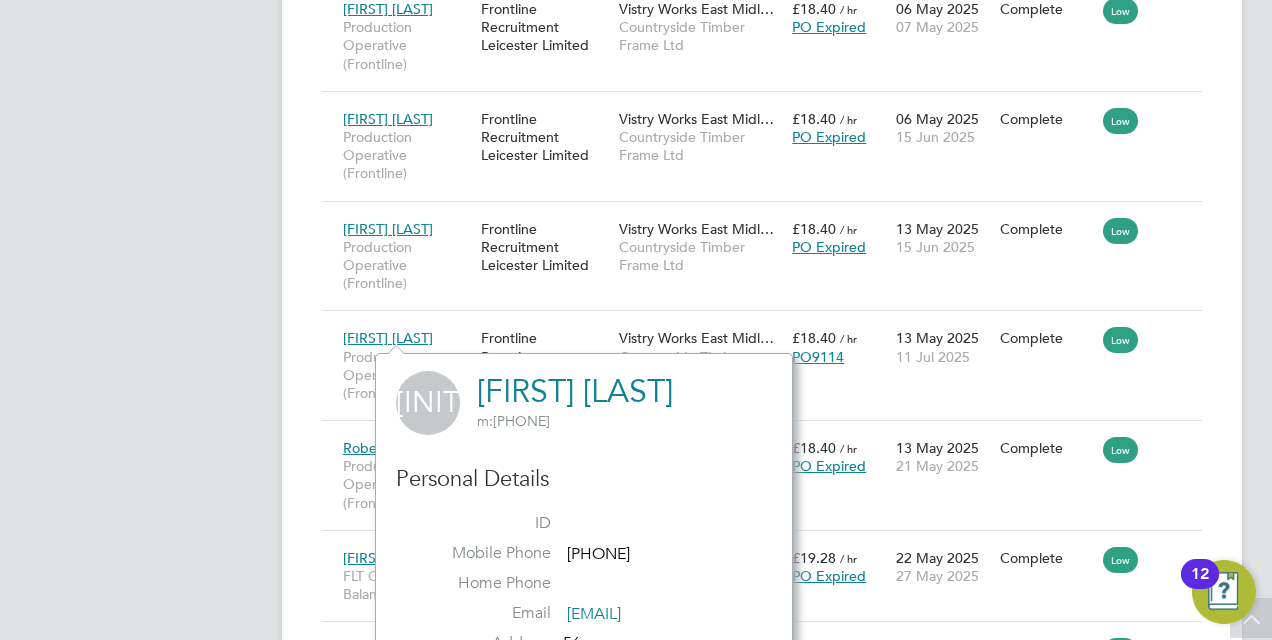 click on "LK   Liz Kennedy   Notifications
Applications:   Network
Team Members   Businesses   Sites   Workers   Current page:   Jobs
Positions   Vacancies   Placements   Timesheets
Timesheets   Expenses   Finance
Invoices & Credit Notes   Preferences
My Business   Notifications   Activity Logs
.st0{fill:#C0C1C2;}
Powered by Engage" at bounding box center (148, -131) 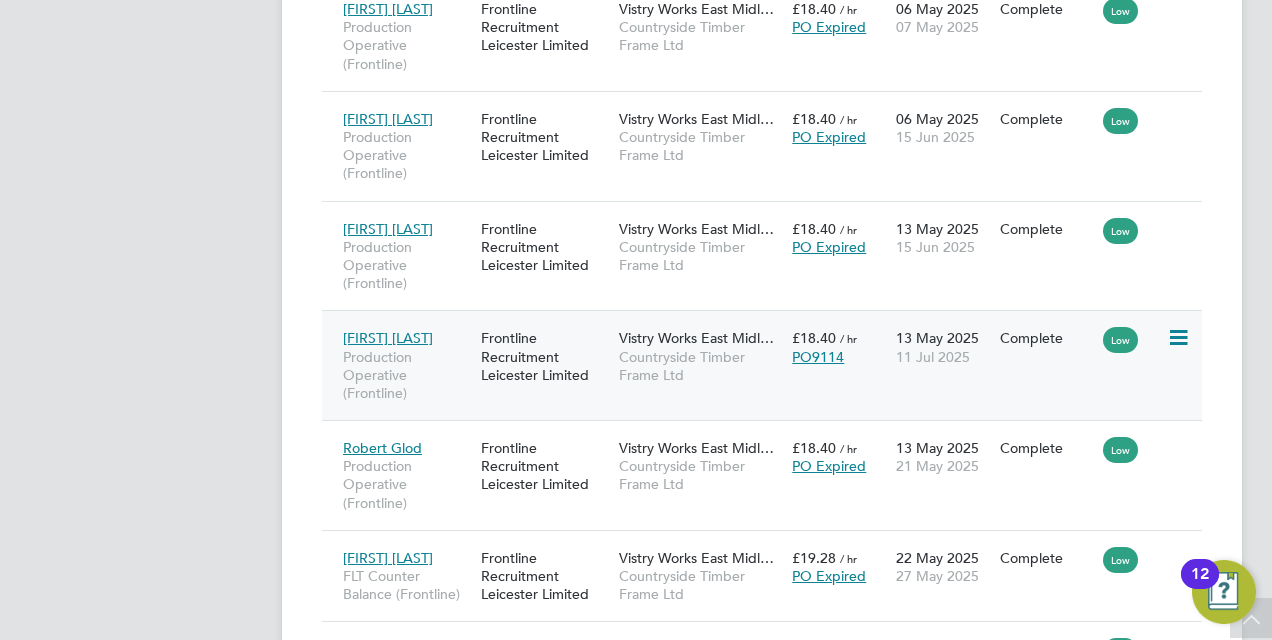click 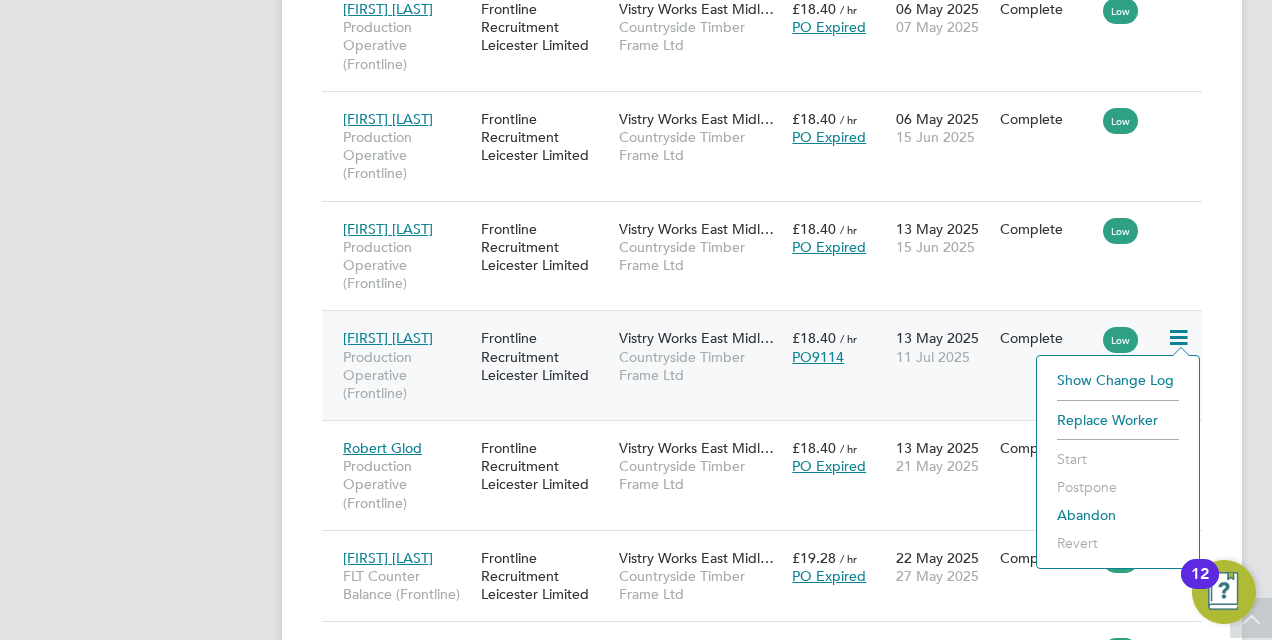 click on "LK   Liz Kennedy   Notifications
Applications:   Network
Team Members   Businesses   Sites   Workers   Current page:   Jobs
Positions   Vacancies   Placements   Timesheets
Timesheets   Expenses   Finance
Invoices & Credit Notes   Preferences
My Business   Notifications   Activity Logs
.st0{fill:#C0C1C2;}
Powered by Engage" at bounding box center (148, -131) 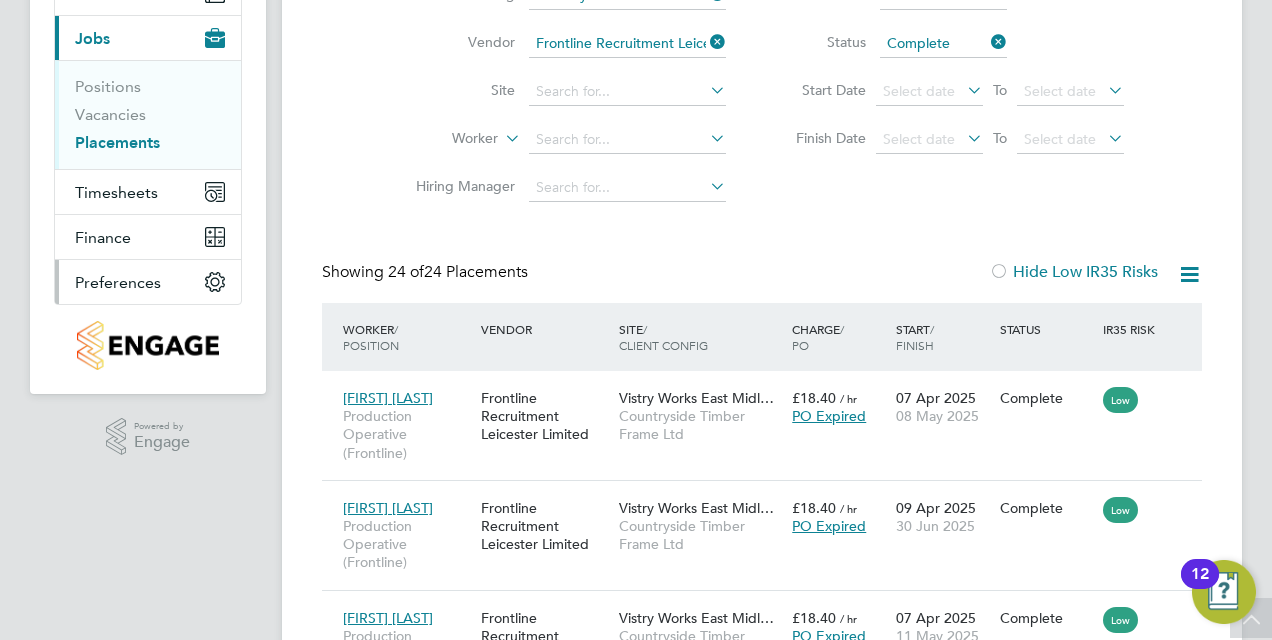 scroll, scrollTop: 0, scrollLeft: 0, axis: both 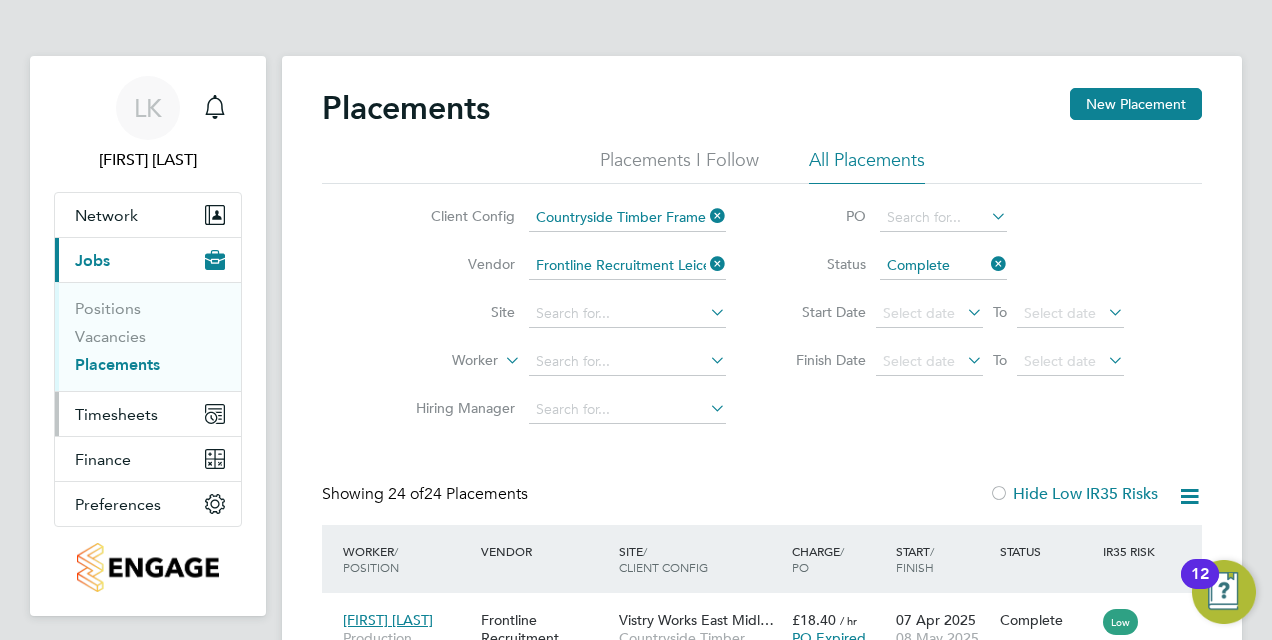 click on "Timesheets" at bounding box center (116, 414) 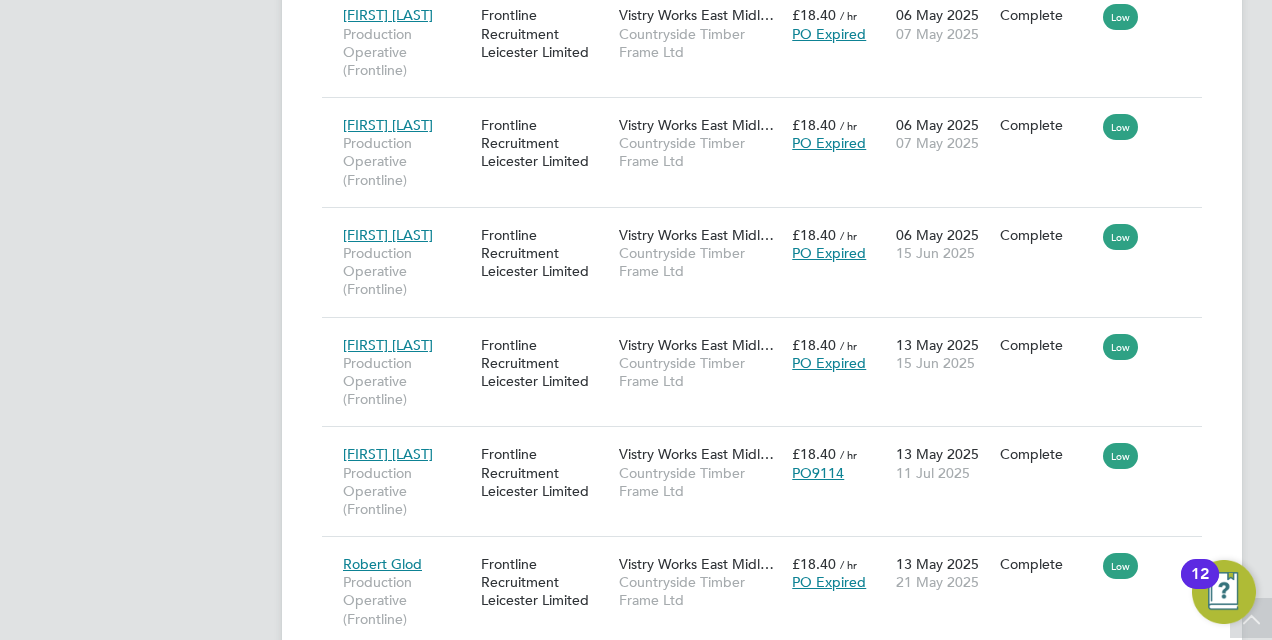 scroll, scrollTop: 1800, scrollLeft: 0, axis: vertical 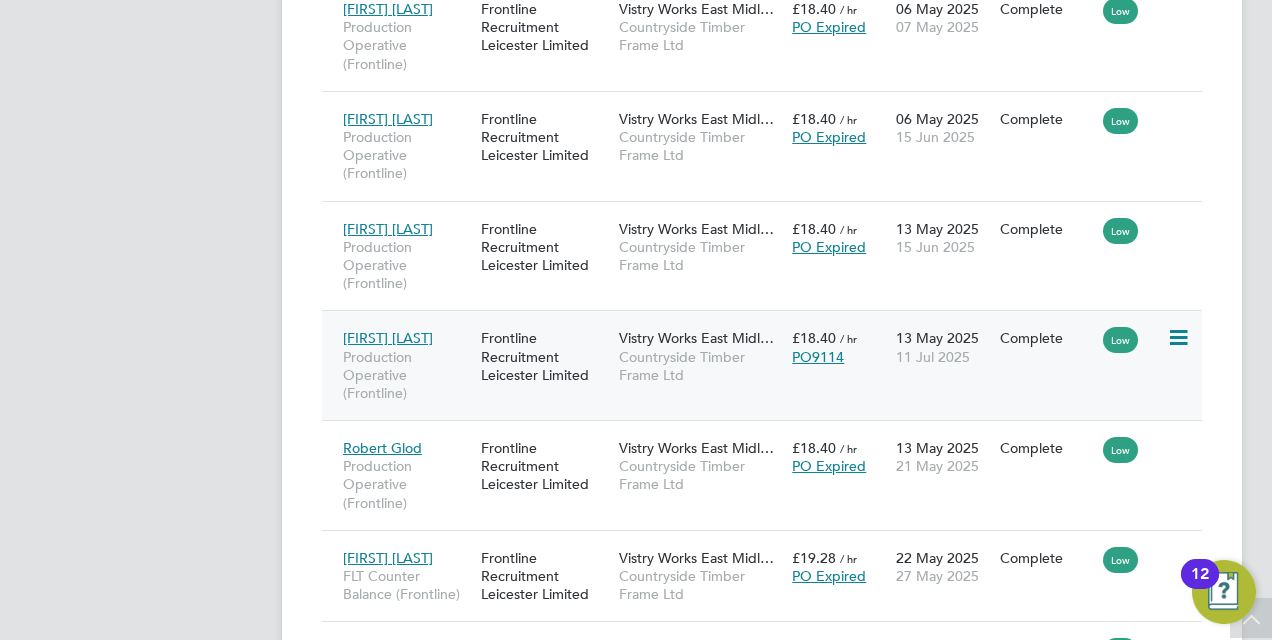 click on "William Taylor 10…" 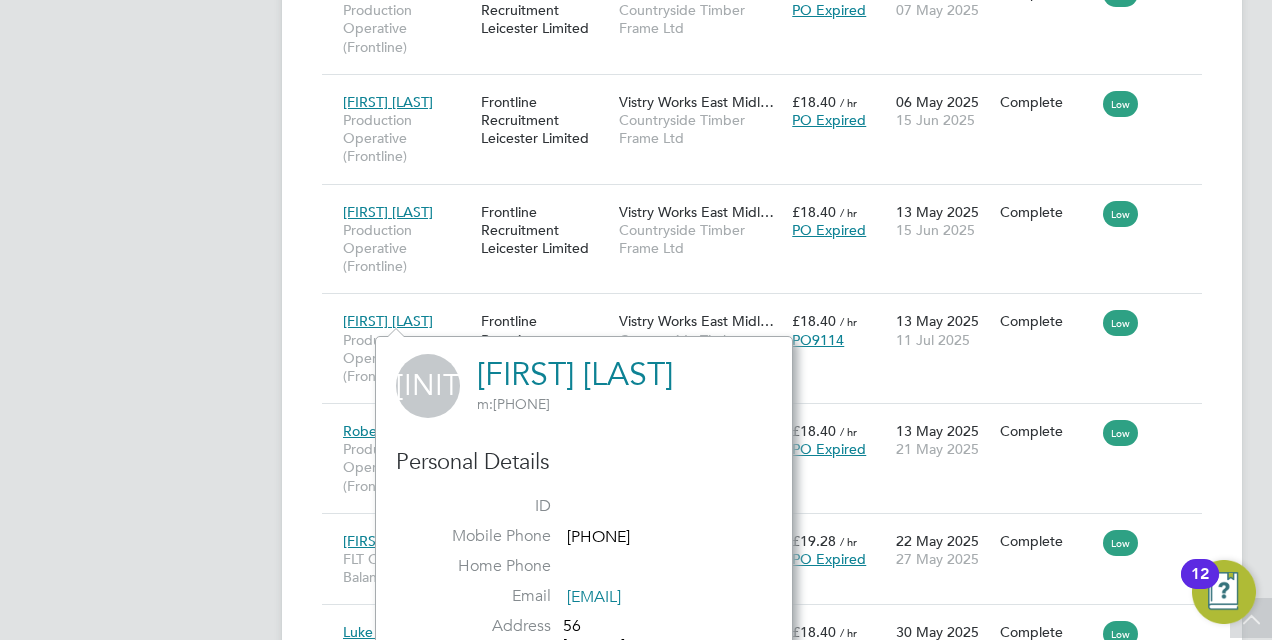 scroll, scrollTop: 1800, scrollLeft: 0, axis: vertical 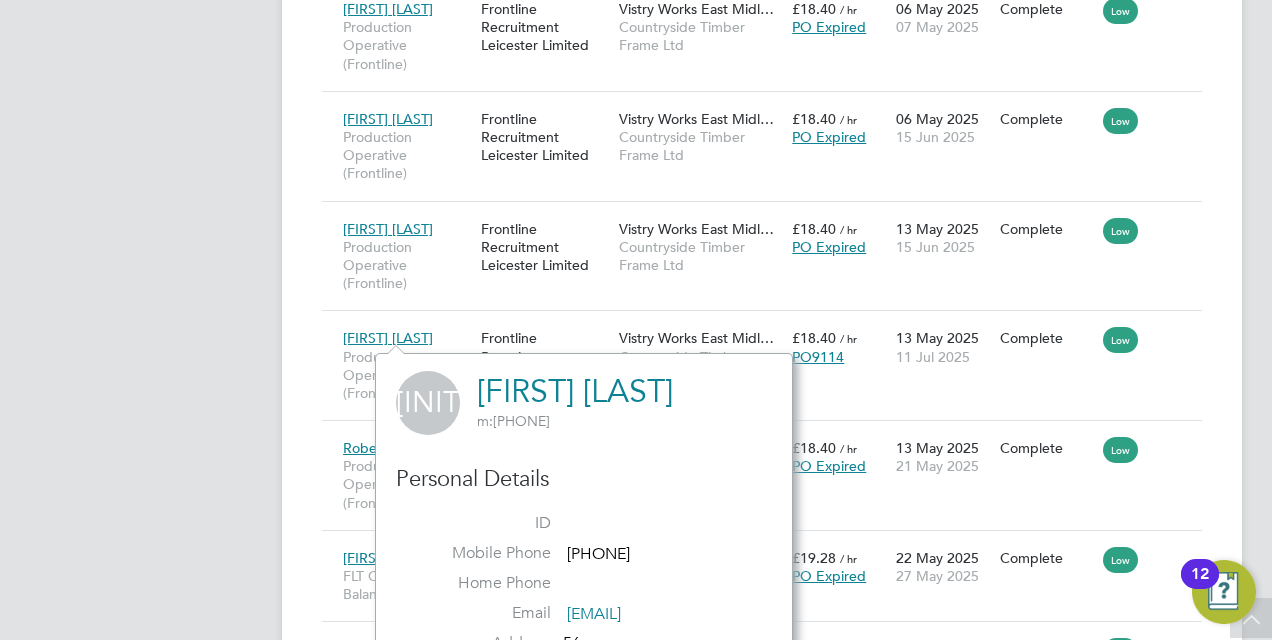 click on "Placements New Placement Placements I Follow All Placements Client Config   Countryside Timber Frame Ltd Vendor   Frontline Recruitment Leicester Limited   Site     Worker     Hiring Manager   PO   Status   Complete Start Date
Select date
To
Select date
Finish Date
Select date
To
Select date
Showing   24 of  24 Placements Hide Low IR35 Risks Worker  / Position Vendor Site / Client Config Charge  / PO Start  / Finish Status IR35 Risk Richard Ellis Production Operative (Frontline) Frontline Recruitment Leicester Limited Vistry Works East Midl… Countryside Timber Frame Ltd £18.40   / hr PO Expired 07 Apr 2025 08 May 2025 Complete Low Iulian Filimon Production Operative (Frontline) Frontline Recruitment Leicester Limited Vistry Works East Midl… Countryside Timber Frame Ltd £18.40   / hr PO Expired 09 Apr 2025 30 Jun 2025 Complete Low Zachary Crutchley Production Operative (Frontline) Frontline Recruitment Leicester Limited Vistry Works East Midl… £18.40   Low" 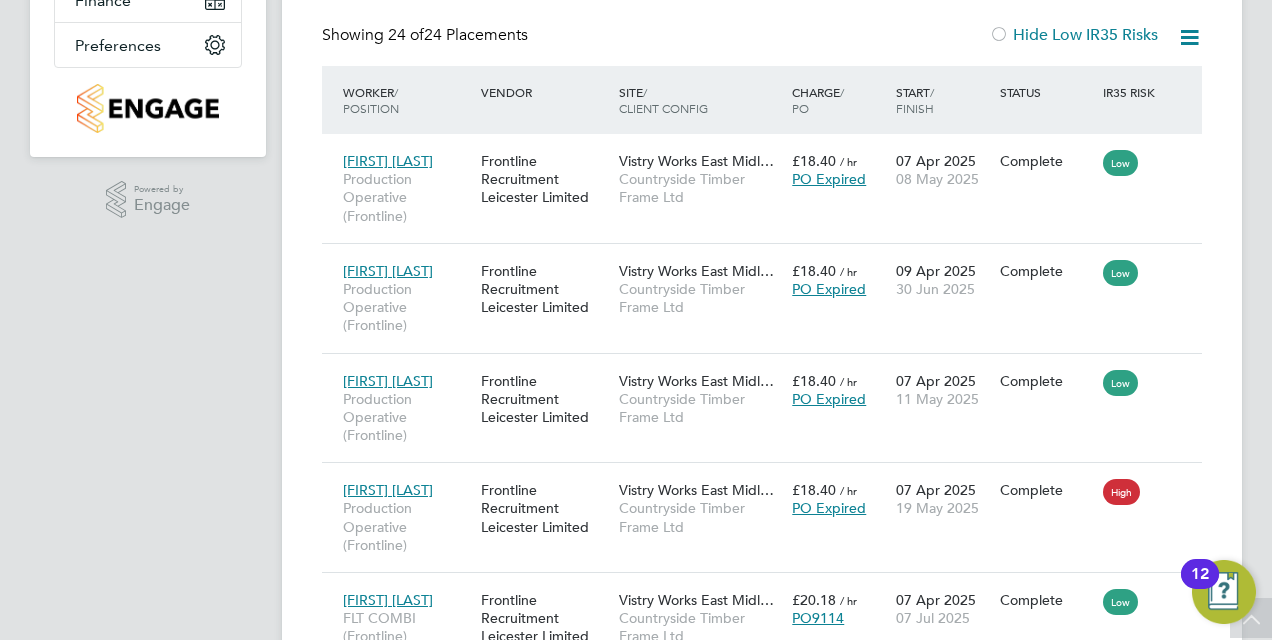 scroll, scrollTop: 0, scrollLeft: 0, axis: both 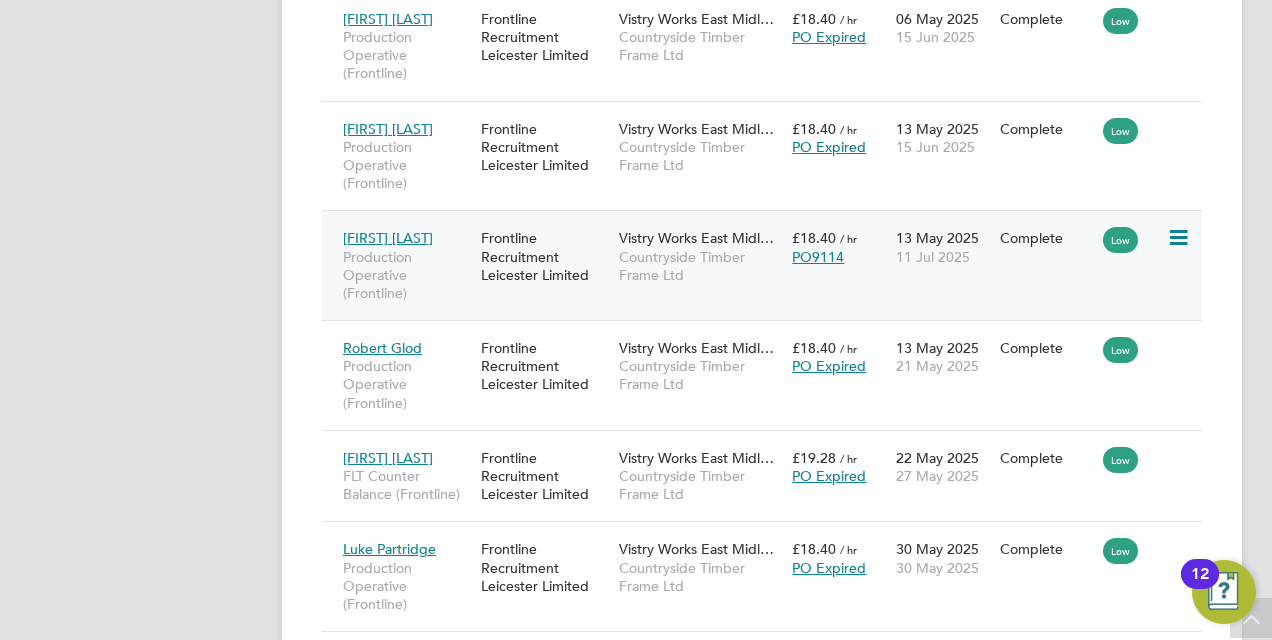 click 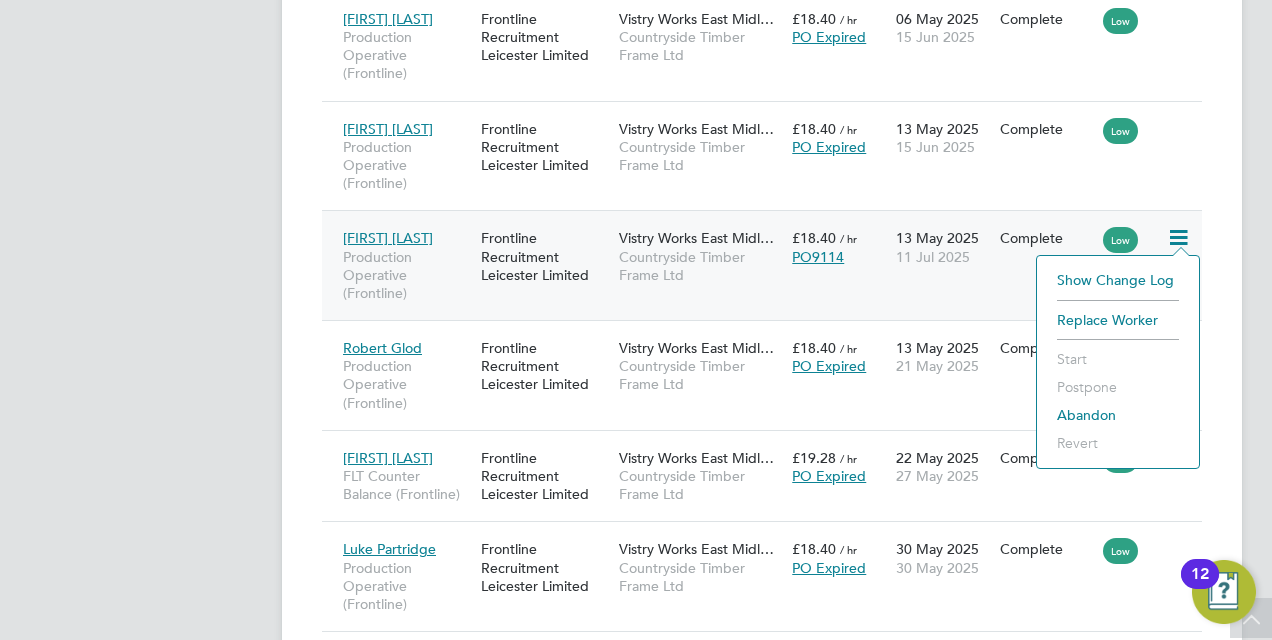 click on "LK   Liz Kennedy   Notifications
Applications:   Network
Team Members   Businesses   Sites   Workers   Current page:   Jobs
Positions   Vacancies   Placements   Timesheets
Timesheets   Expenses   Finance
Invoices & Credit Notes   Preferences
My Business   Notifications   Activity Logs
.st0{fill:#C0C1C2;}
Powered by Engage" at bounding box center (148, -231) 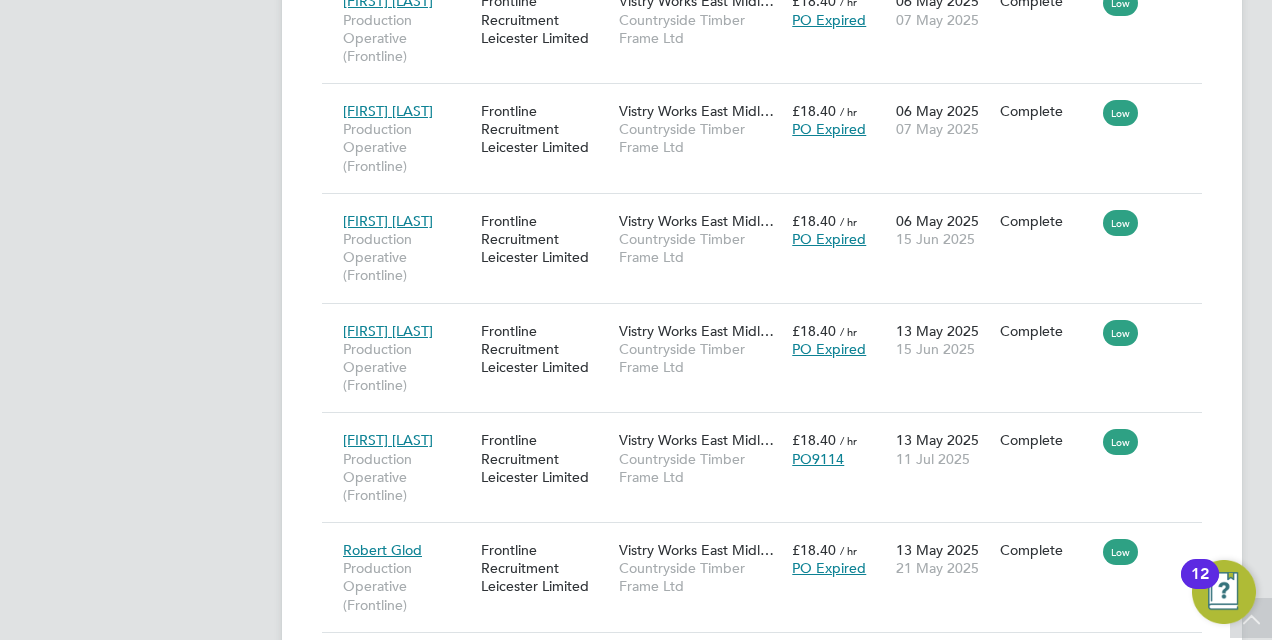 scroll, scrollTop: 1700, scrollLeft: 0, axis: vertical 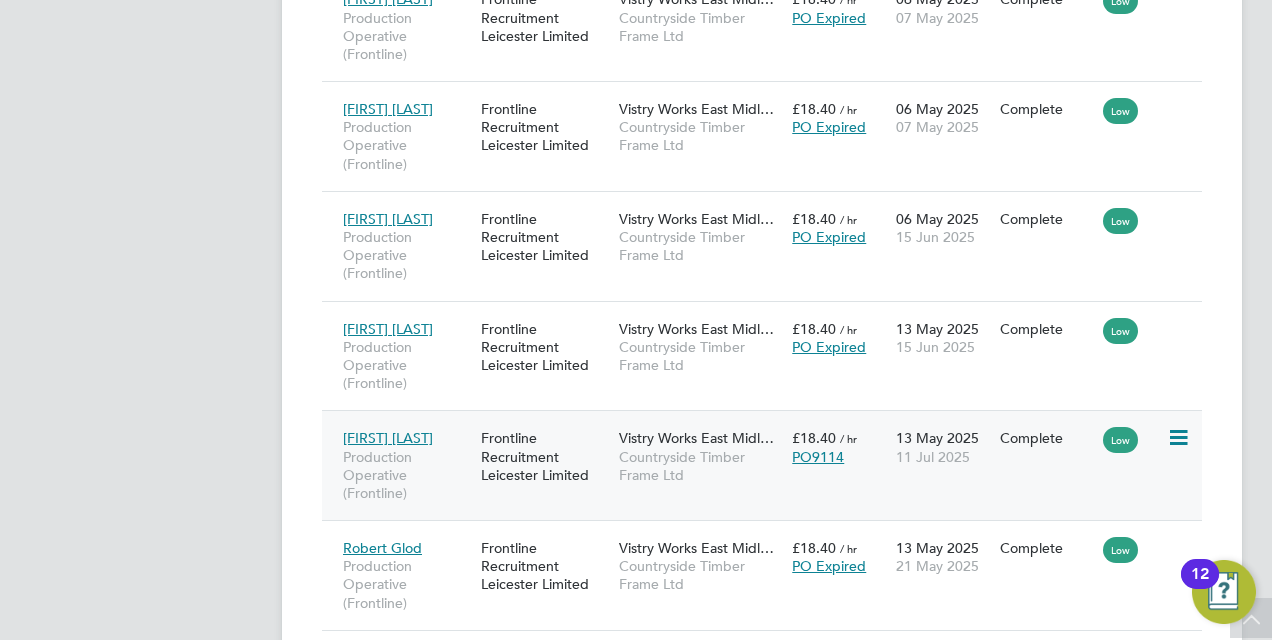 click on "William Taylor 10…" 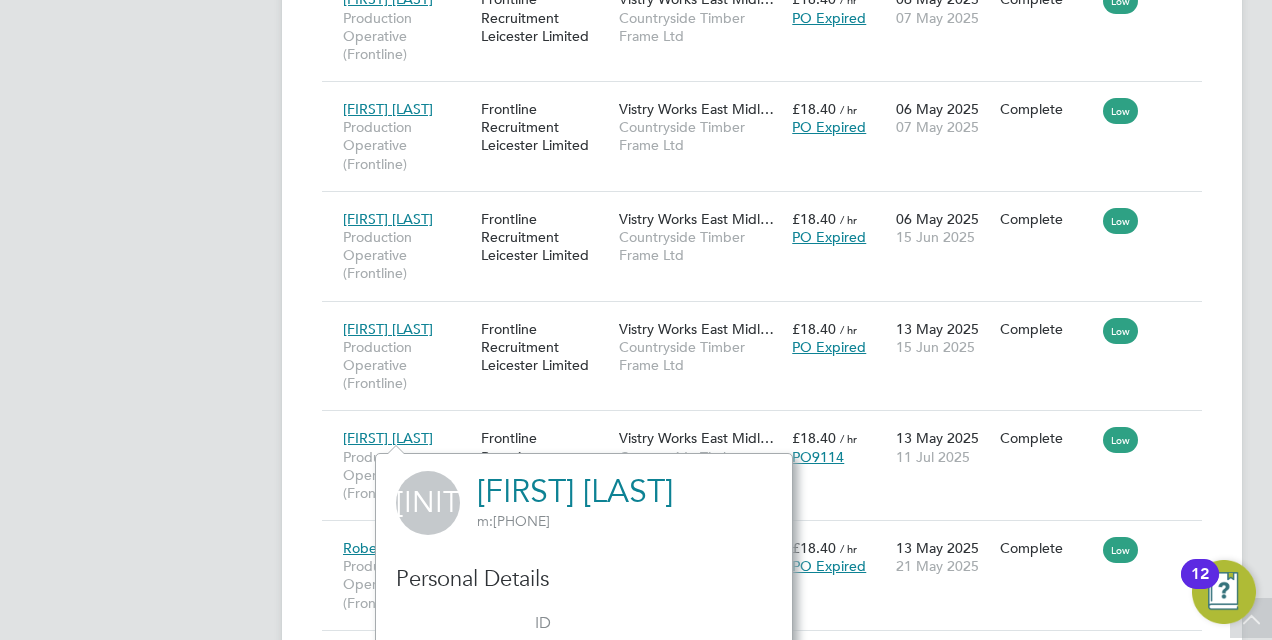 click on "LK   Liz Kennedy   Notifications
Applications:   Network
Team Members   Businesses   Sites   Workers   Current page:   Jobs
Positions   Vacancies   Placements   Timesheets
Timesheets   Expenses   Finance
Invoices & Credit Notes   Preferences
My Business   Notifications   Activity Logs
.st0{fill:#C0C1C2;}
Powered by Engage" at bounding box center (148, -31) 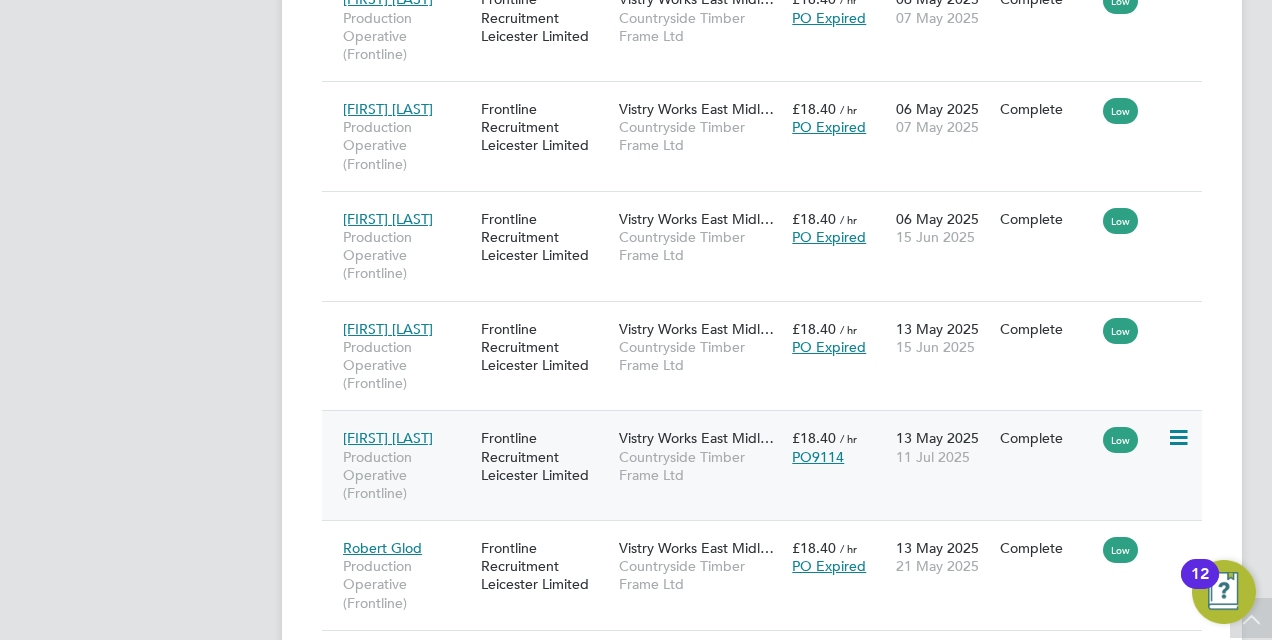 click 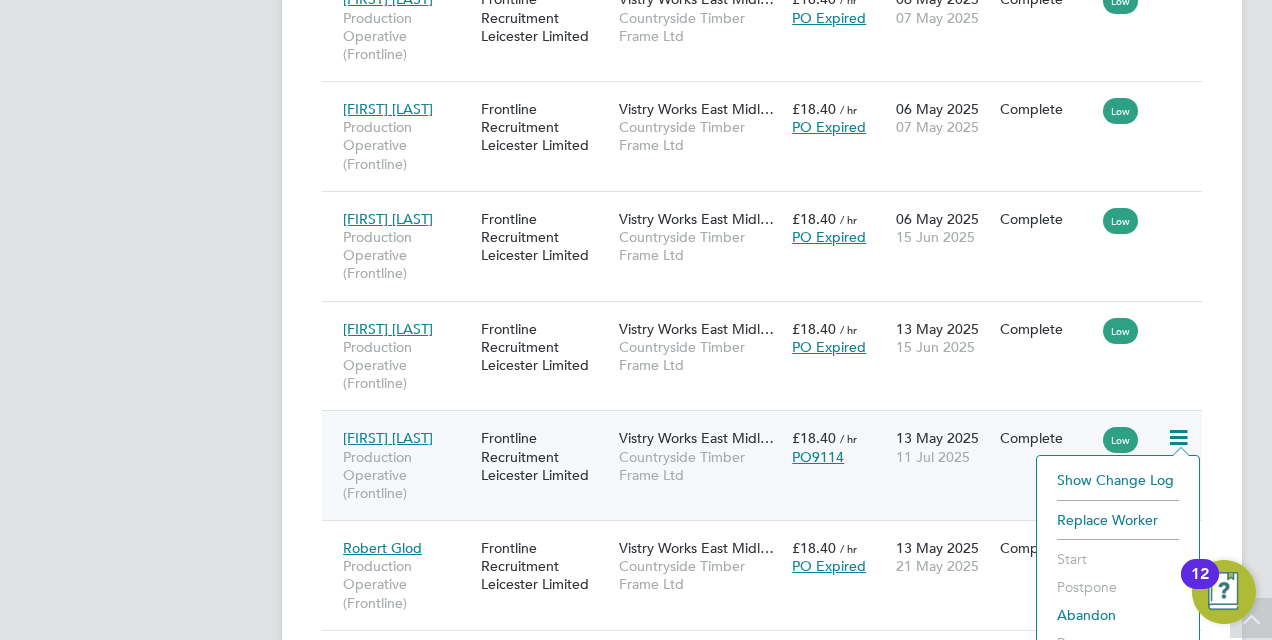 scroll, scrollTop: 1800, scrollLeft: 0, axis: vertical 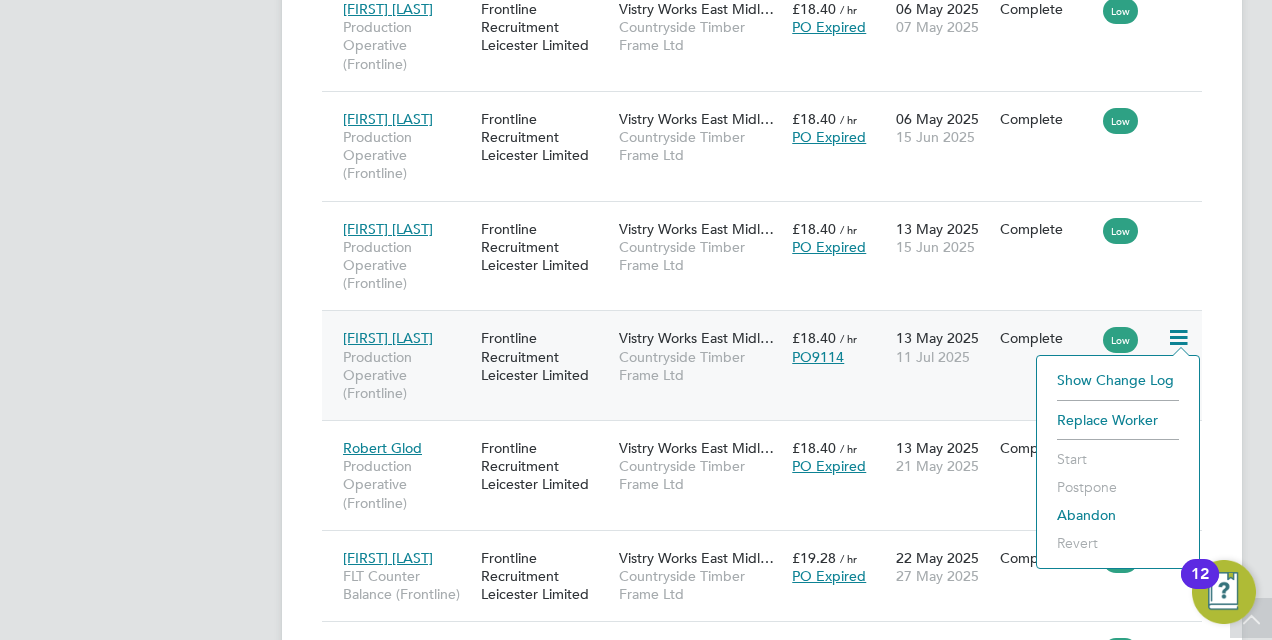 click on "William Taylor 10… Production Operative (Frontline) Frontline Recruitment Leicester Limited Vistry Works East Midl… Countryside Timber Frame Ltd £18.40   / hr PO9114 13 May 2025 11 Jul 2025 Complete Low" 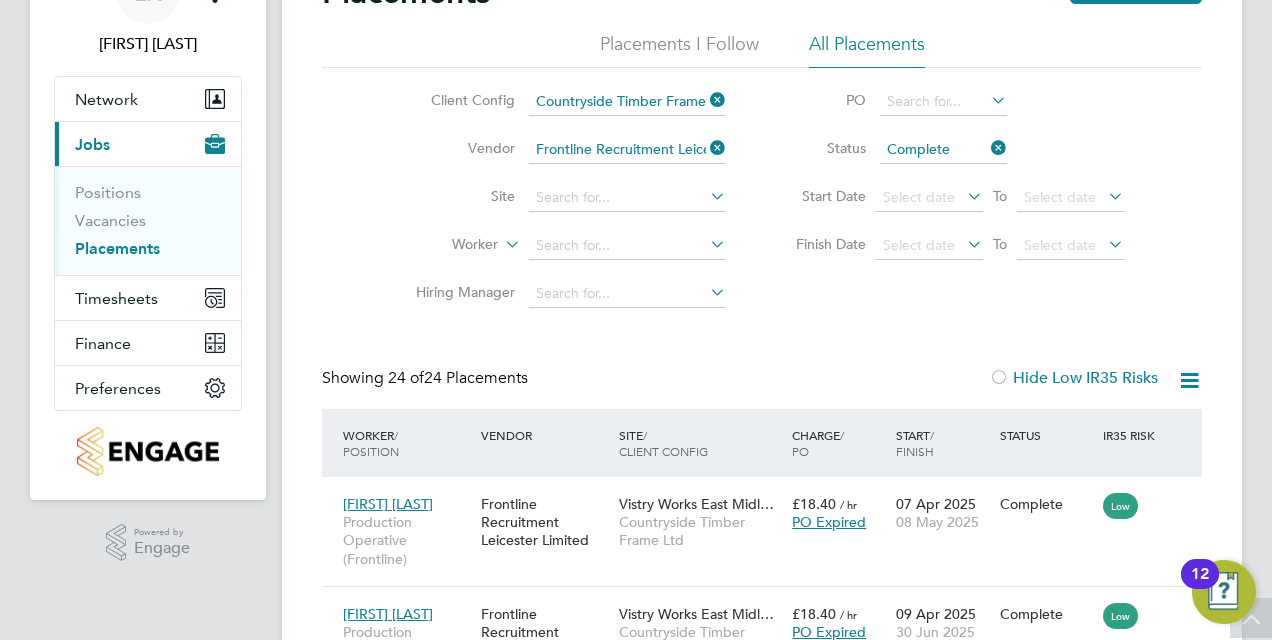 scroll, scrollTop: 100, scrollLeft: 0, axis: vertical 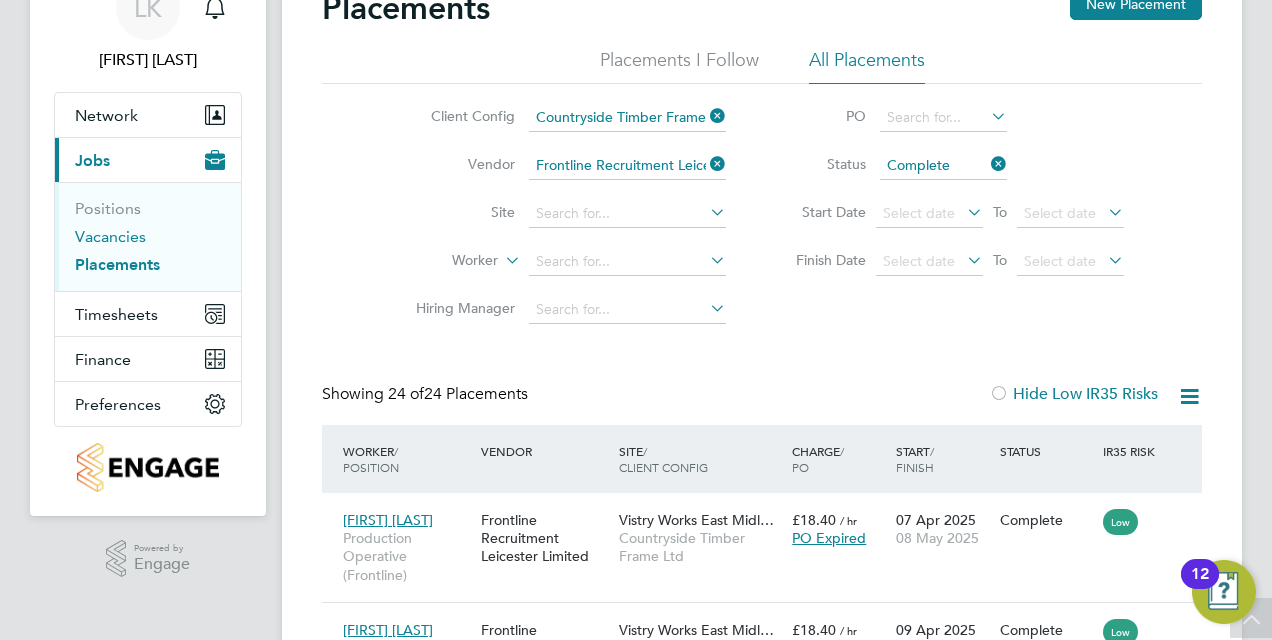 click on "Vacancies" at bounding box center [110, 236] 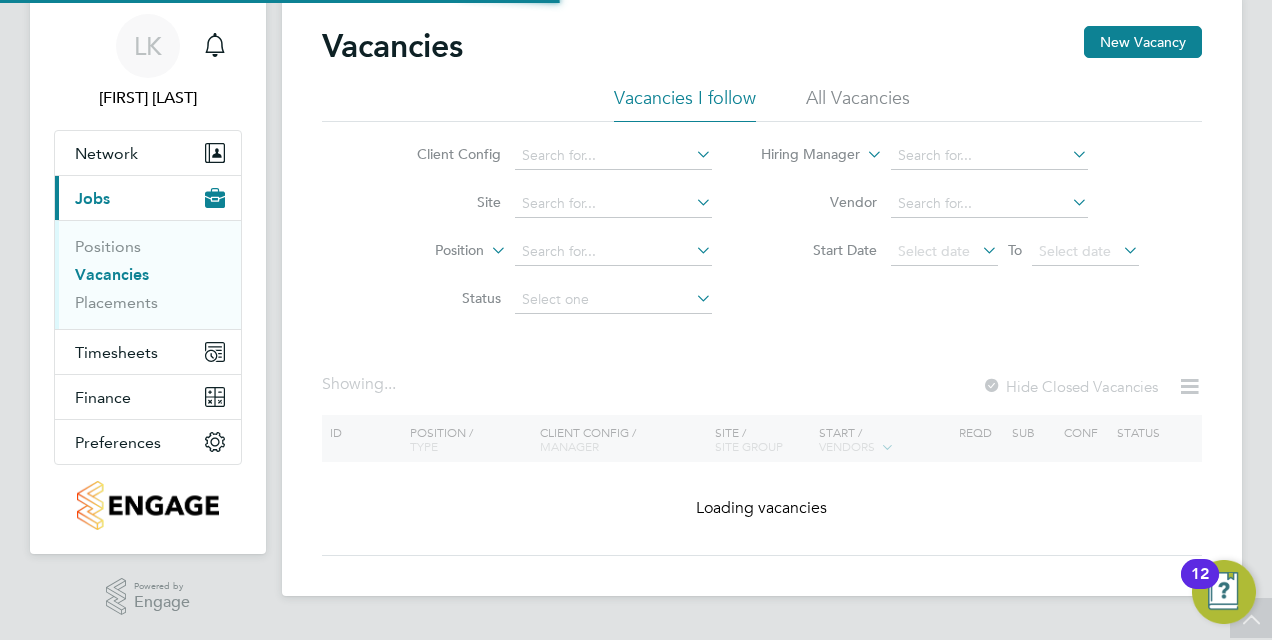 scroll, scrollTop: 0, scrollLeft: 0, axis: both 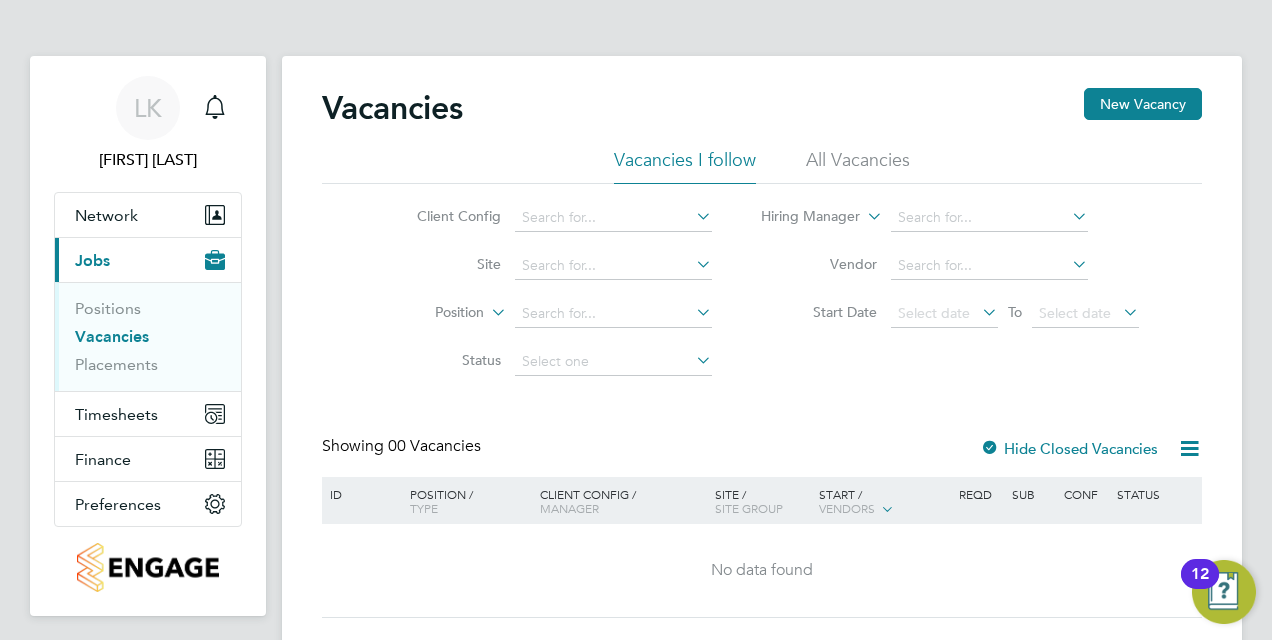 click on "Client Config" 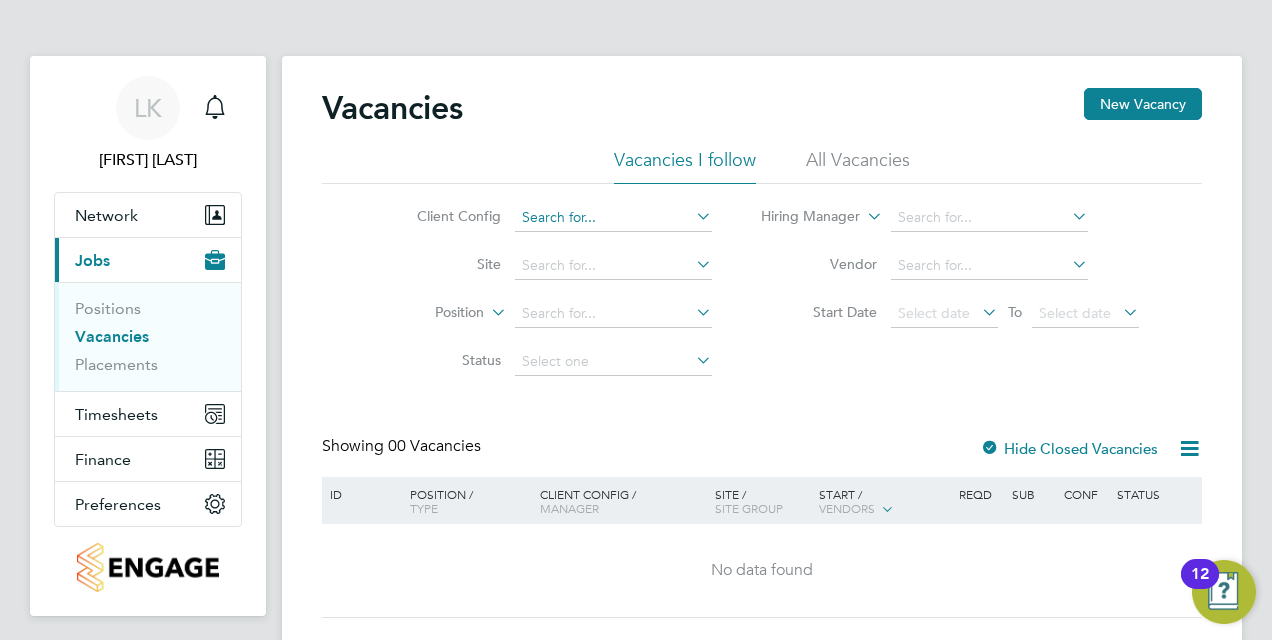 click 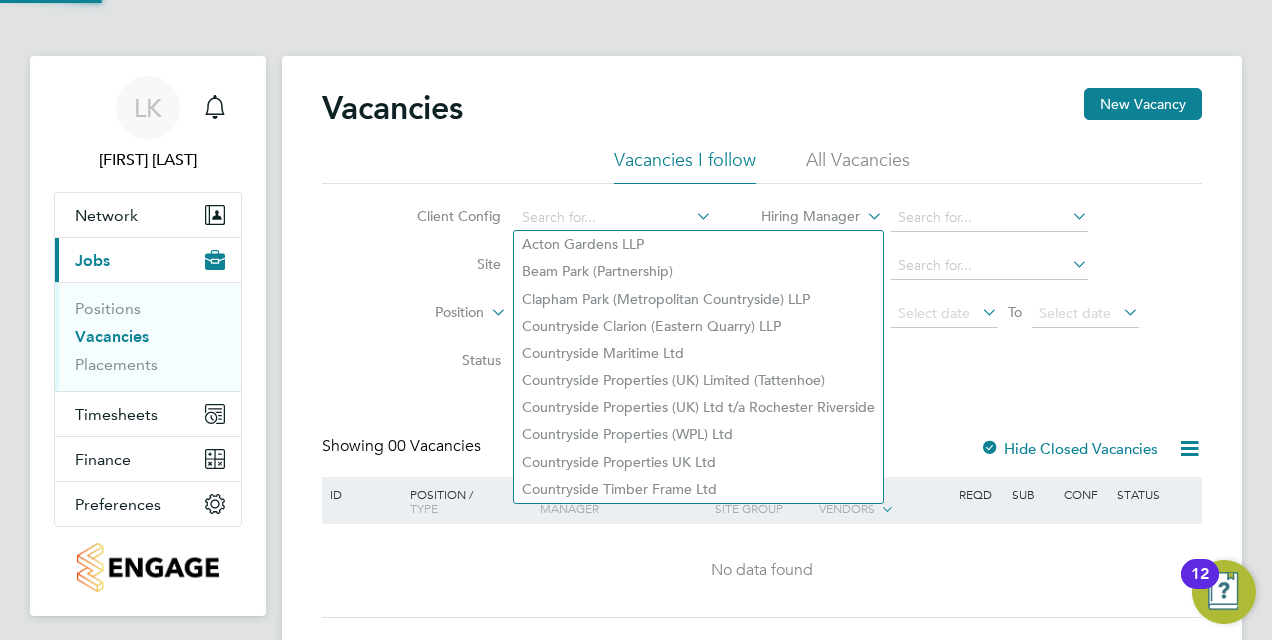 click 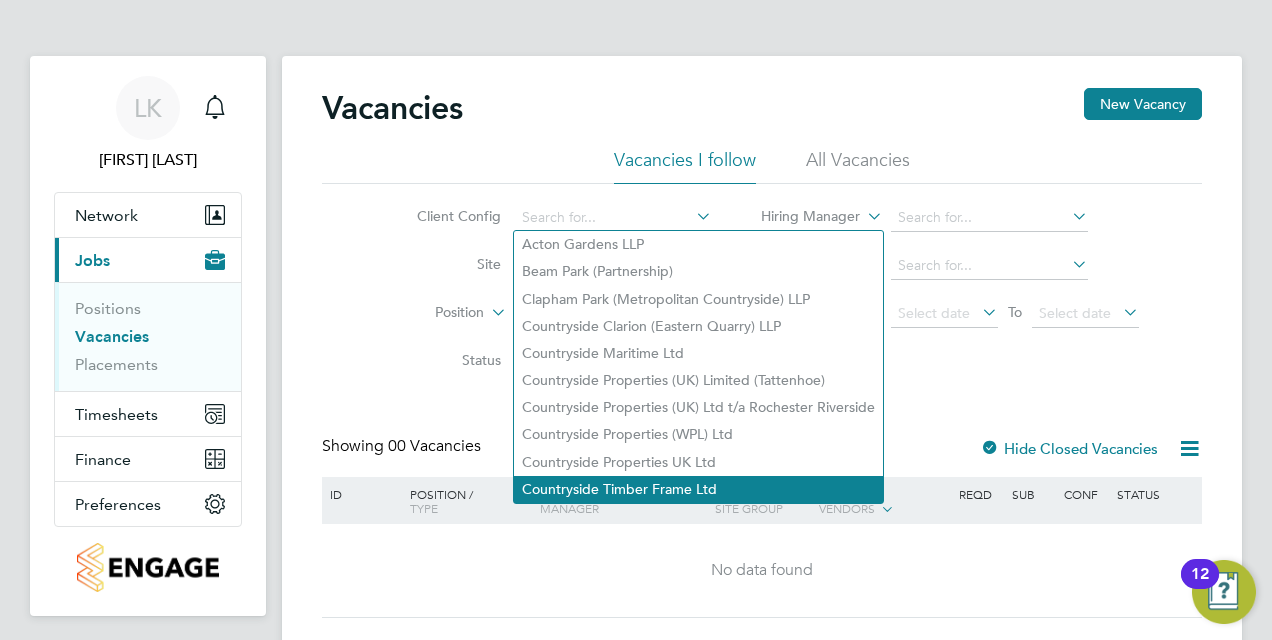 click on "Countryside Timber Frame Ltd" 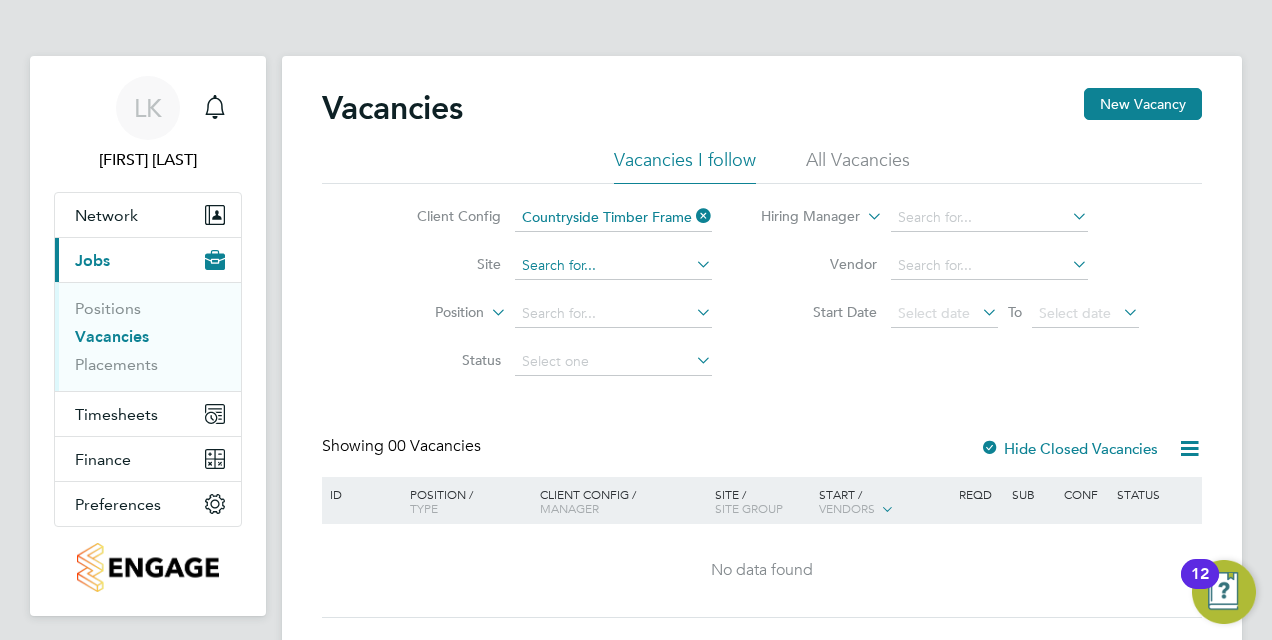 click 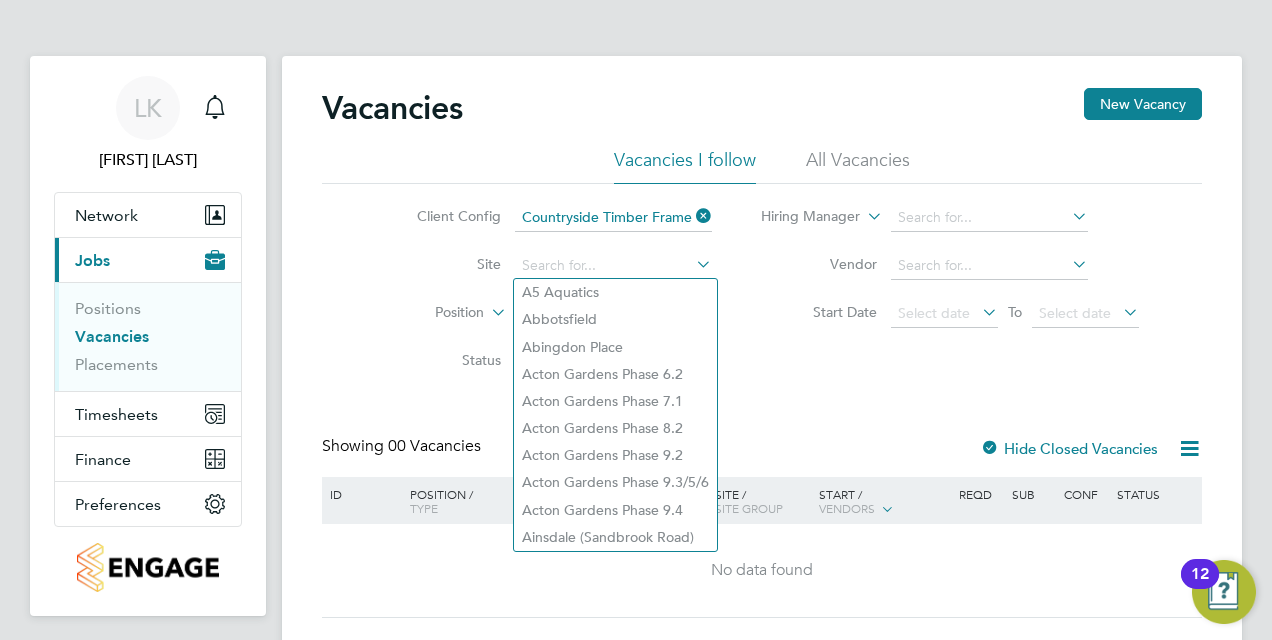 click on "Position" 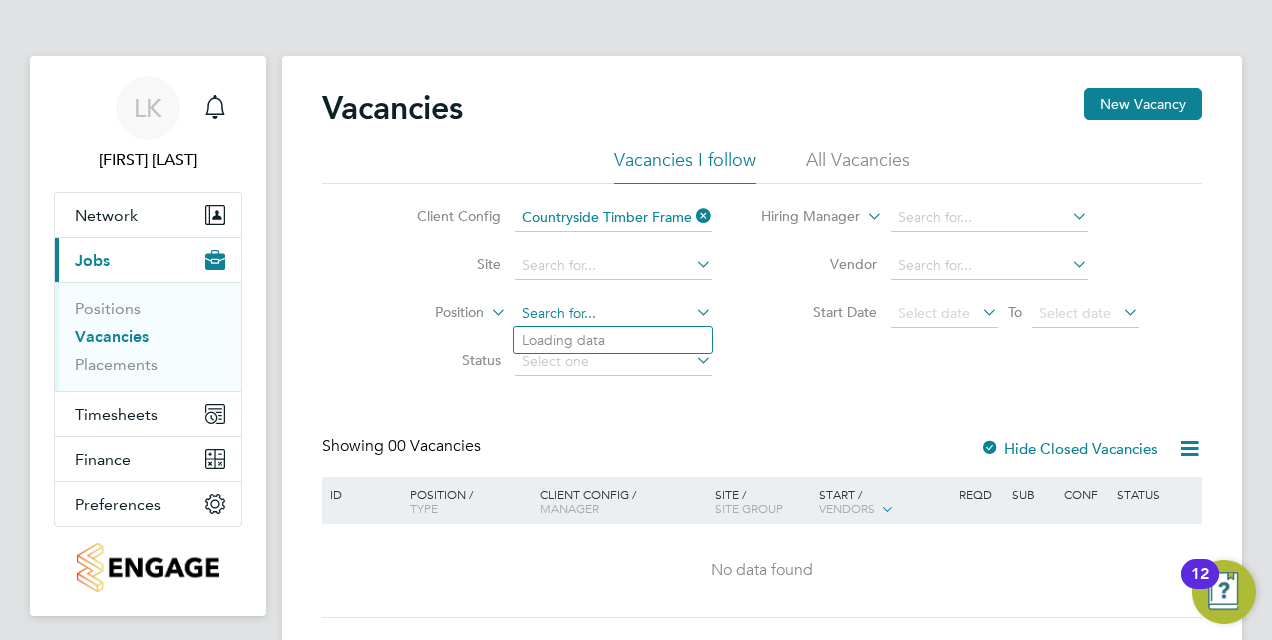 click 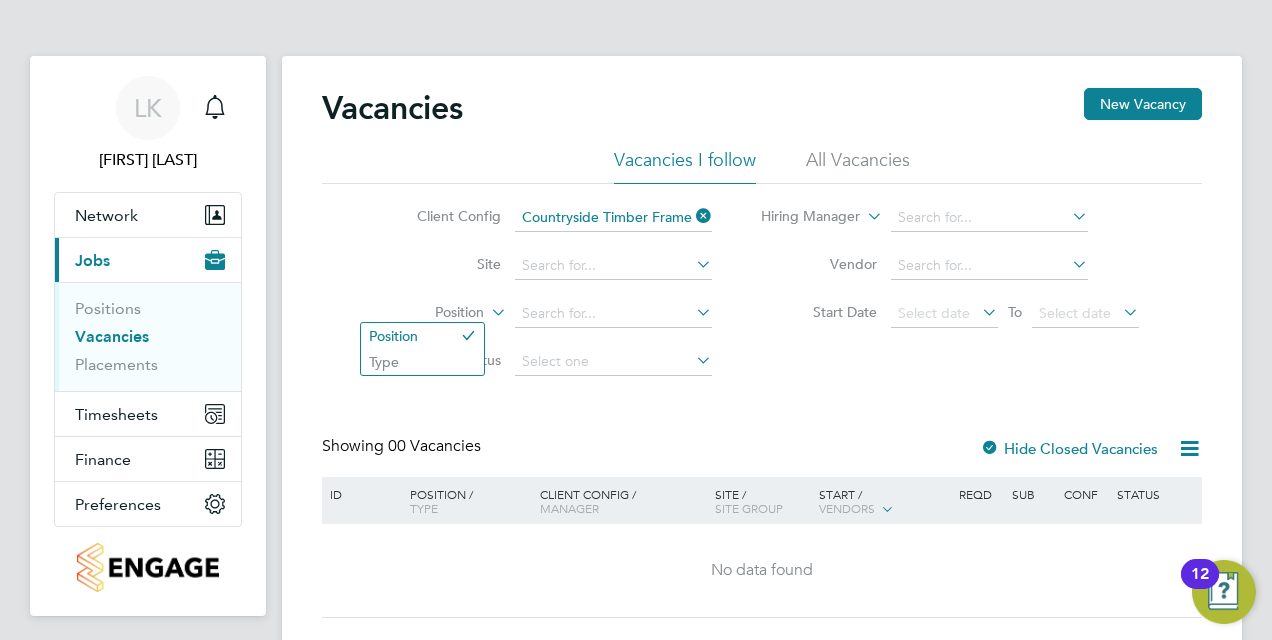 click on "Position" 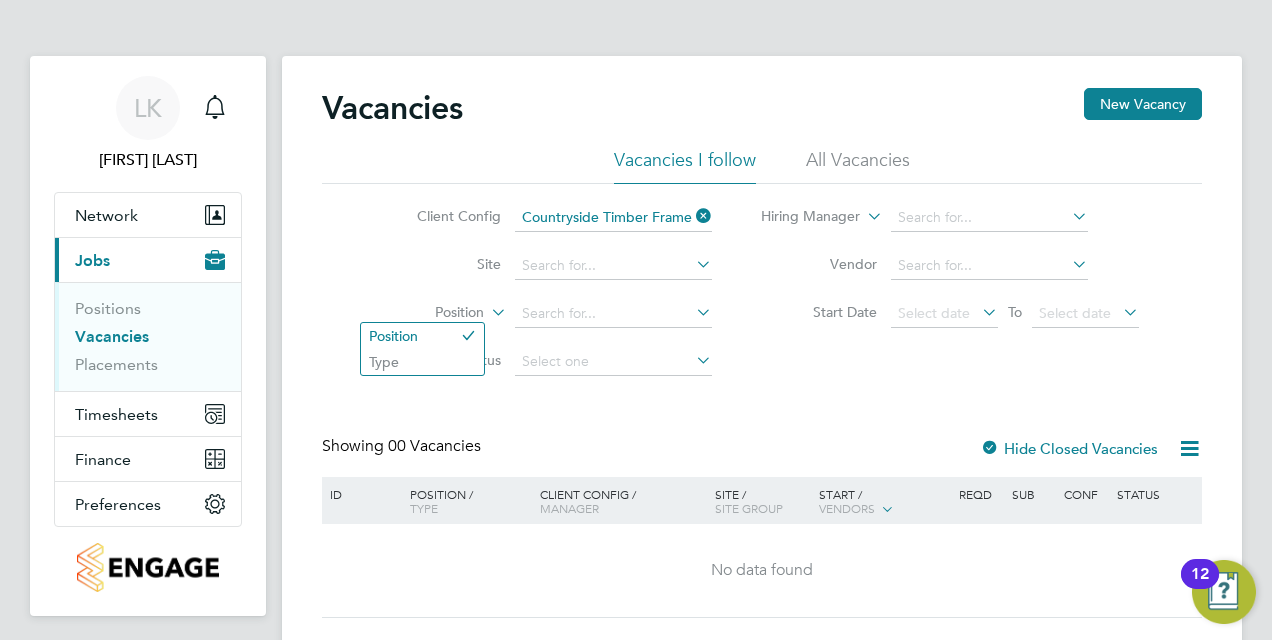 click 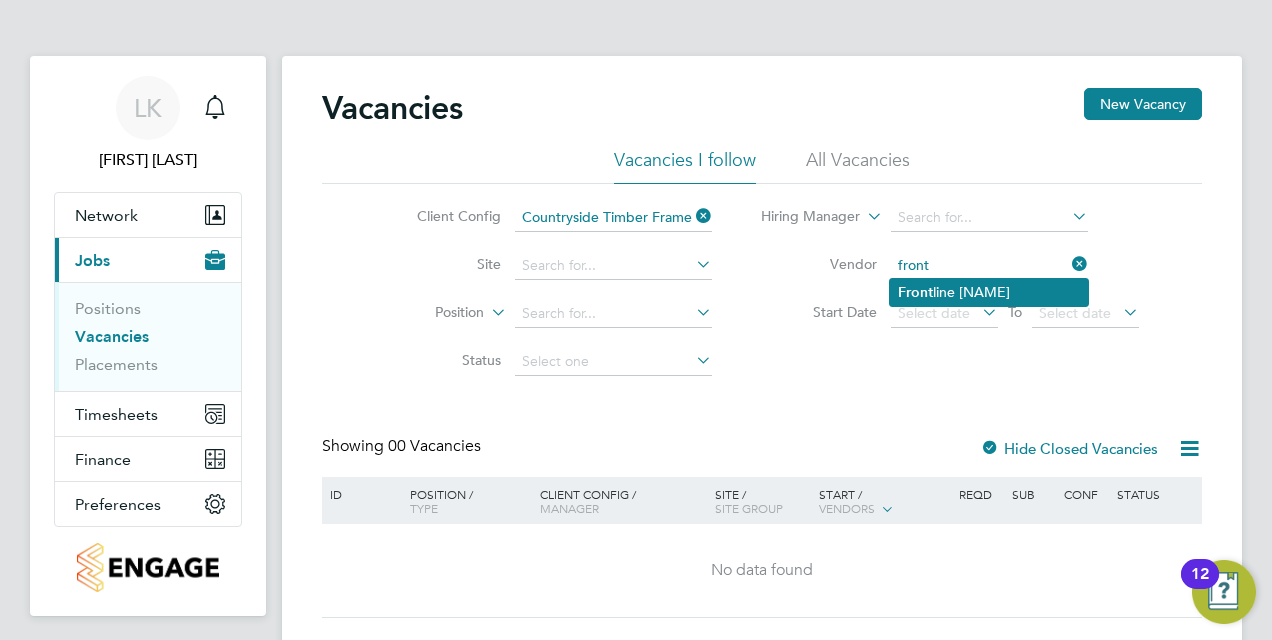 click on "Front line Recruitment Leicester Limited" 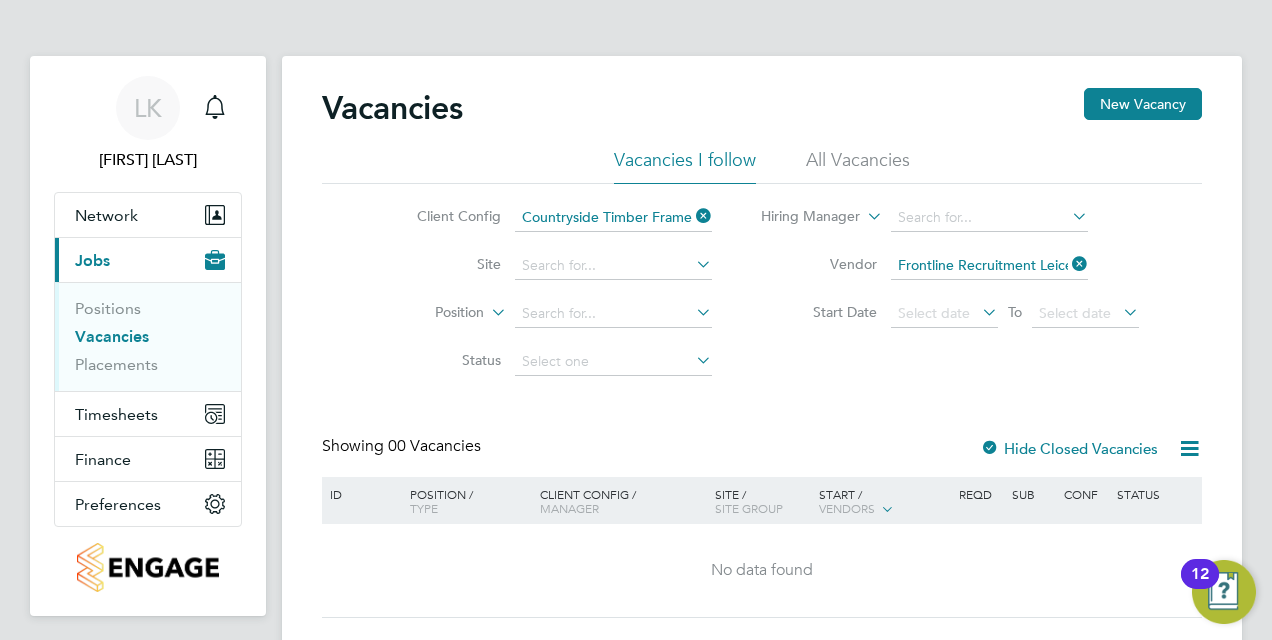 scroll, scrollTop: 59, scrollLeft: 0, axis: vertical 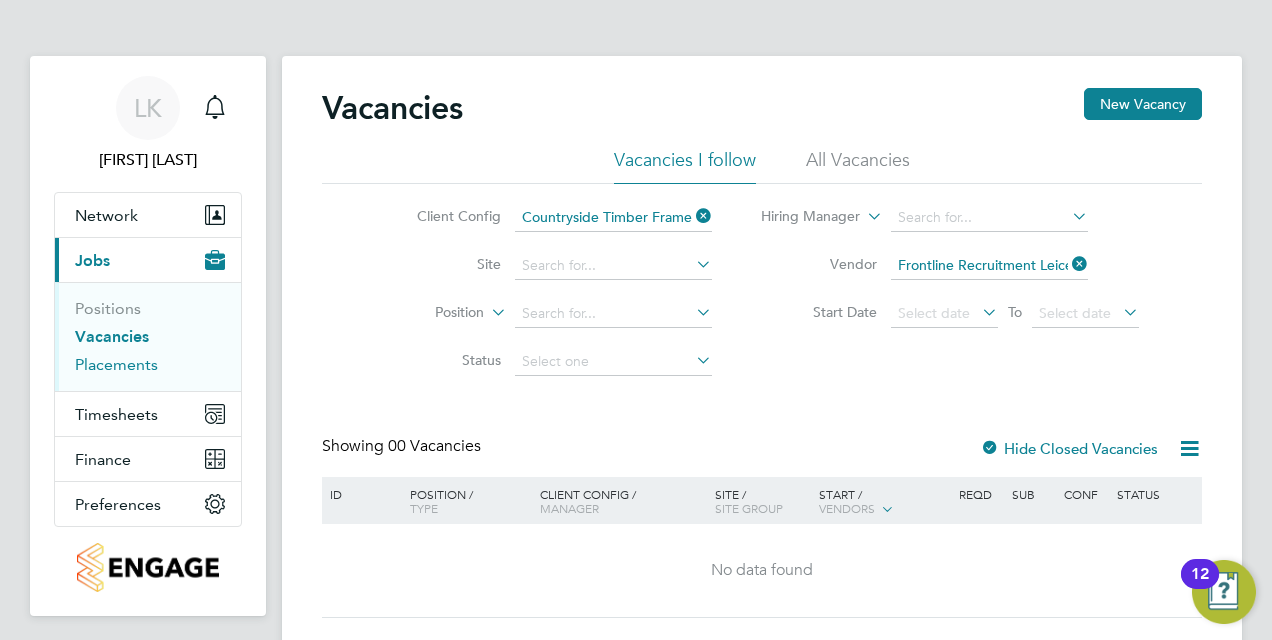 click on "Placements" at bounding box center [116, 364] 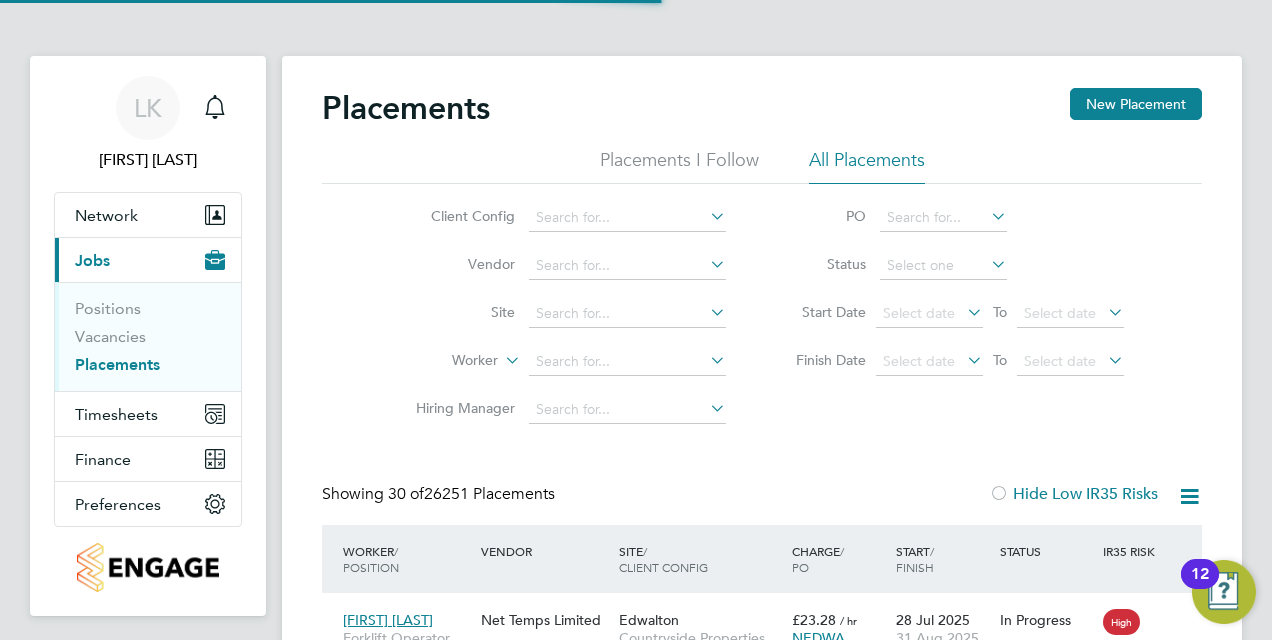 scroll, scrollTop: 10, scrollLeft: 10, axis: both 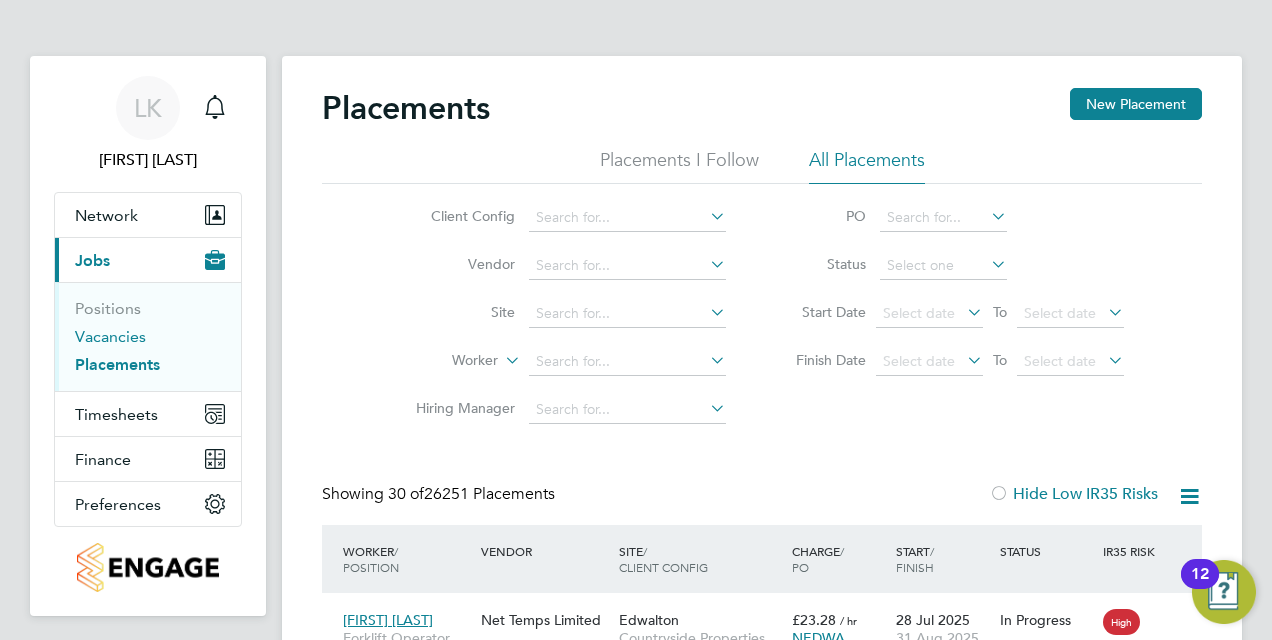 click on "Vacancies" at bounding box center [110, 336] 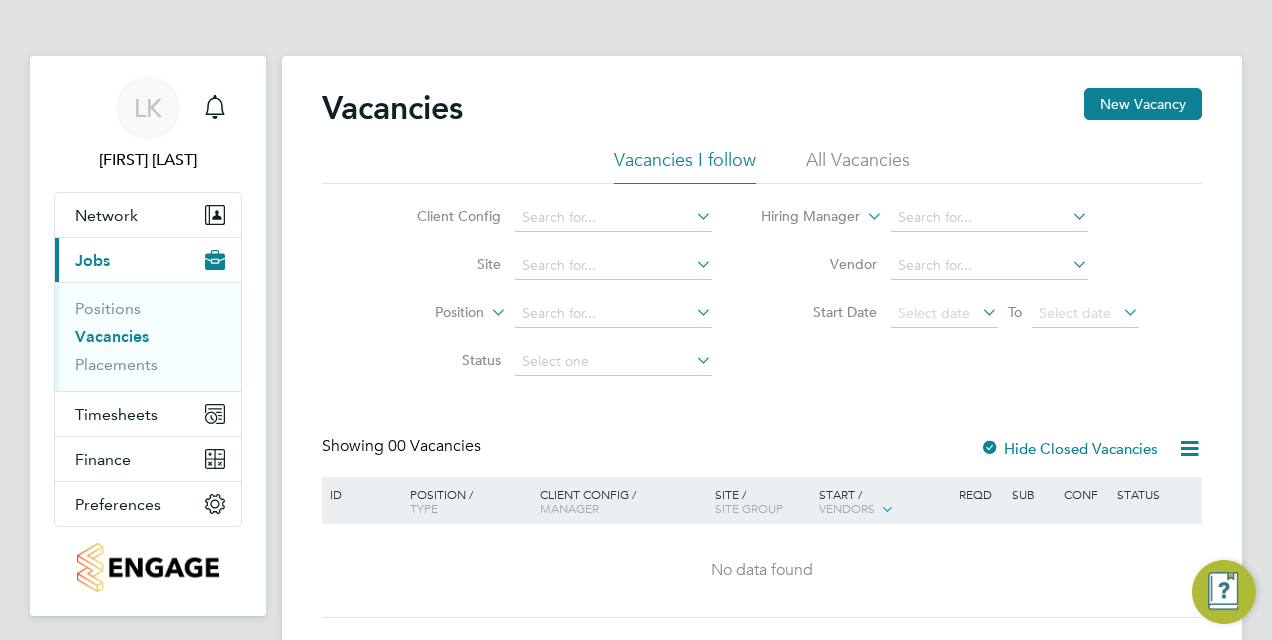 click on "Positions   Vacancies   Placements" at bounding box center (148, 336) 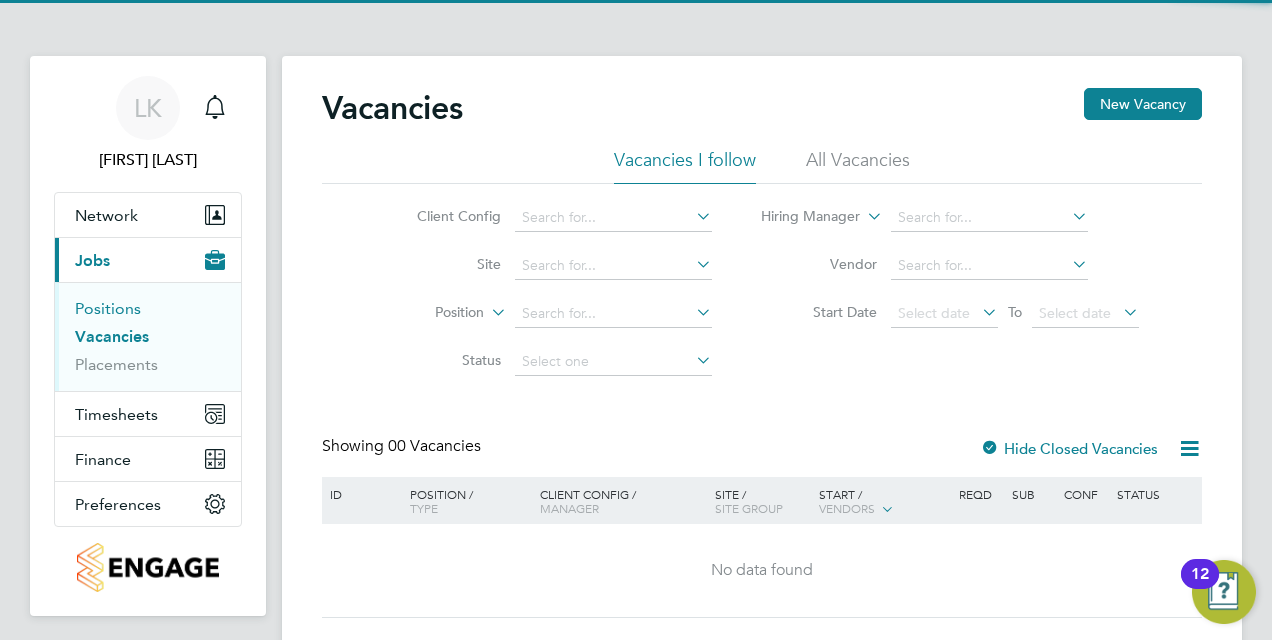 click on "Positions" at bounding box center [108, 308] 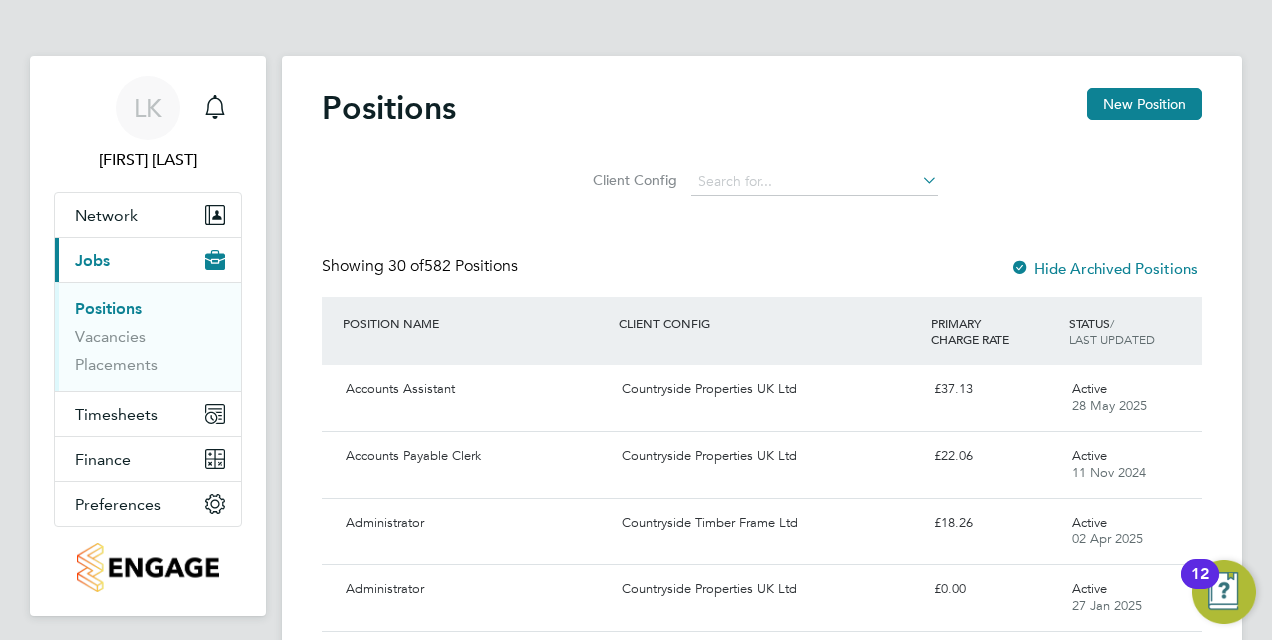 click 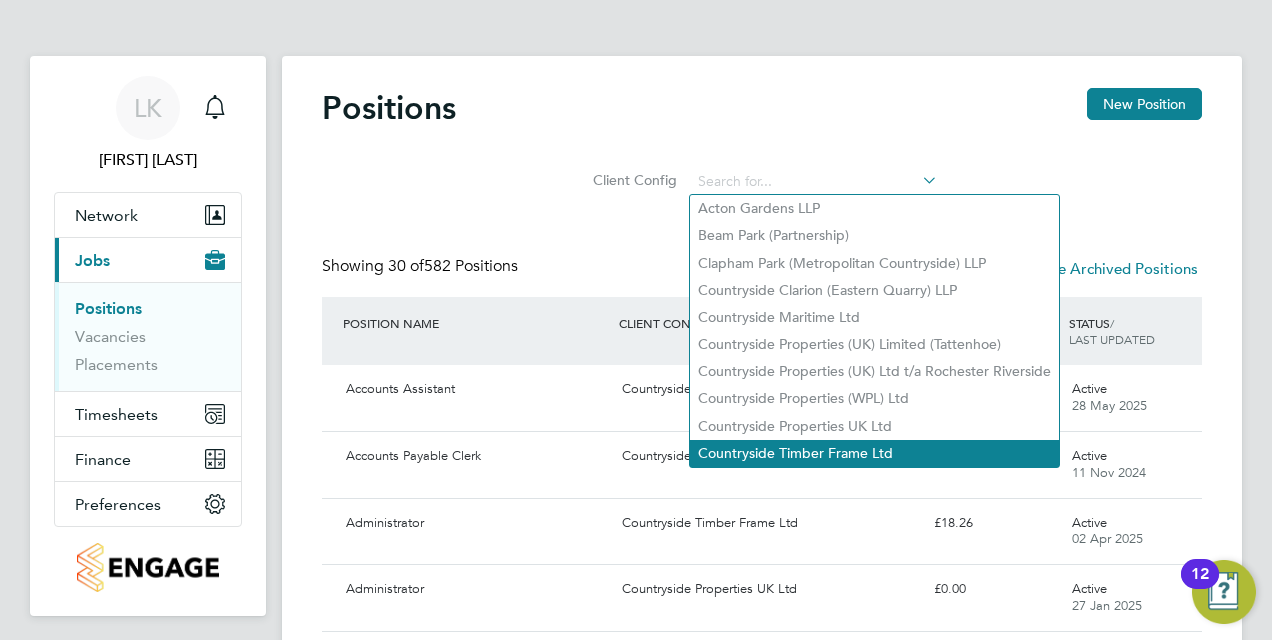 click on "Countryside Timber Frame Ltd" 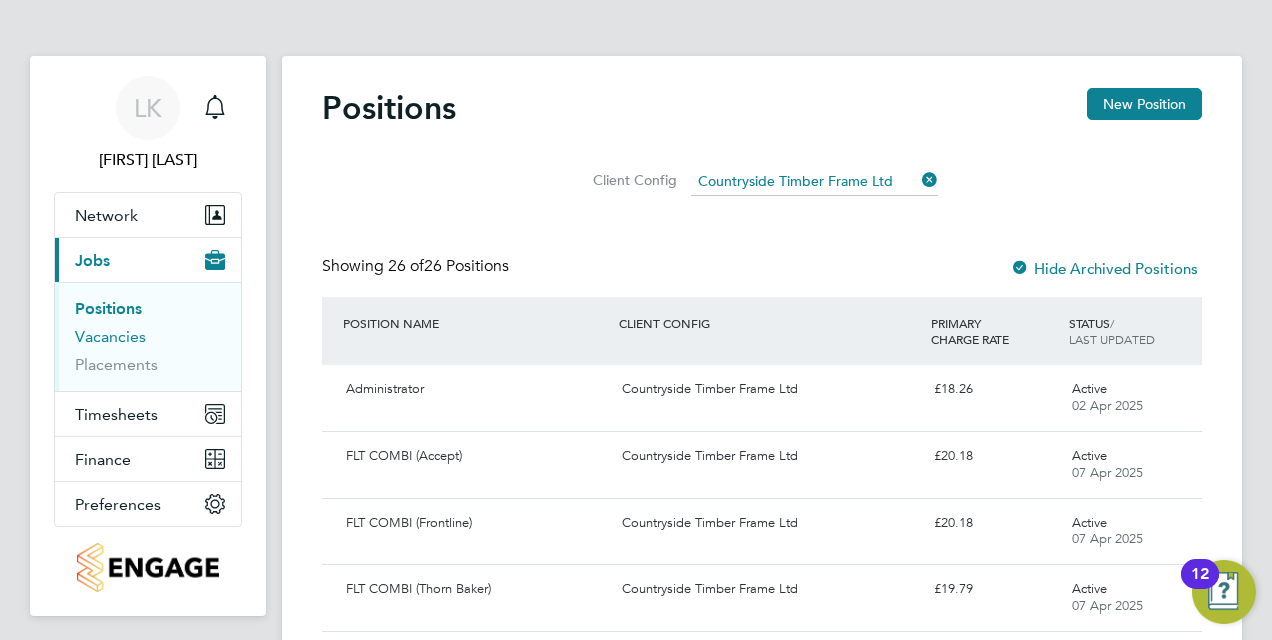 click on "Vacancies" at bounding box center [110, 336] 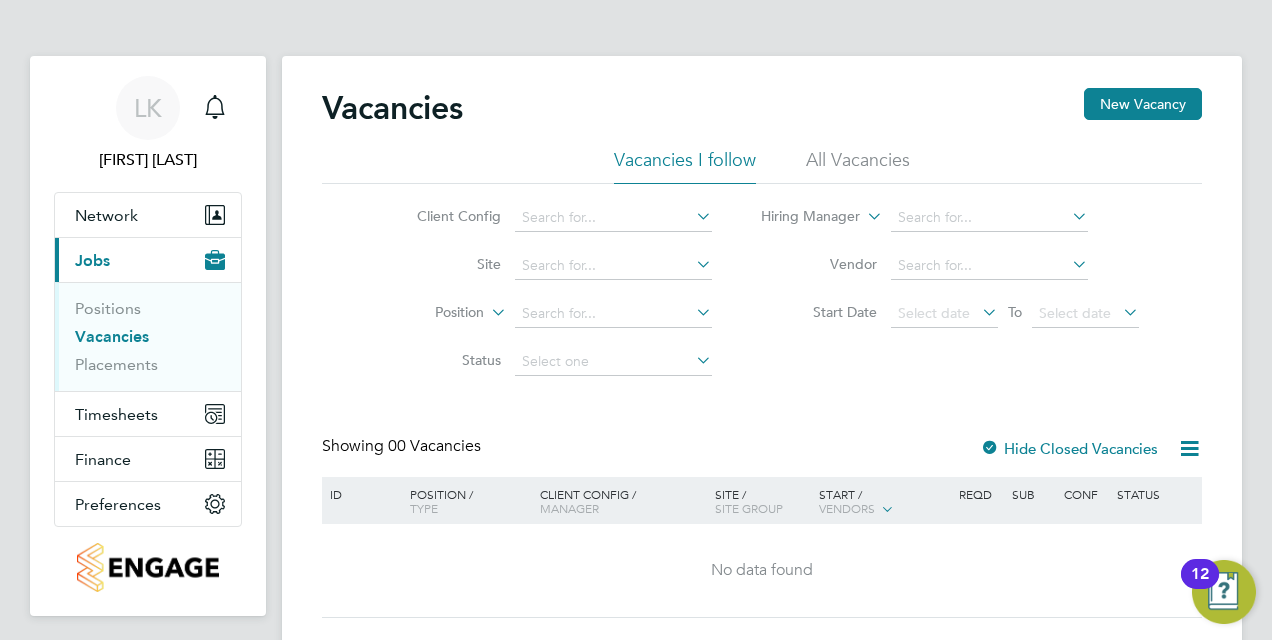 click 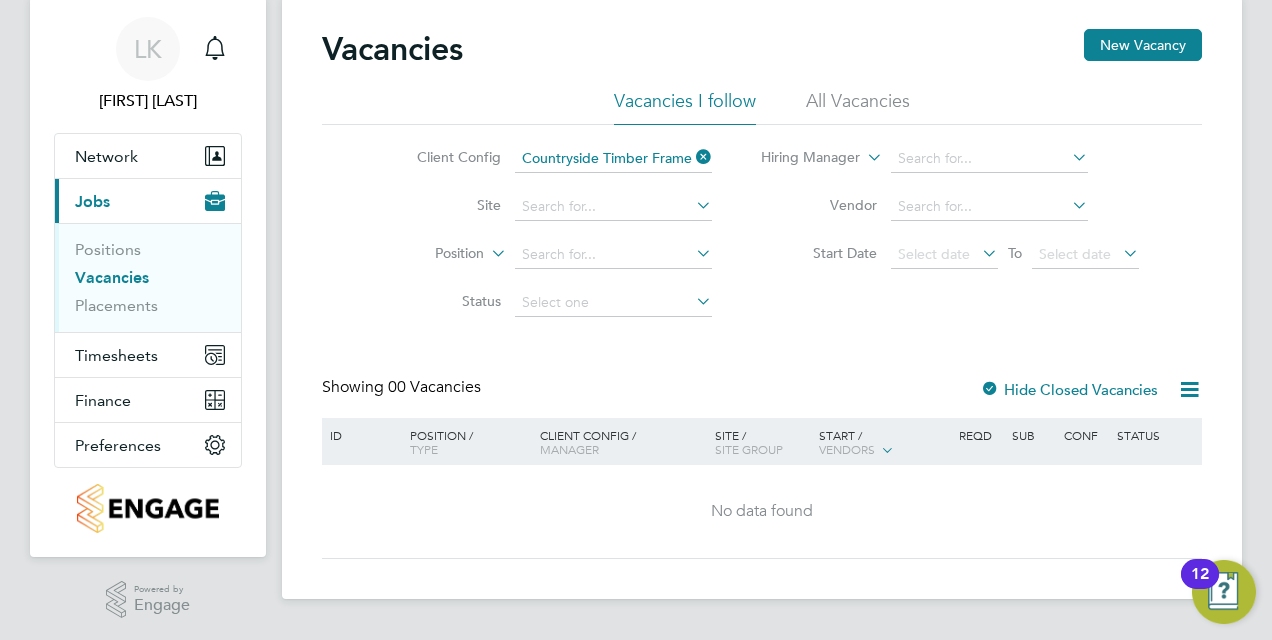 click on "All Vacancies" 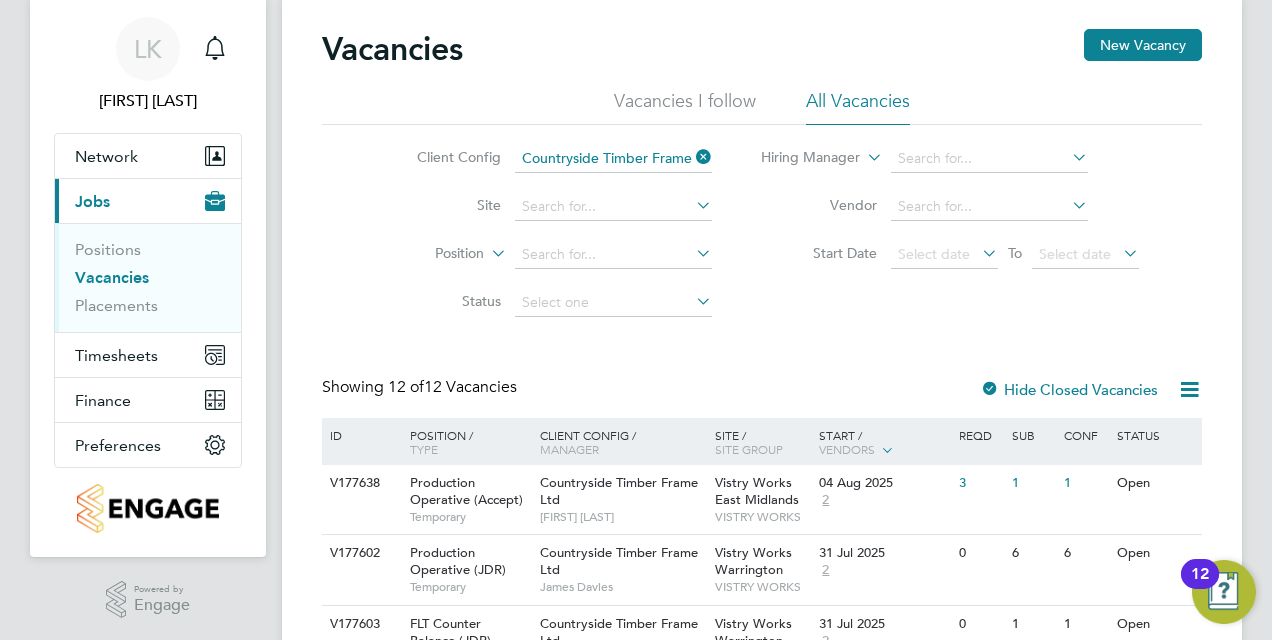 click 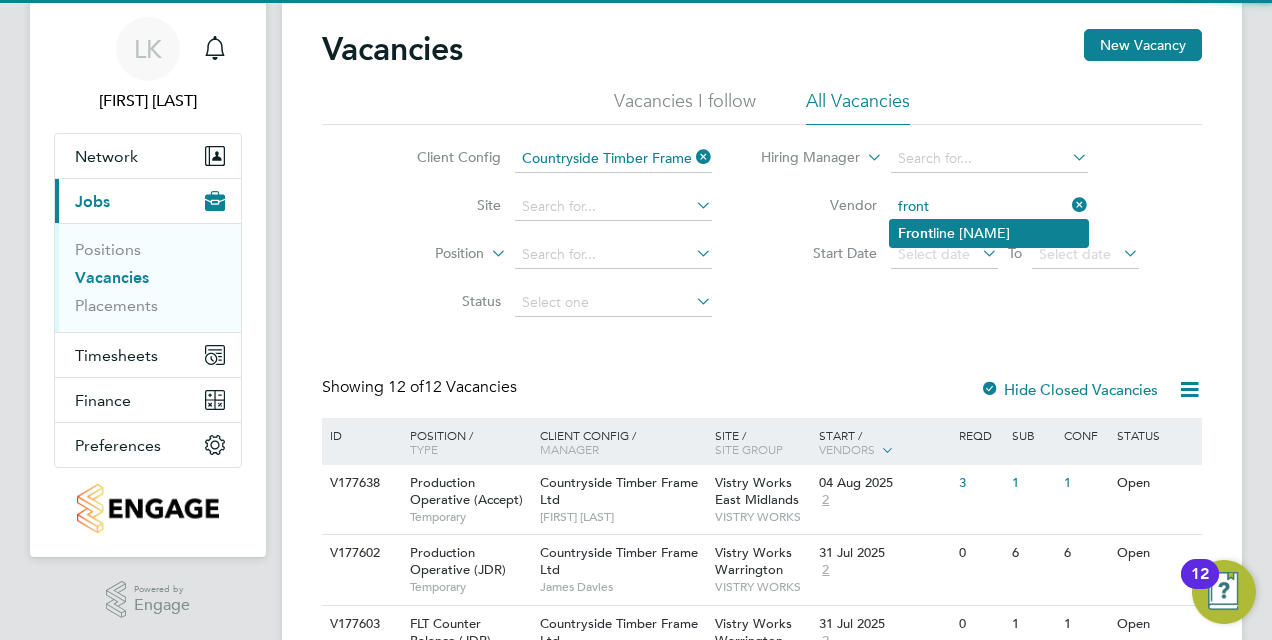 click on "Front line Recruitment Leicester Limited" 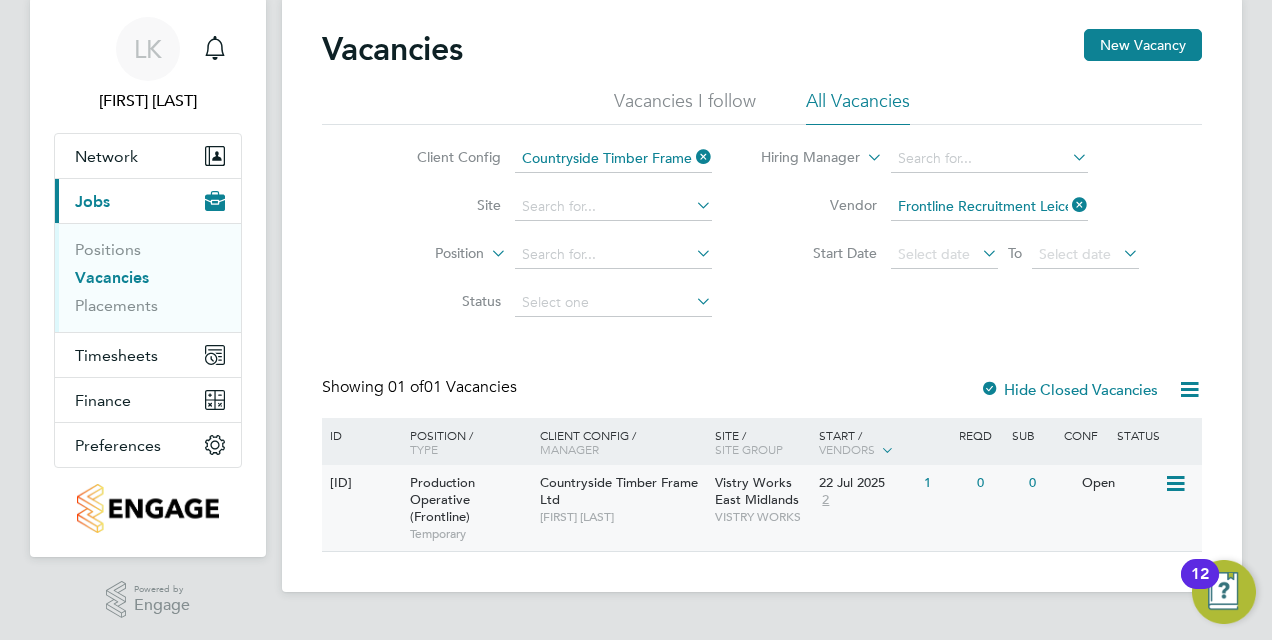 click on "V177556" 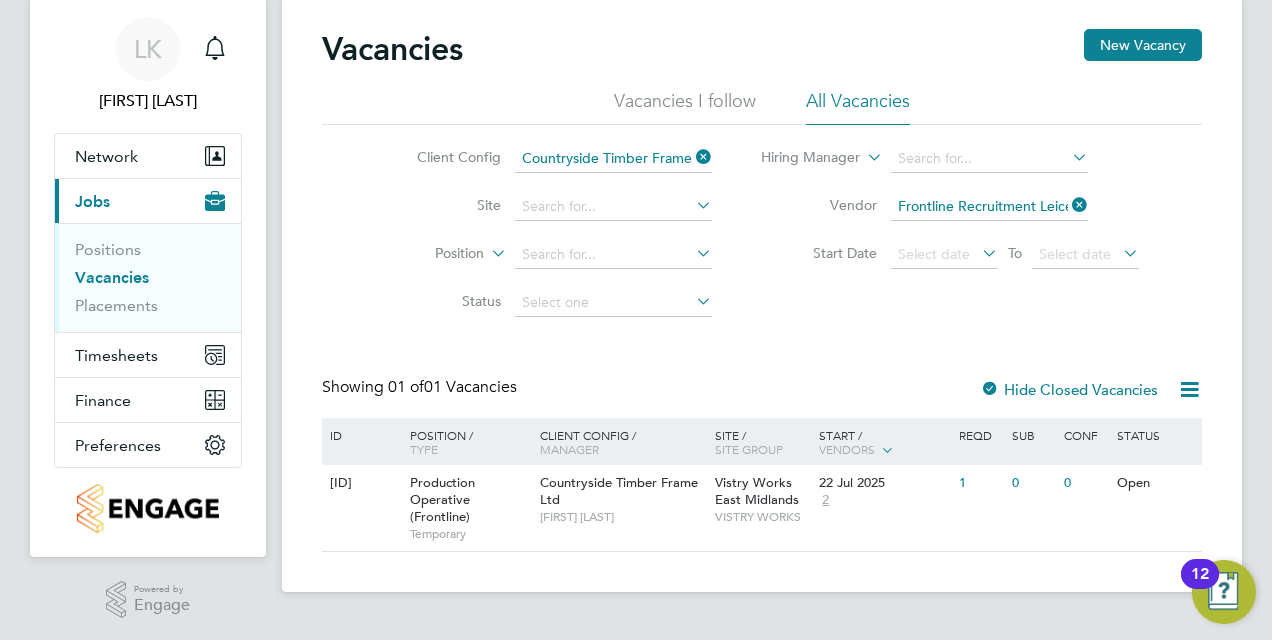 scroll, scrollTop: 0, scrollLeft: 0, axis: both 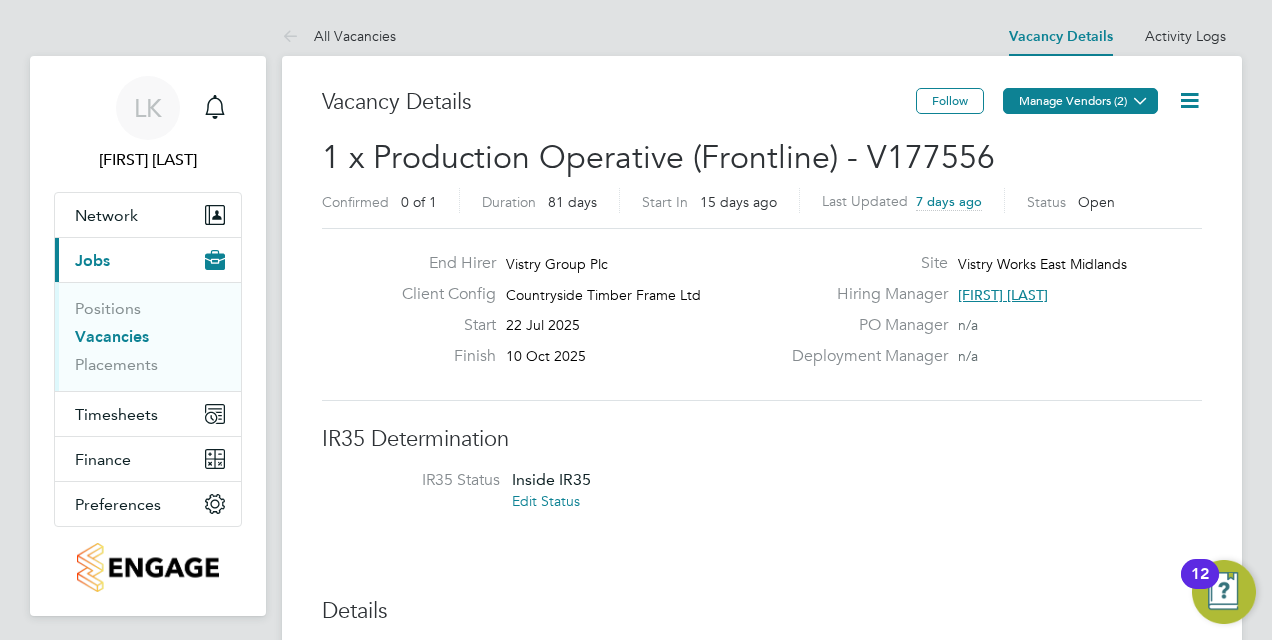 click on "Manage Vendors (2)" 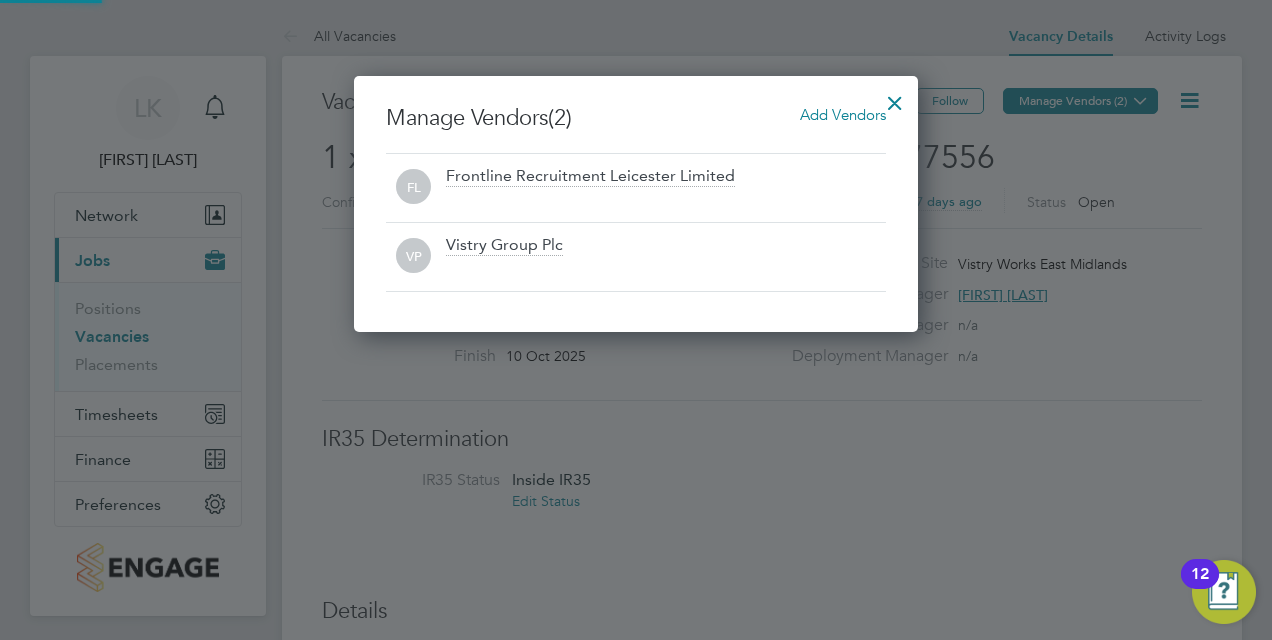 scroll, scrollTop: 10, scrollLeft: 10, axis: both 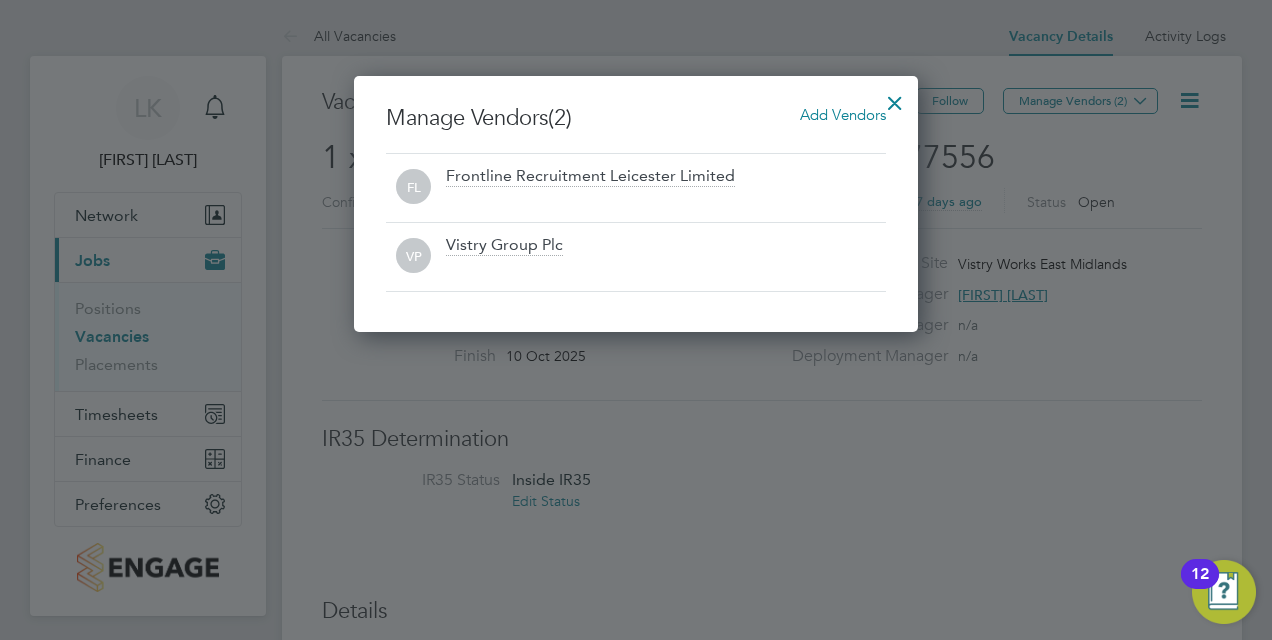 click 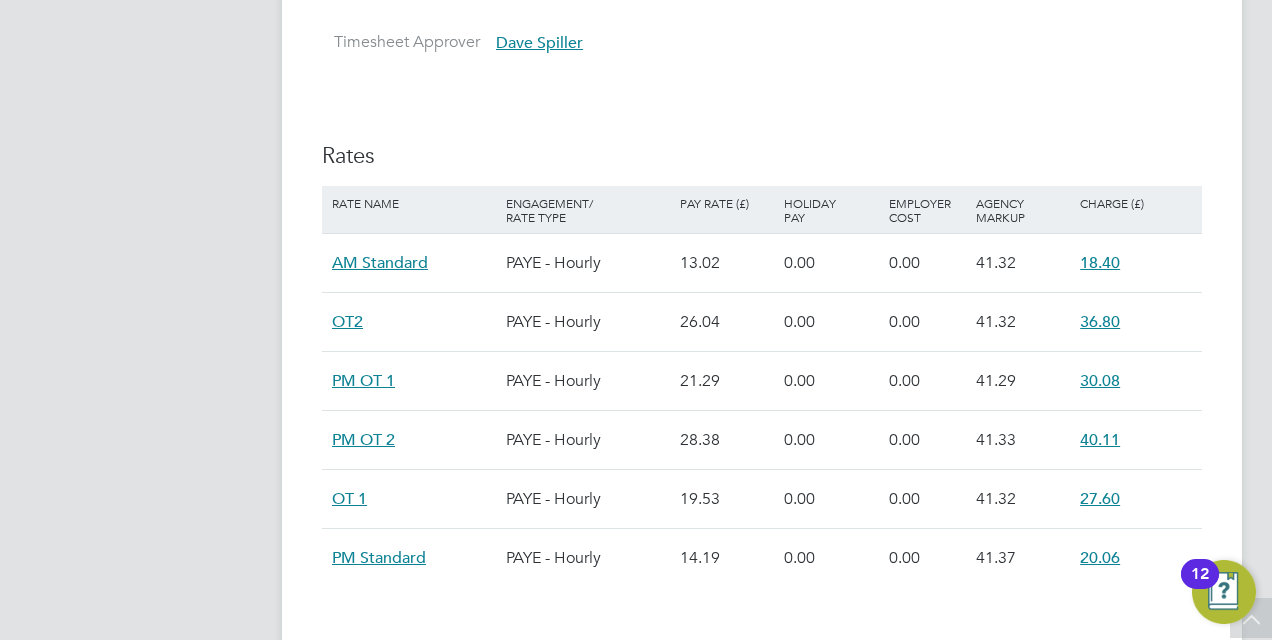 scroll, scrollTop: 1094, scrollLeft: 0, axis: vertical 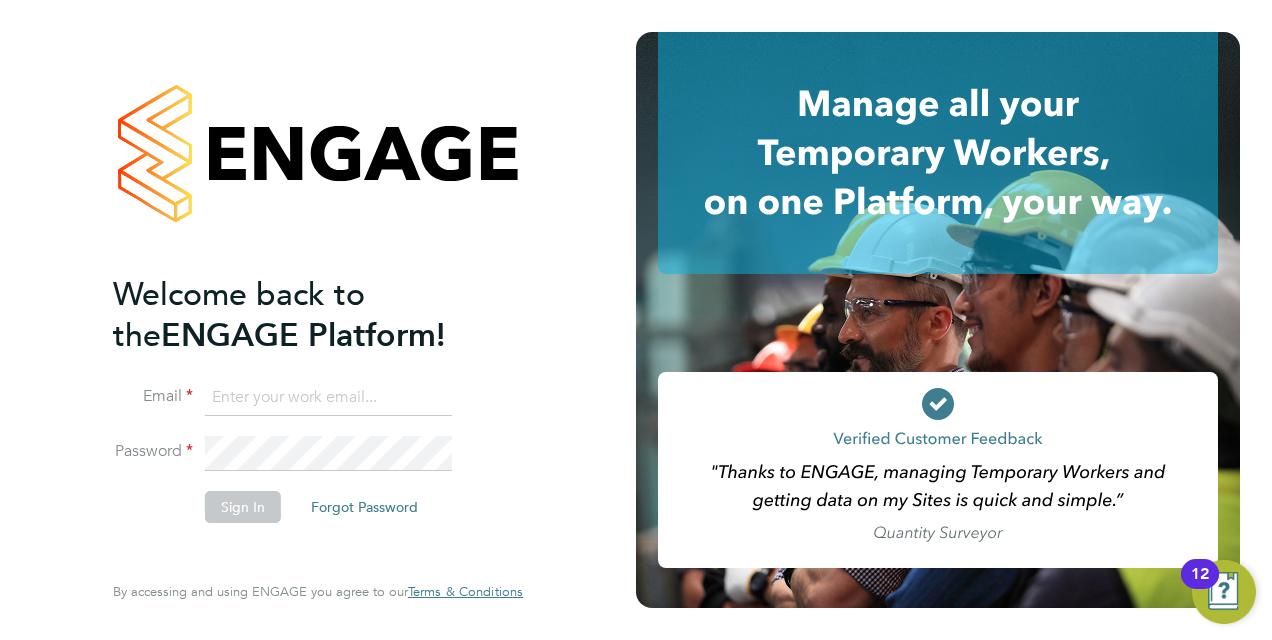 type on "liz.kennedy@vistry.co.uk" 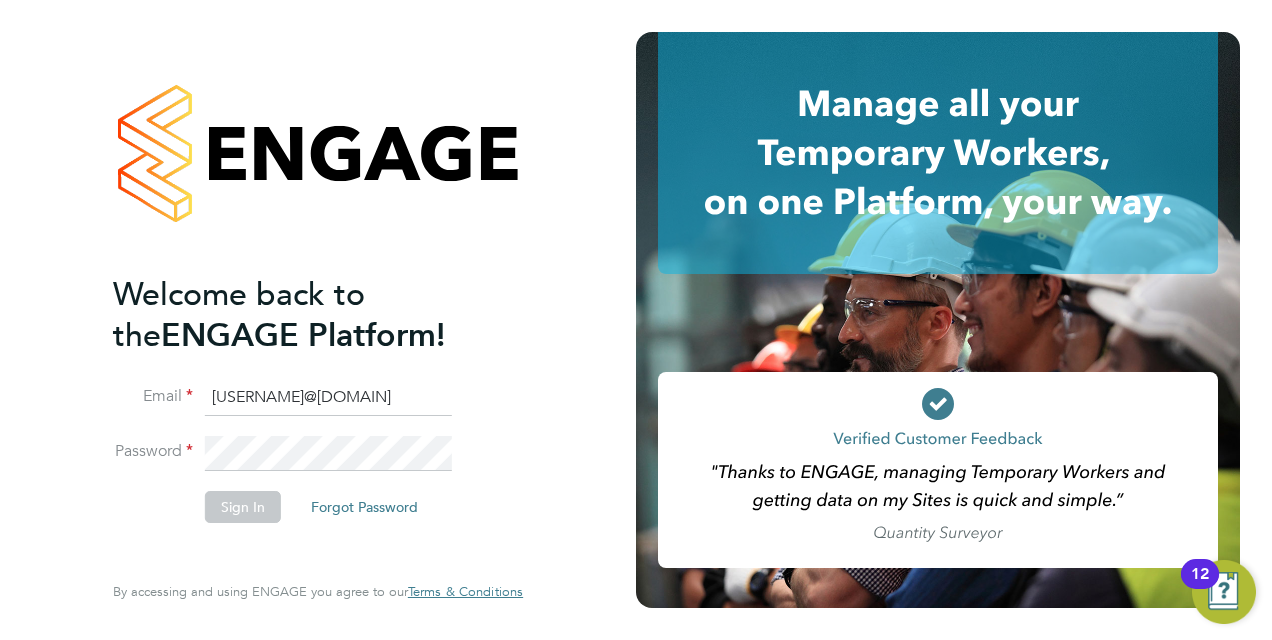 click on "[FIRST].[LAST]@[EXAMPLE].COM" 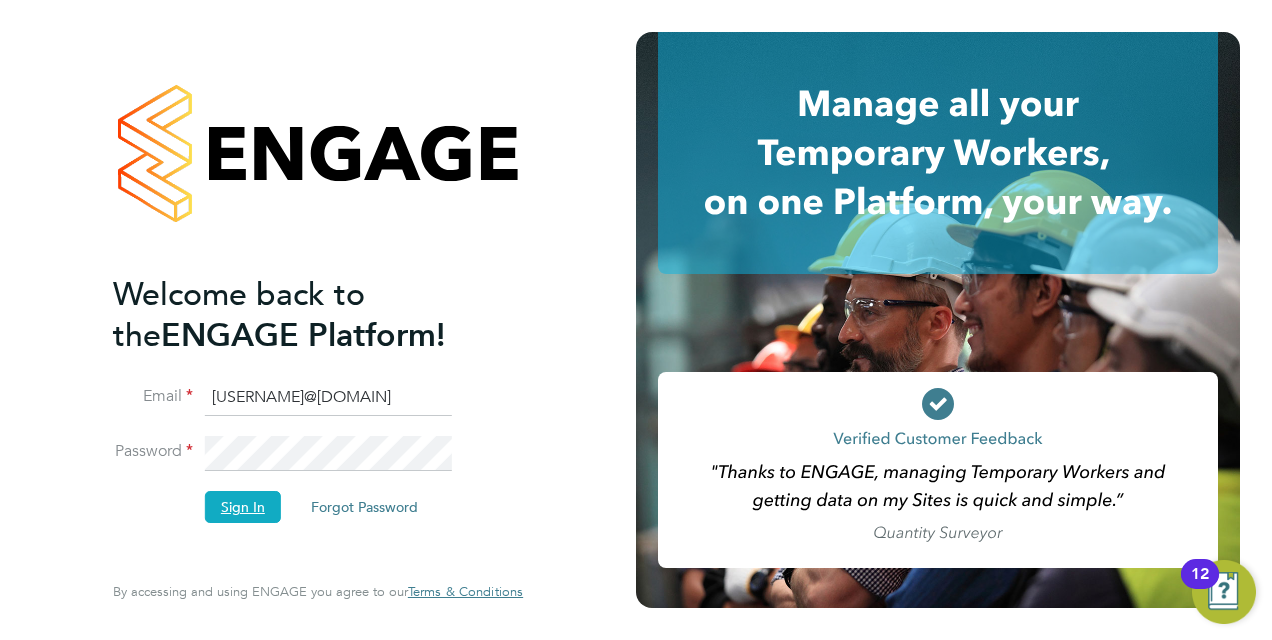 click on "Sign In" 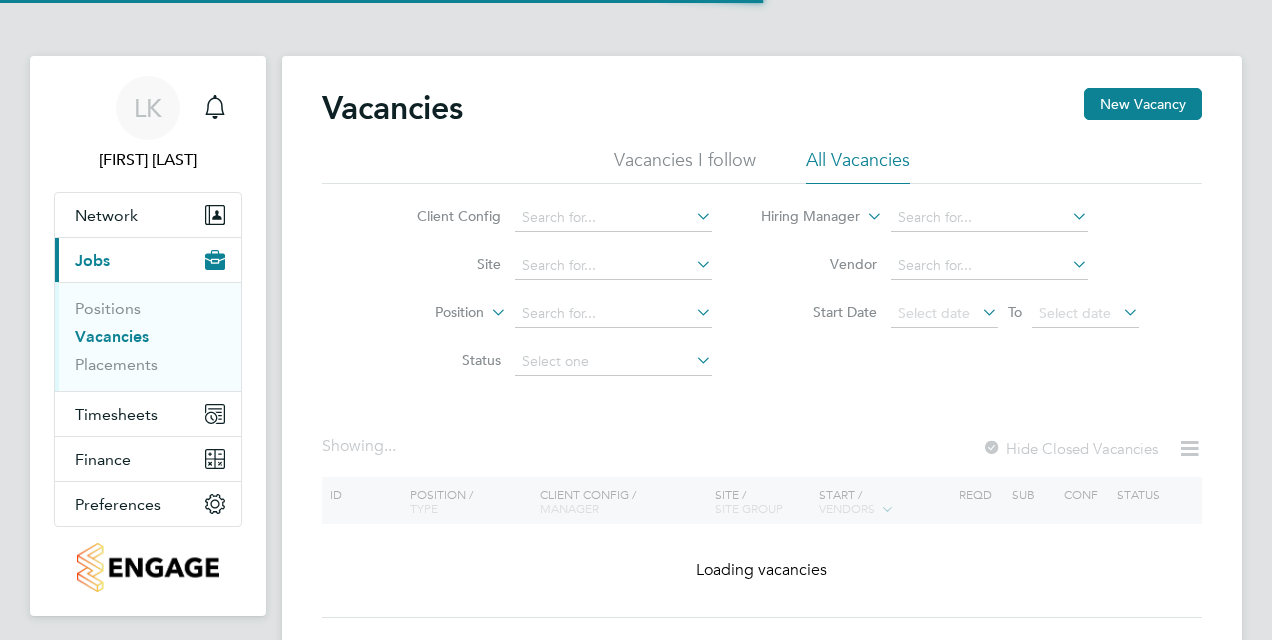 scroll, scrollTop: 0, scrollLeft: 0, axis: both 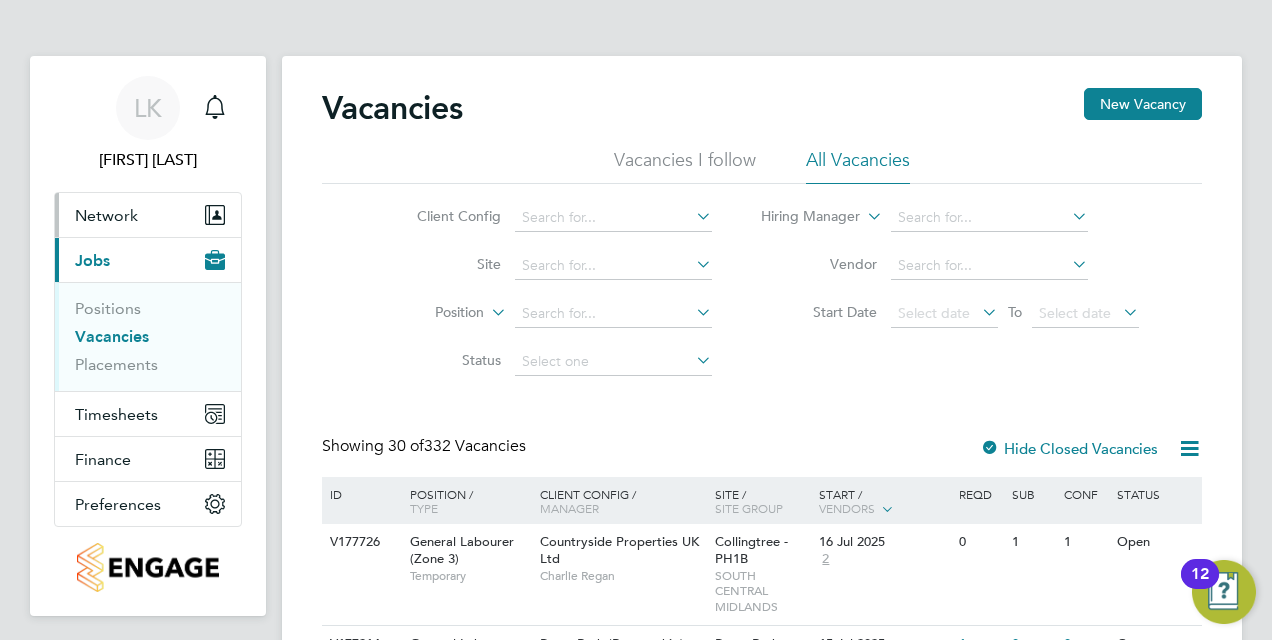 click on "Network" at bounding box center [106, 215] 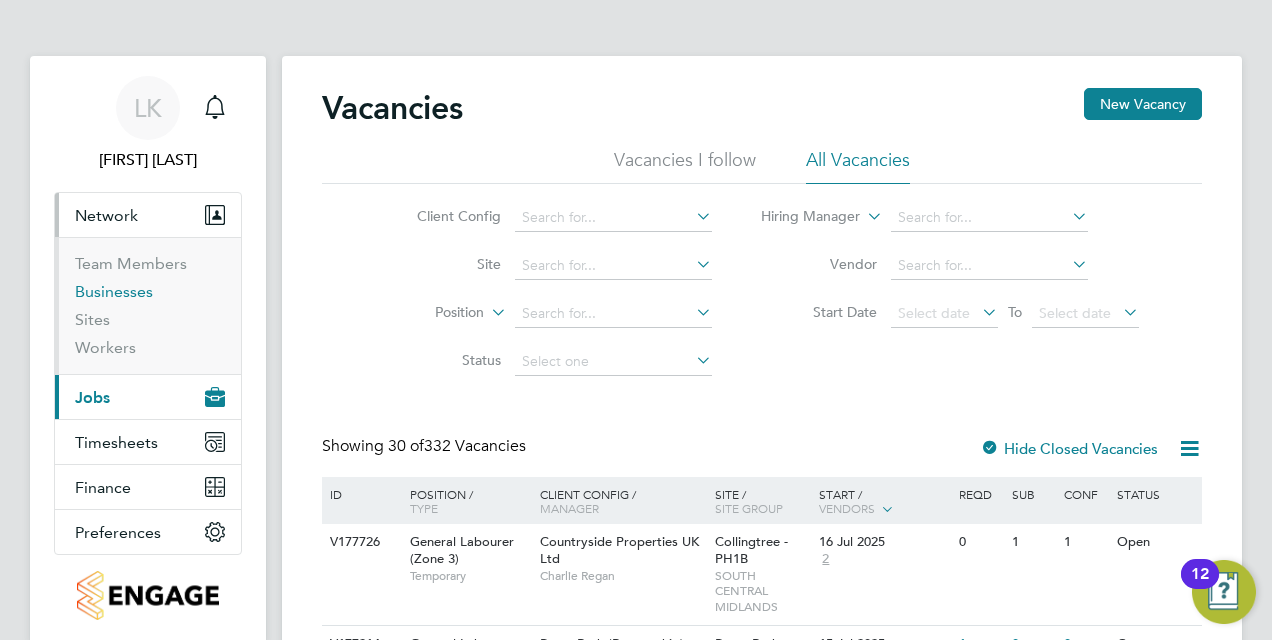 click on "Businesses" at bounding box center [114, 291] 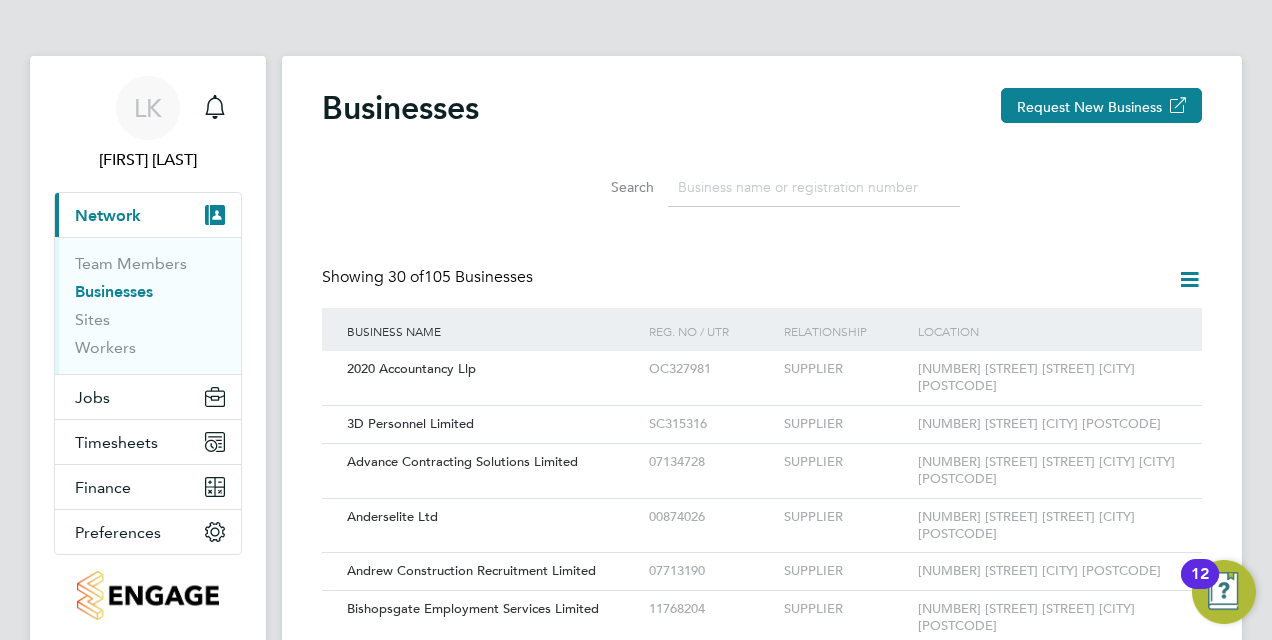 scroll, scrollTop: 10, scrollLeft: 10, axis: both 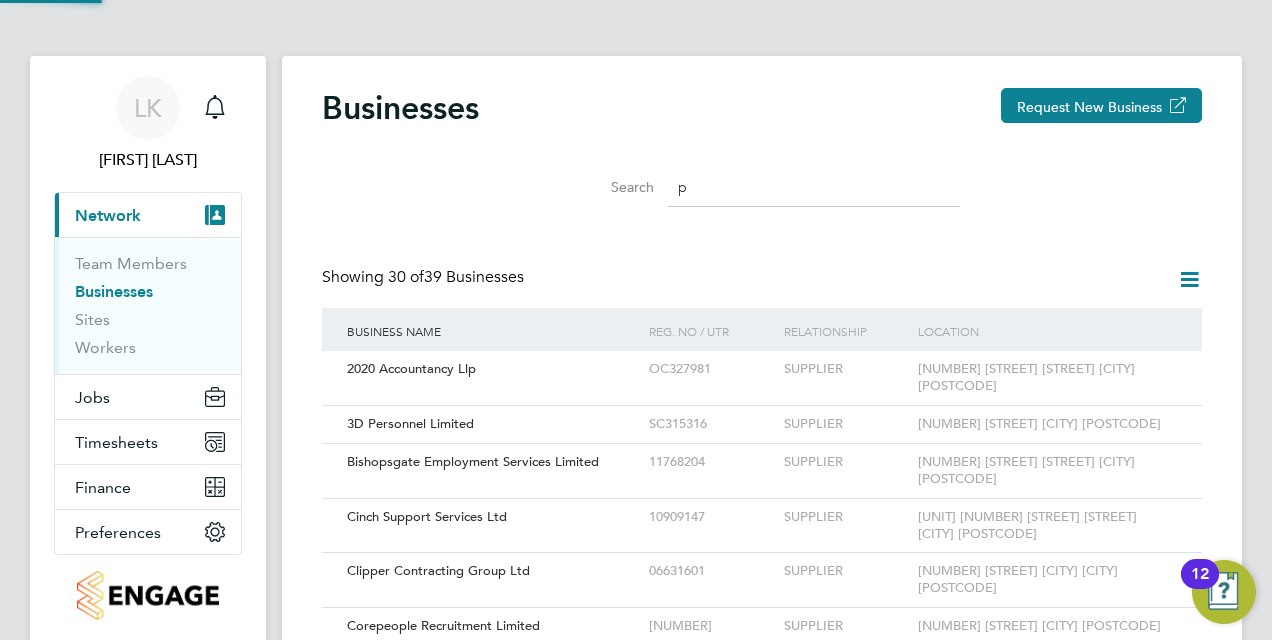 type on "p" 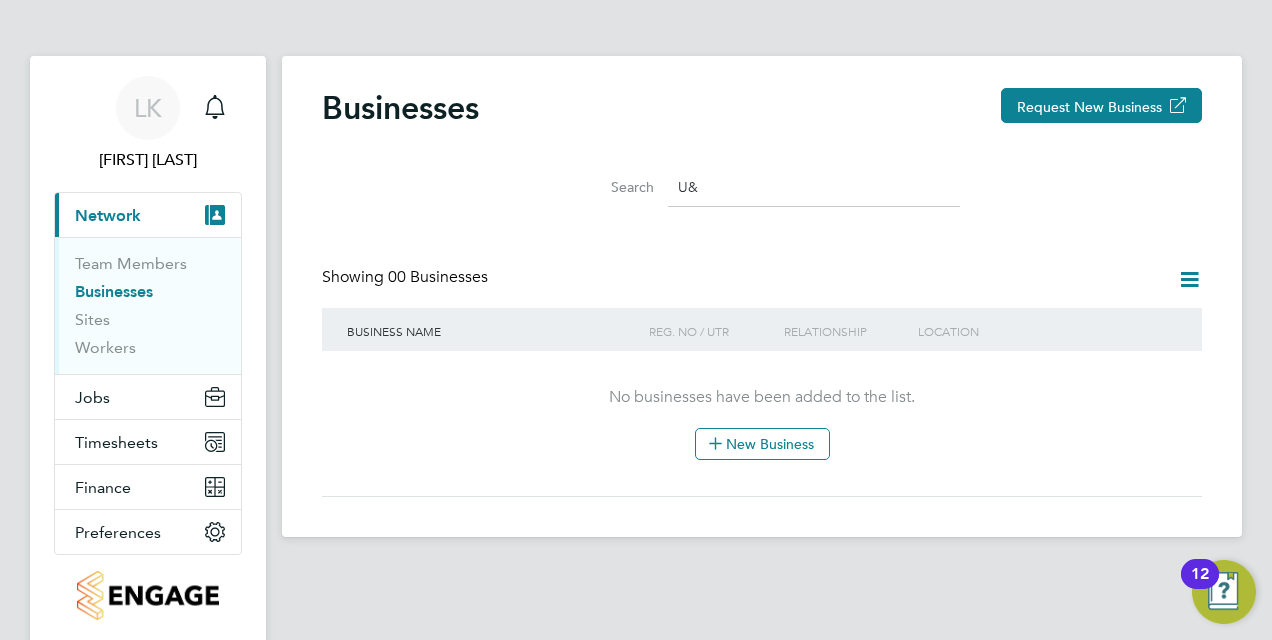 type on "U" 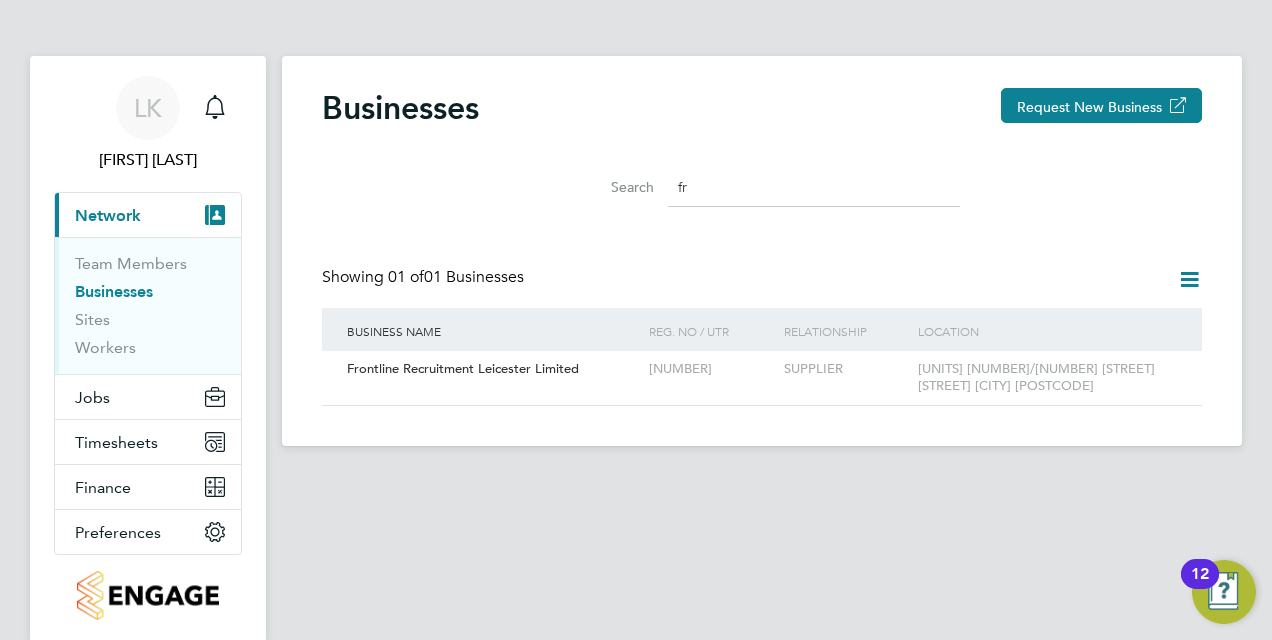 type on "f" 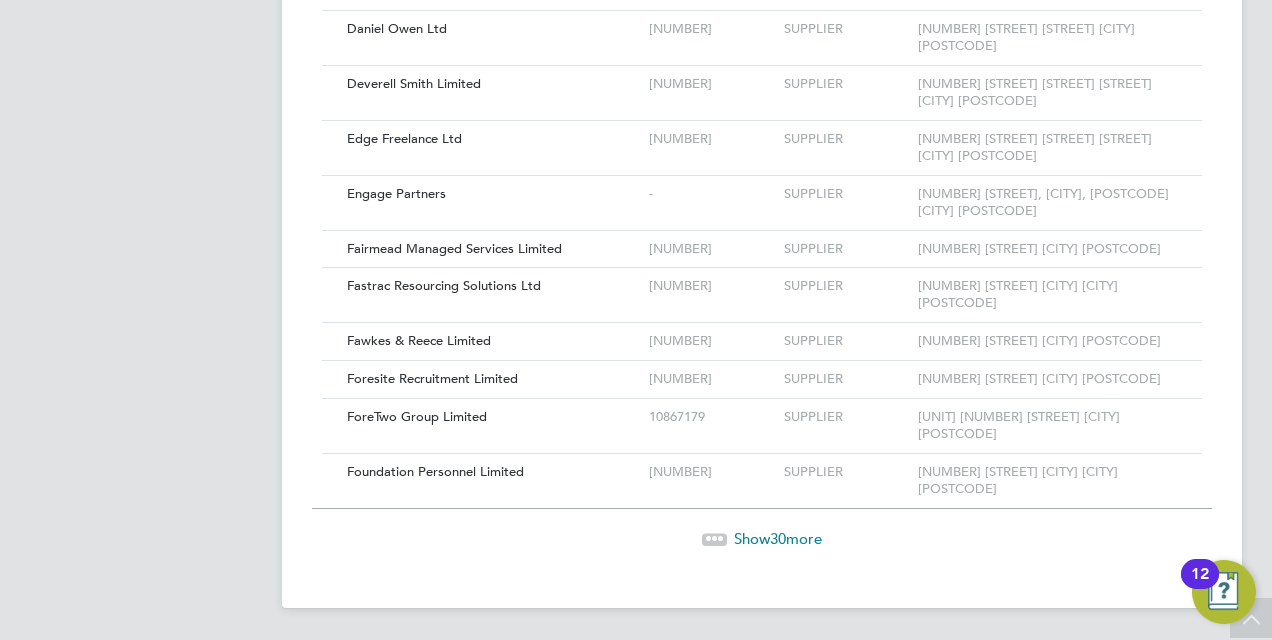 type 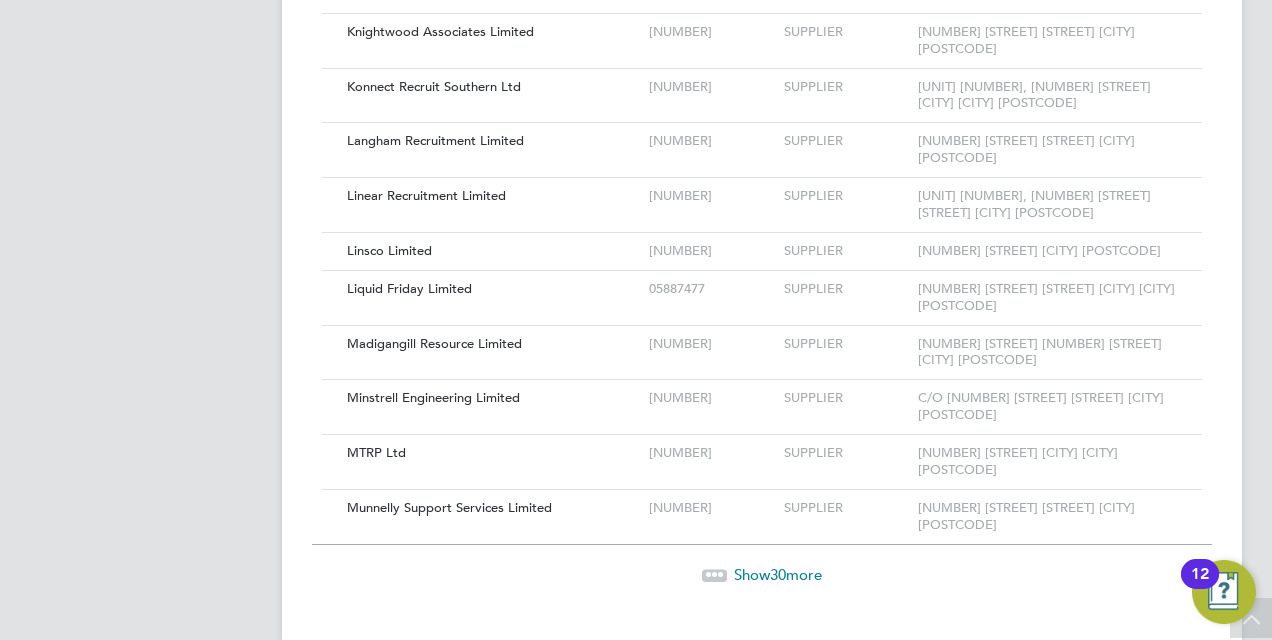 click on "Show  30  more" 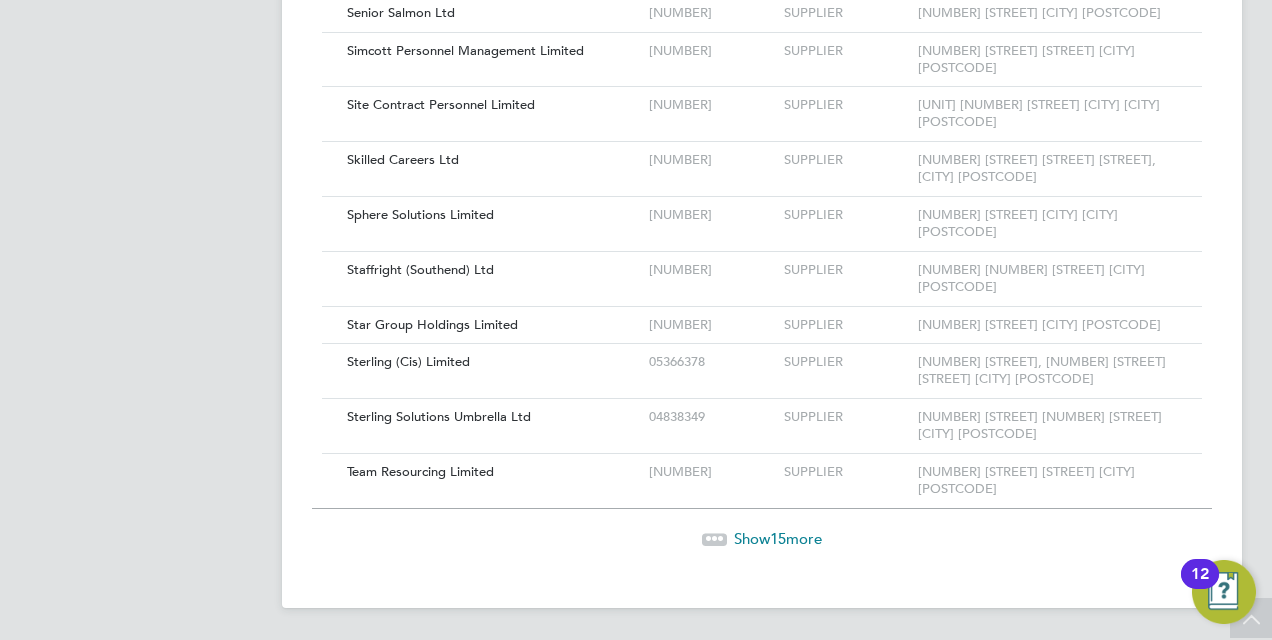 click on "15" 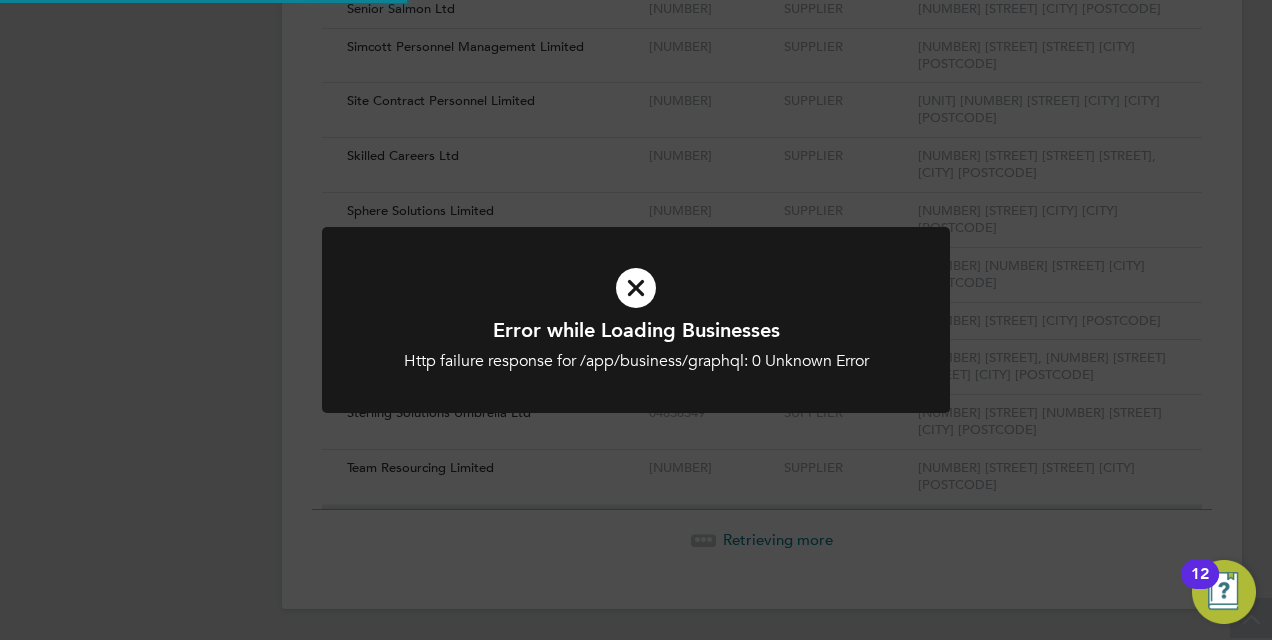 click on "Error while Loading Businesses Http failure response for /app/business/graphql: 0 Unknown Error Cancel Okay" 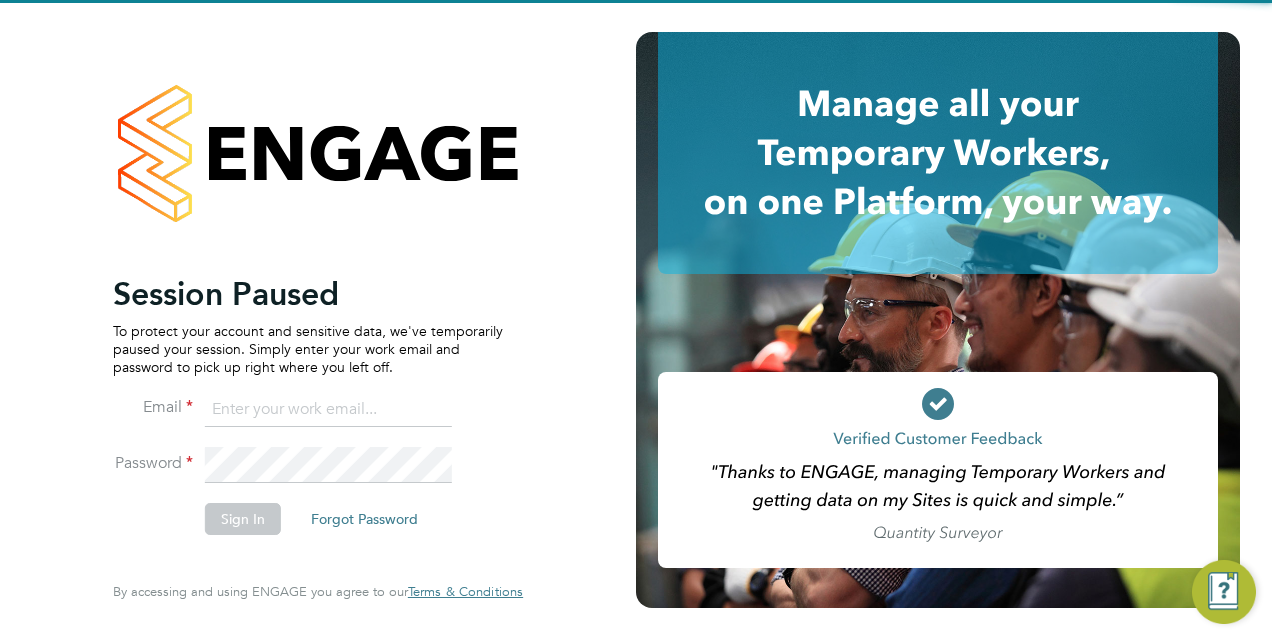 type on "[EMAIL]" 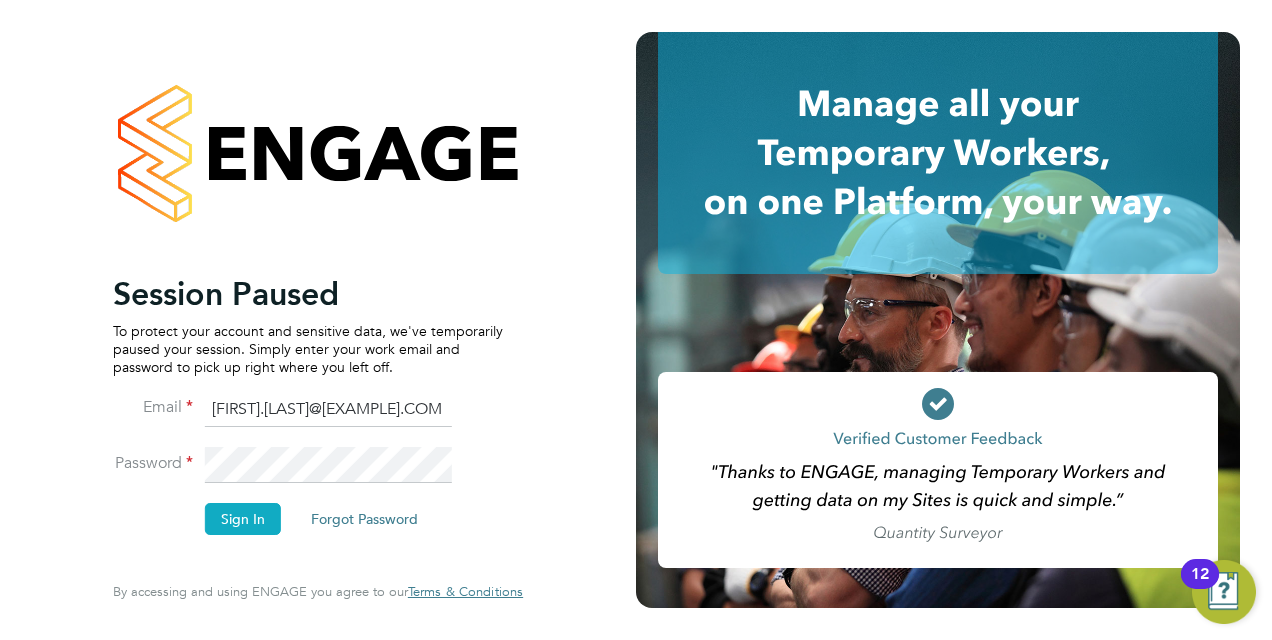 click on "Sign In" 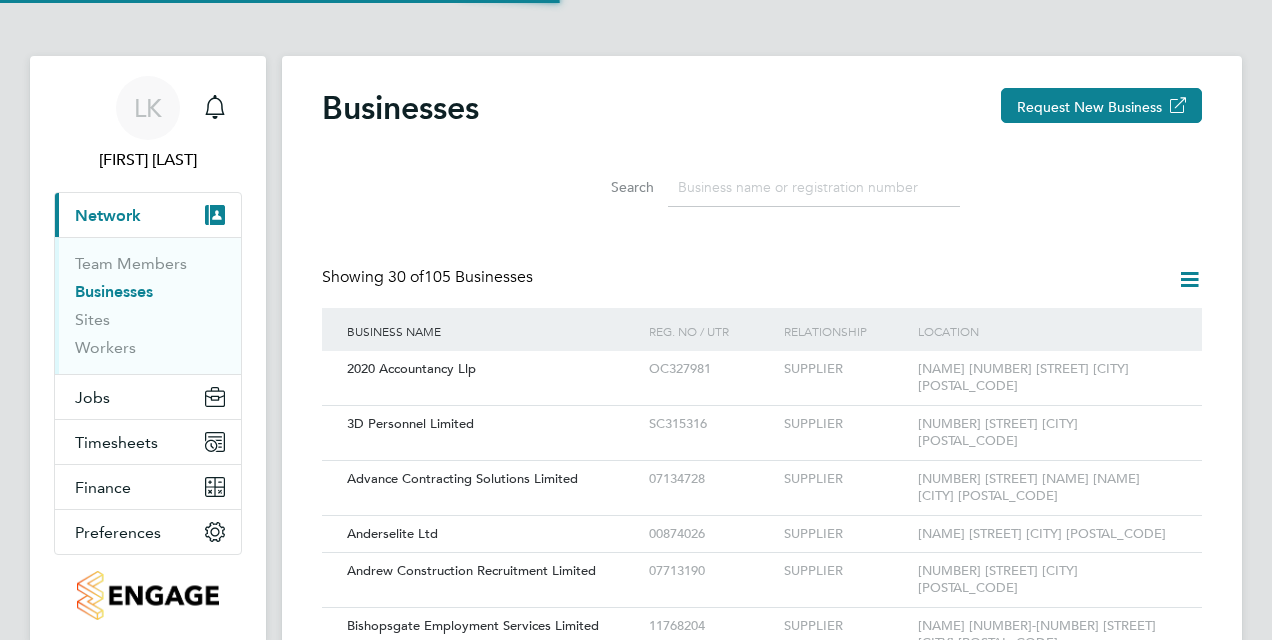scroll, scrollTop: 0, scrollLeft: 0, axis: both 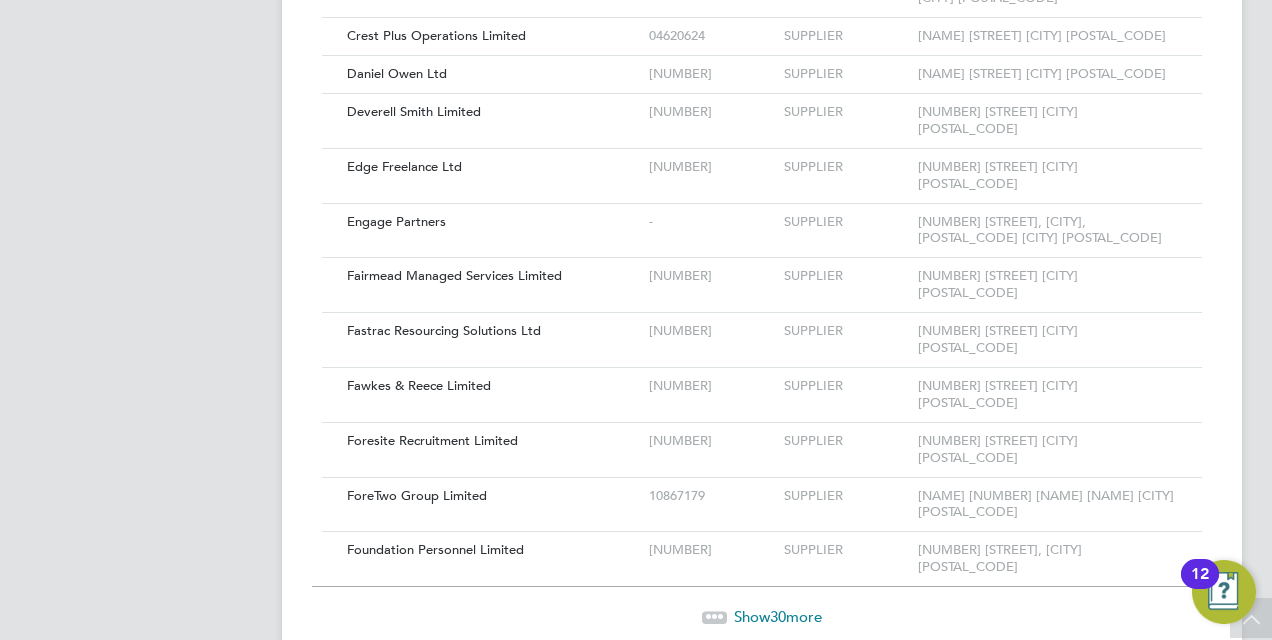 click on "Show  30  more" 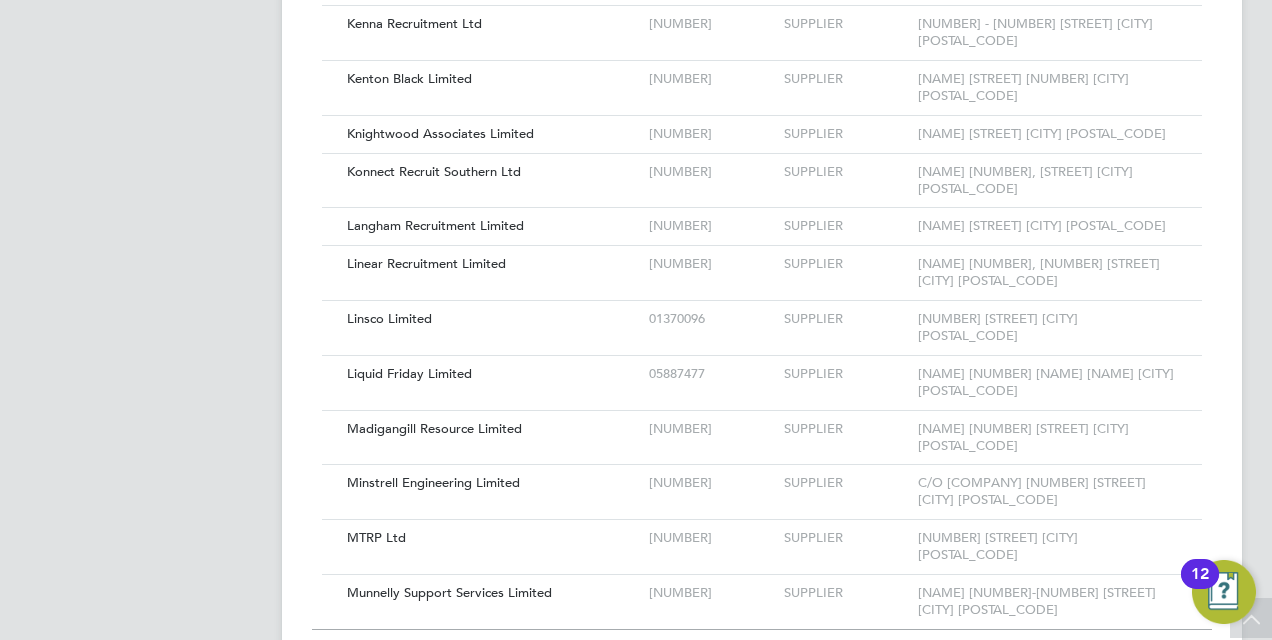 click on "Show  30  more" 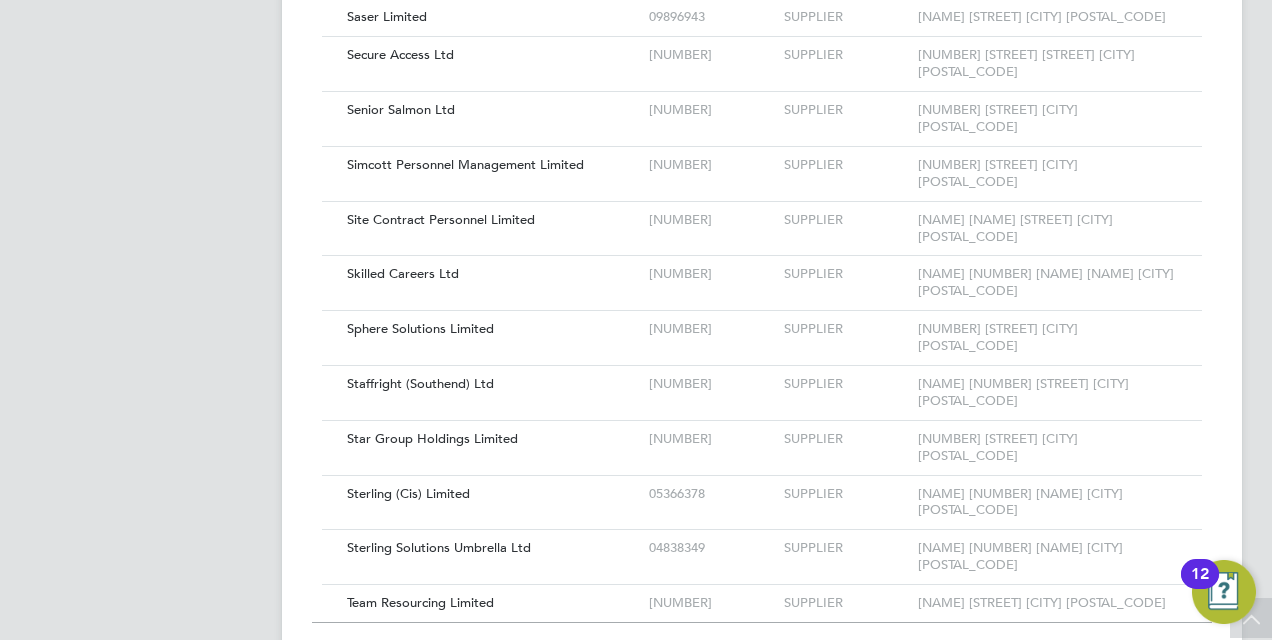 click on "Show  15  more" 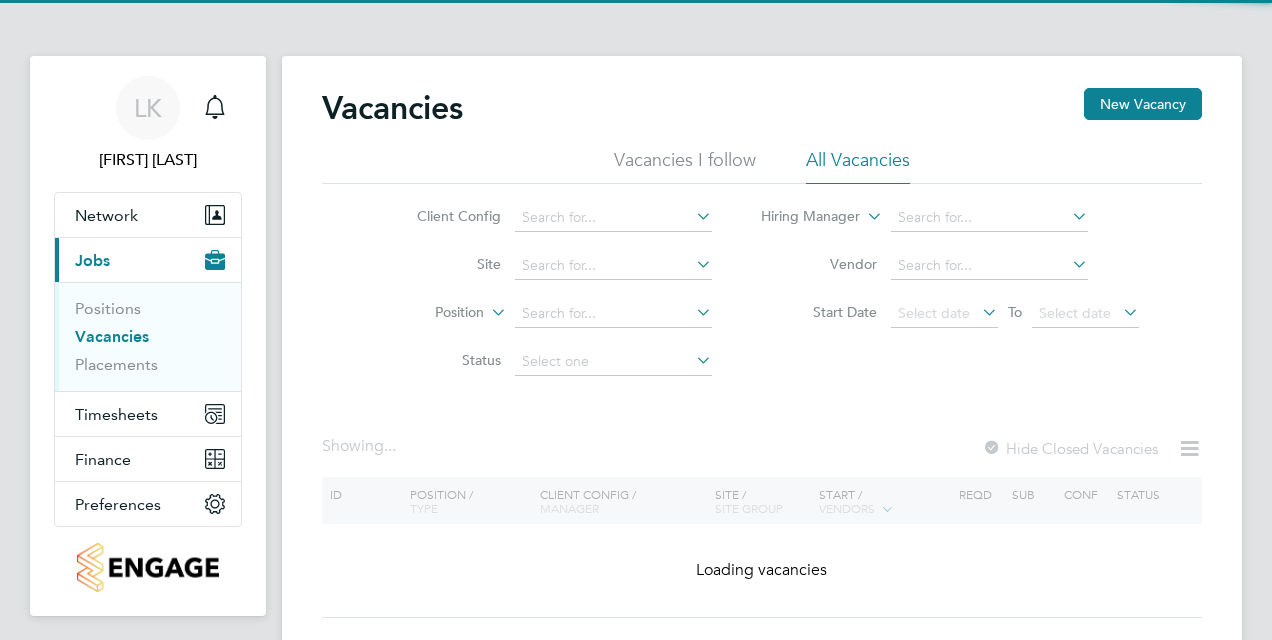 scroll, scrollTop: 0, scrollLeft: 0, axis: both 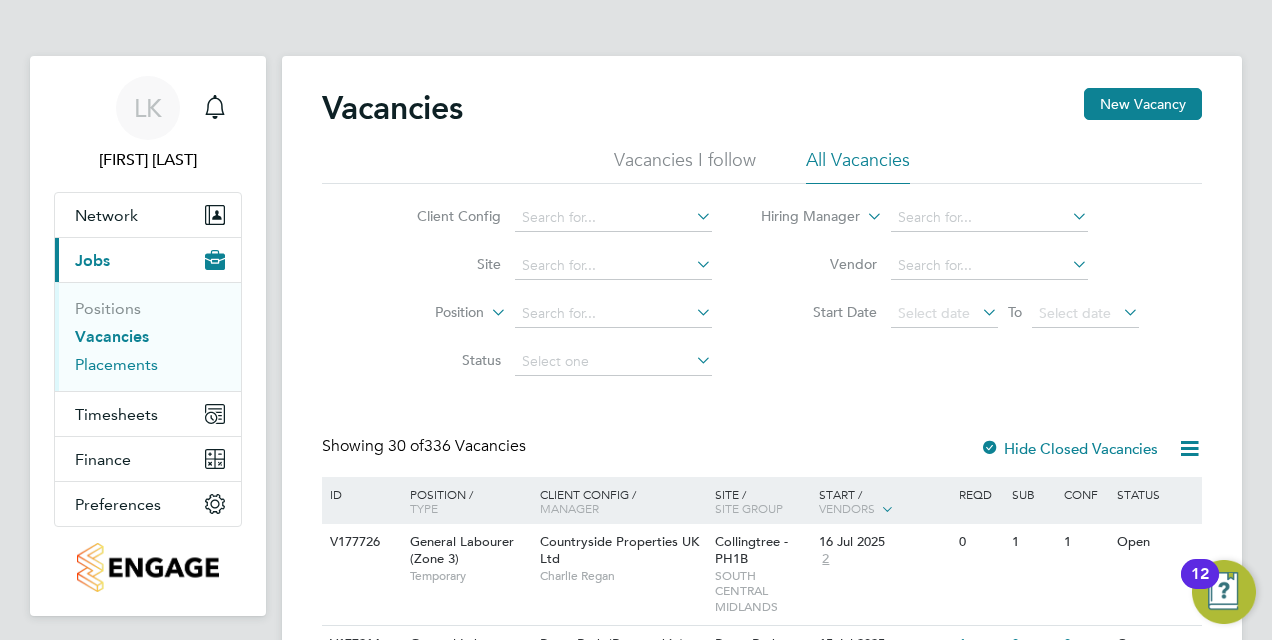 click on "Placements" at bounding box center (116, 364) 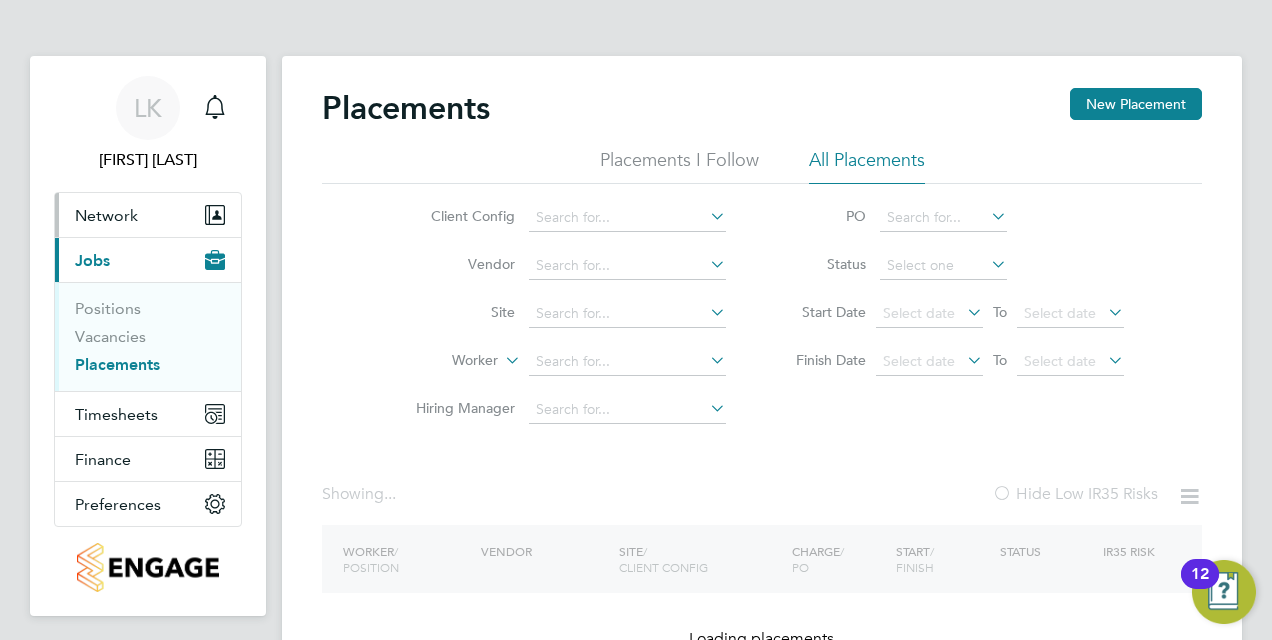 click on "Network" at bounding box center (148, 215) 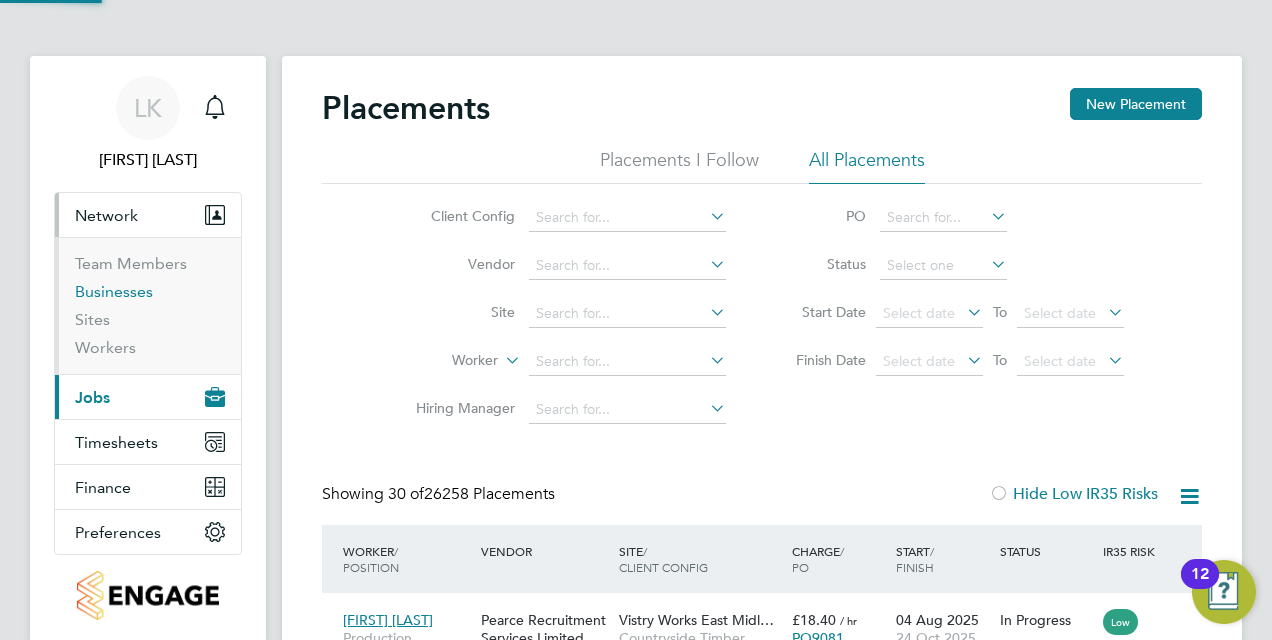 click on "Businesses" at bounding box center [114, 291] 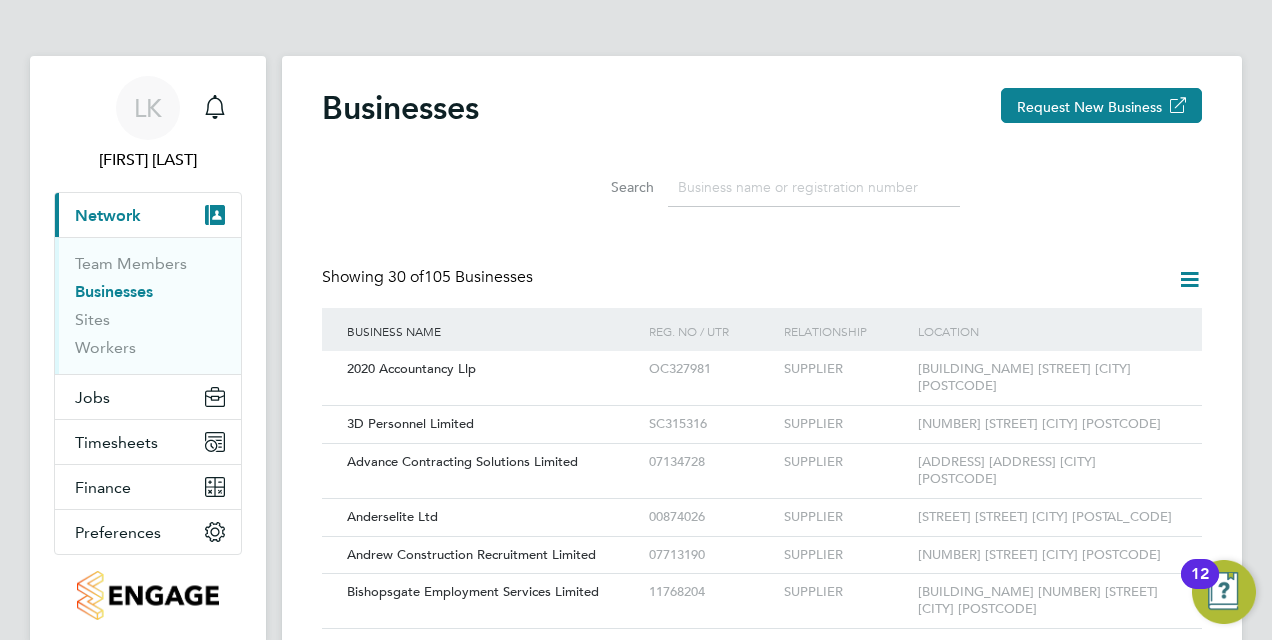 scroll, scrollTop: 10, scrollLeft: 10, axis: both 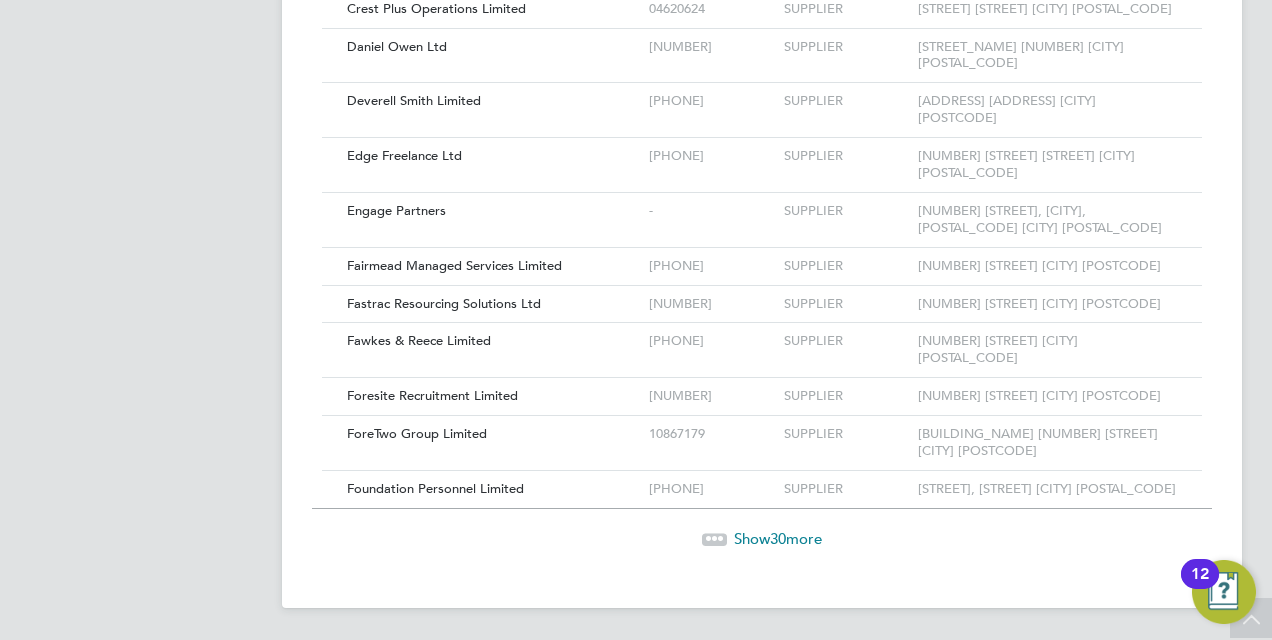 click on "Show  30  more" 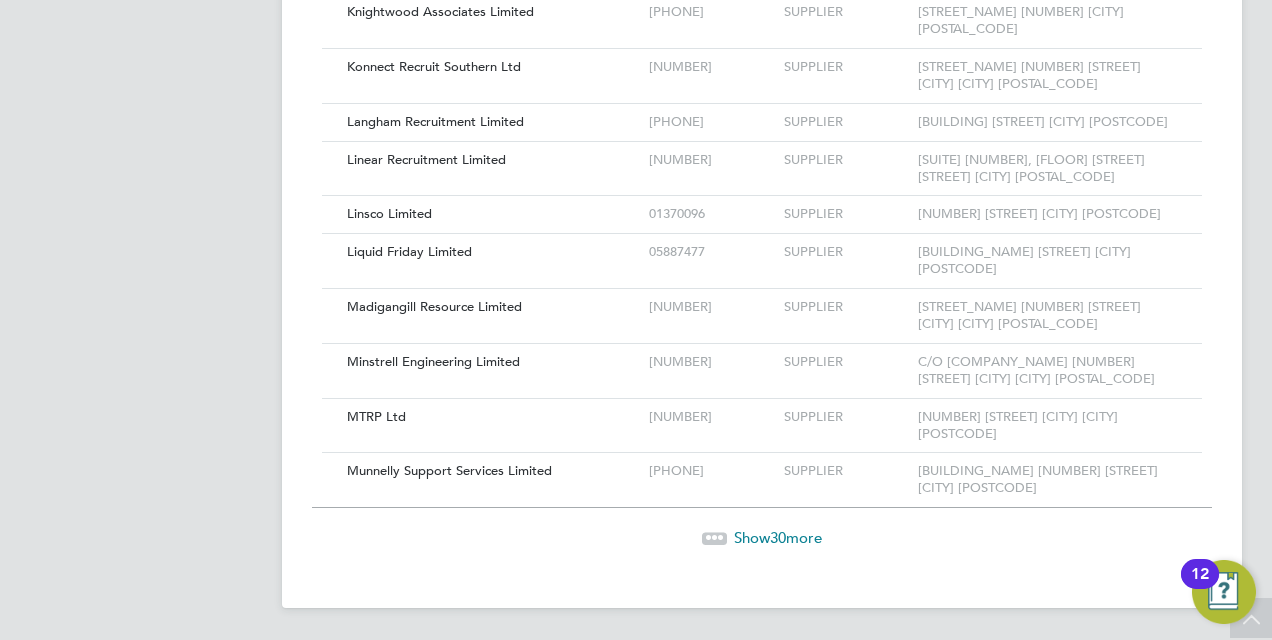 click on "Show  30  more" 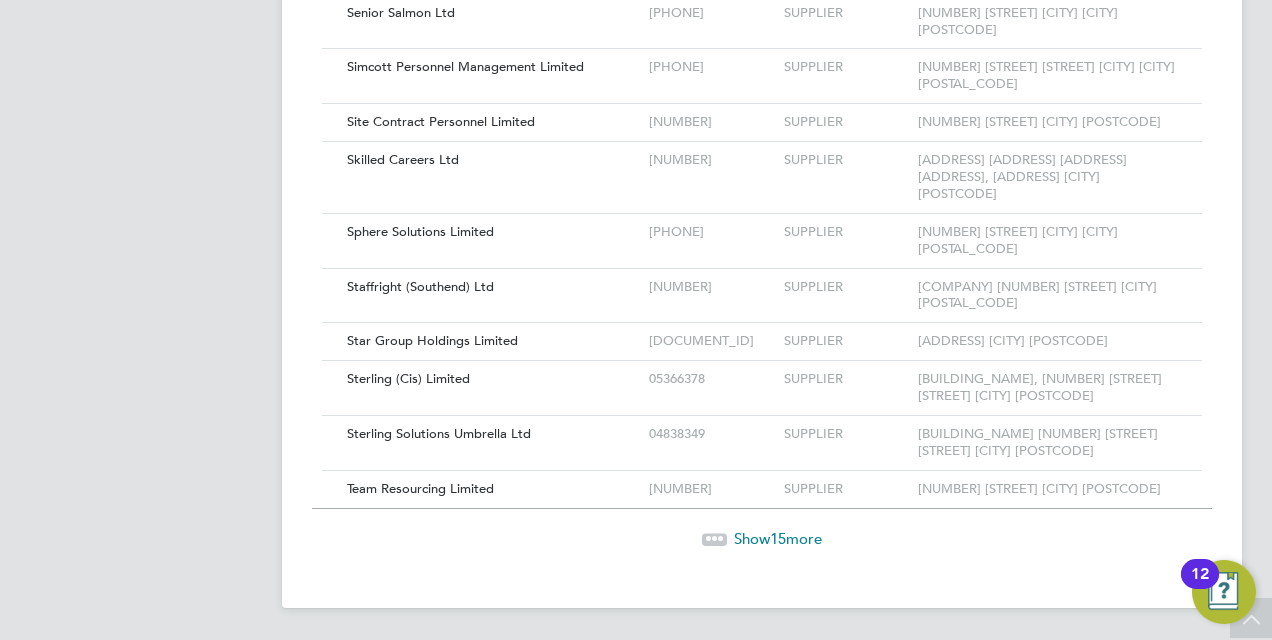 click on "15" 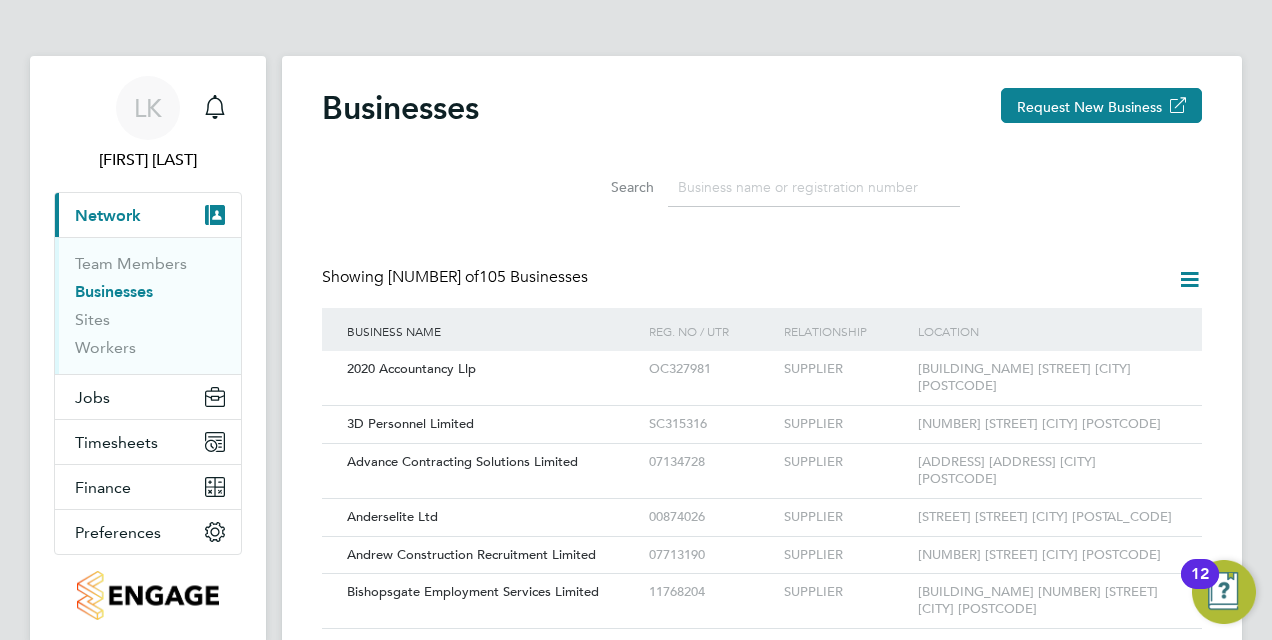 click 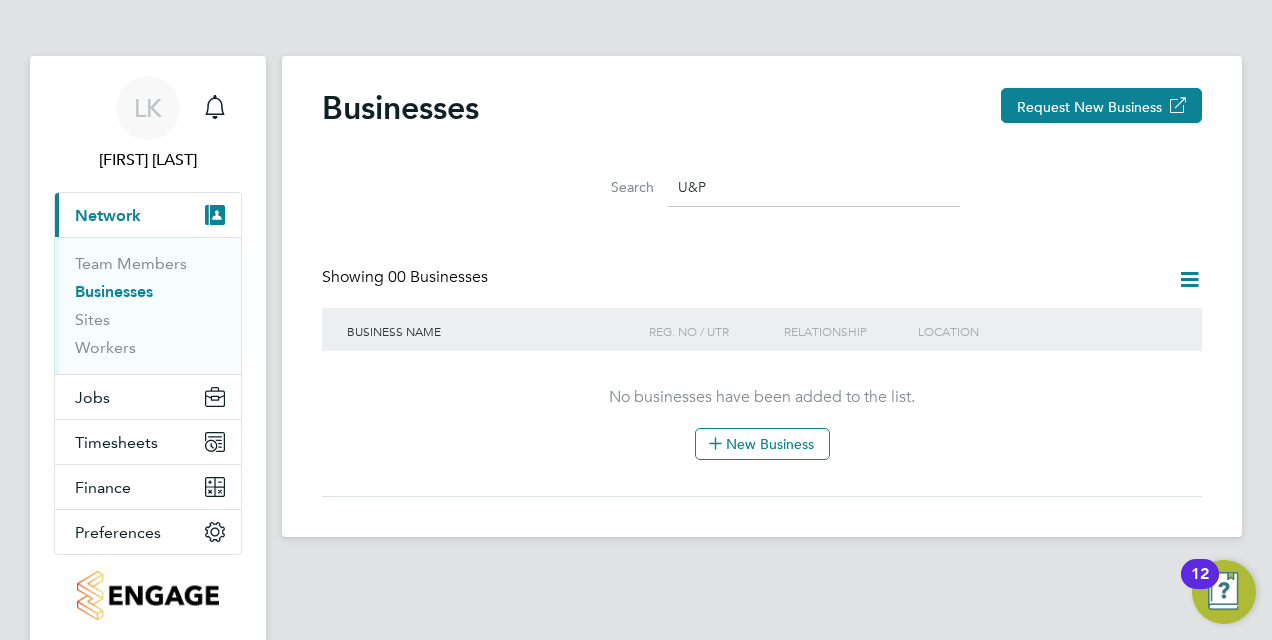 type on "U&P" 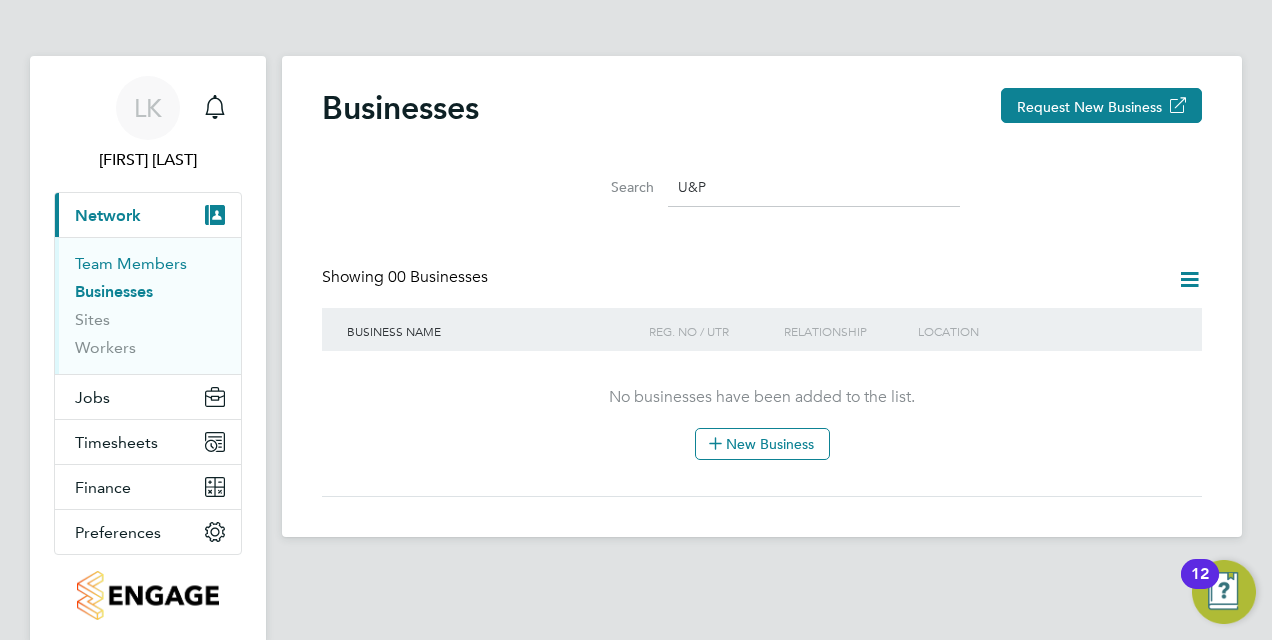 click on "Team Members" at bounding box center [131, 263] 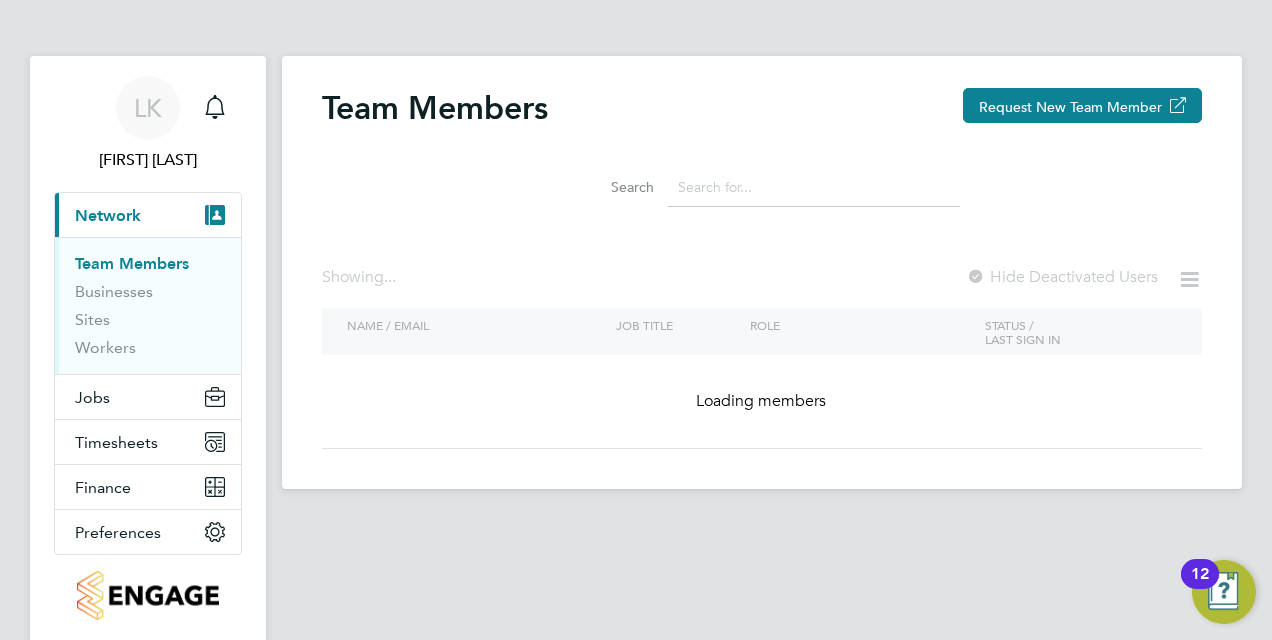 click 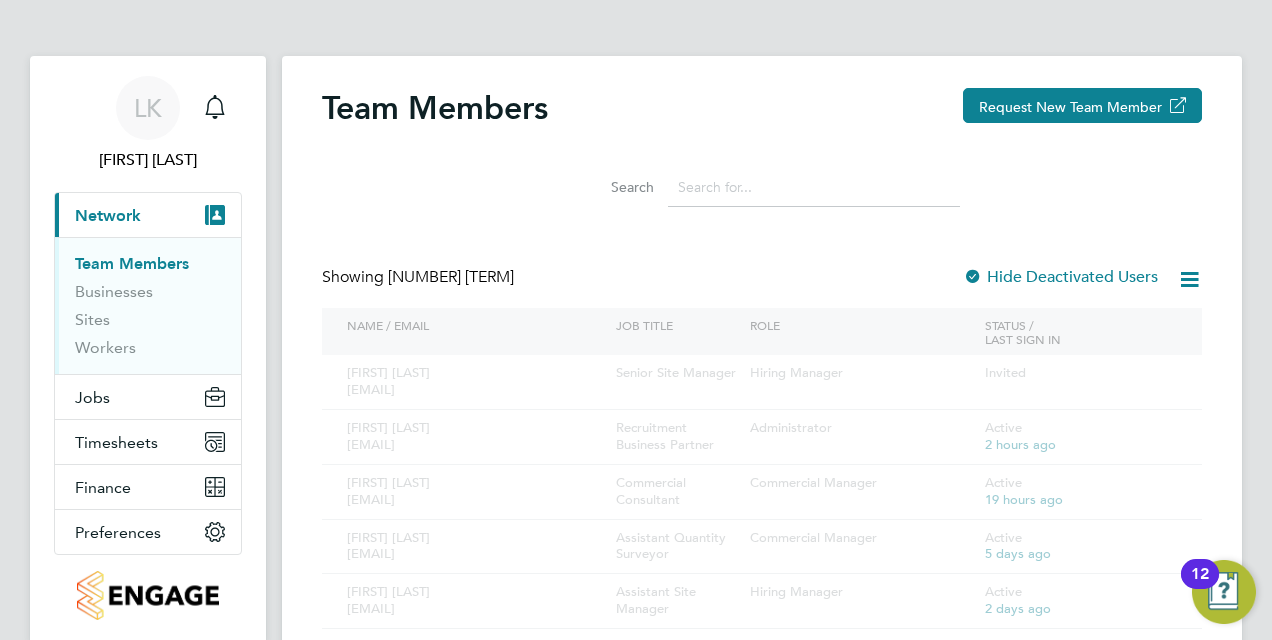 click 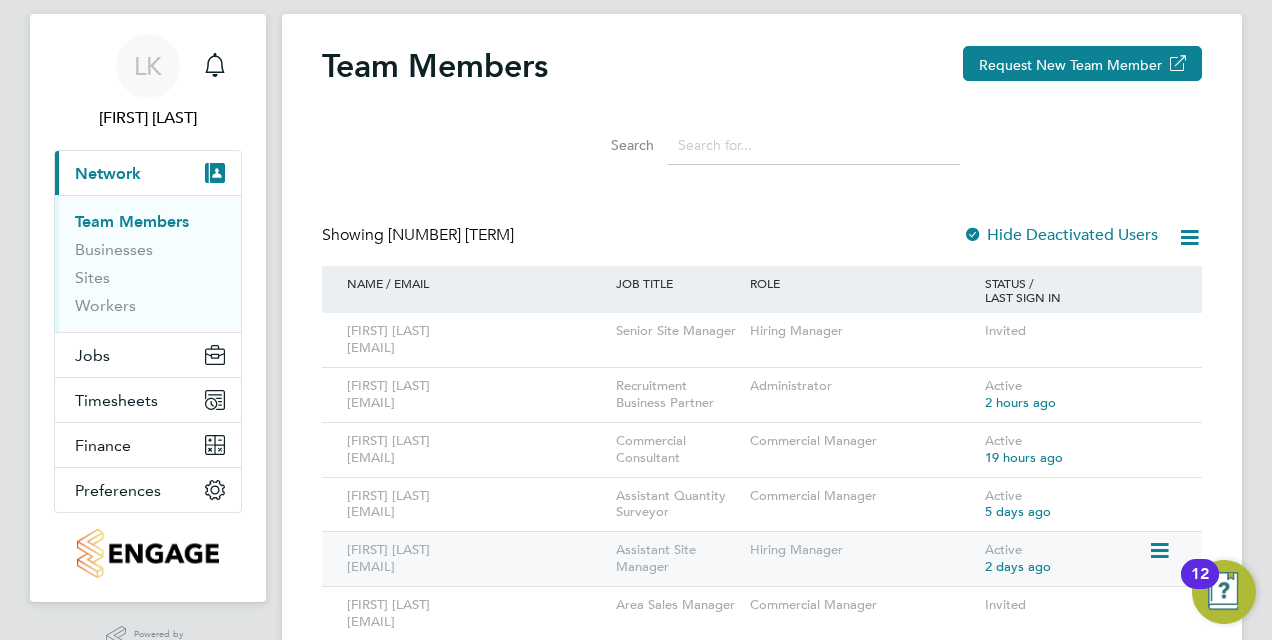 scroll, scrollTop: 0, scrollLeft: 0, axis: both 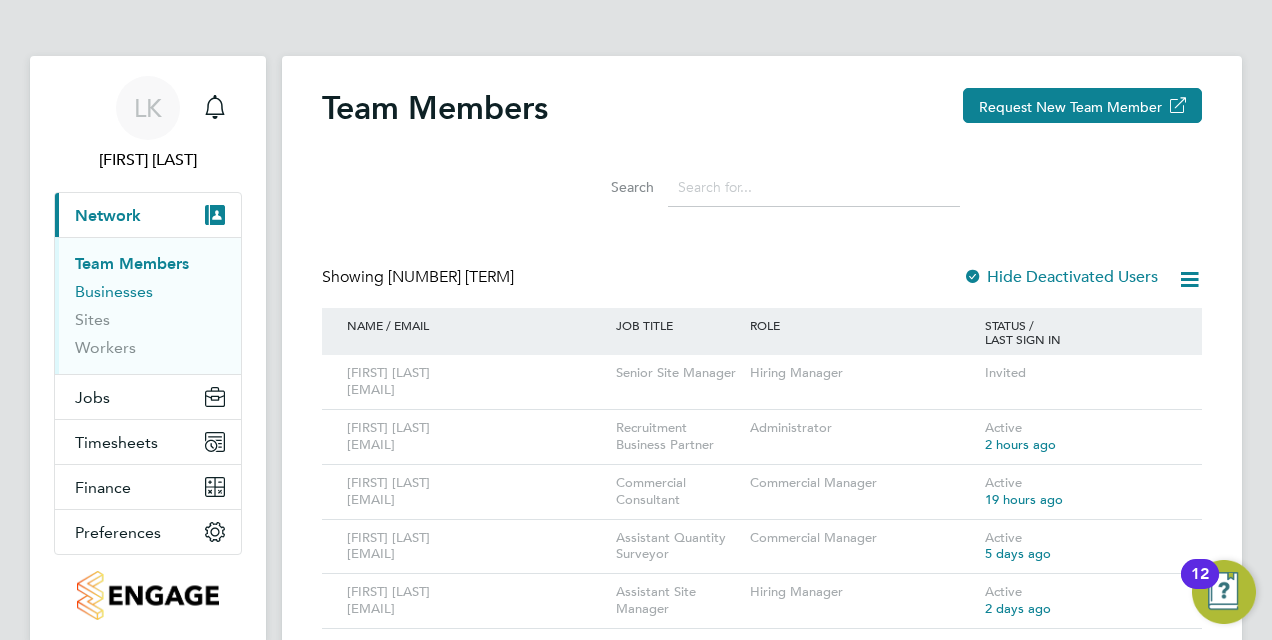 click on "Businesses" at bounding box center [114, 291] 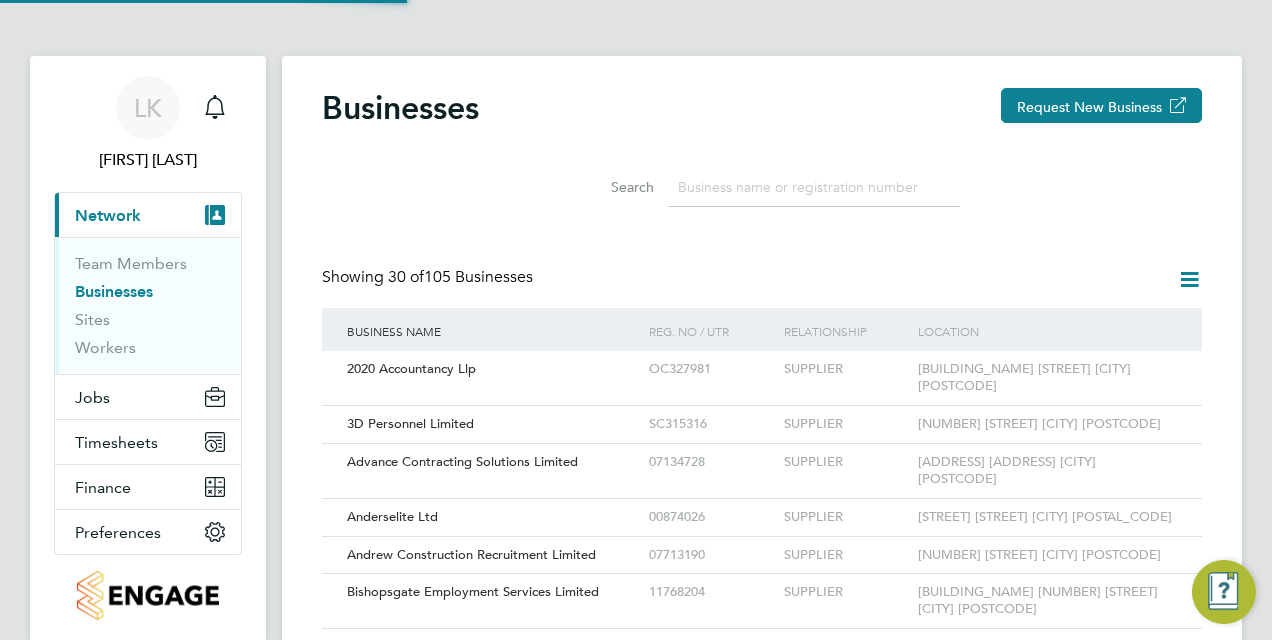 scroll, scrollTop: 10, scrollLeft: 10, axis: both 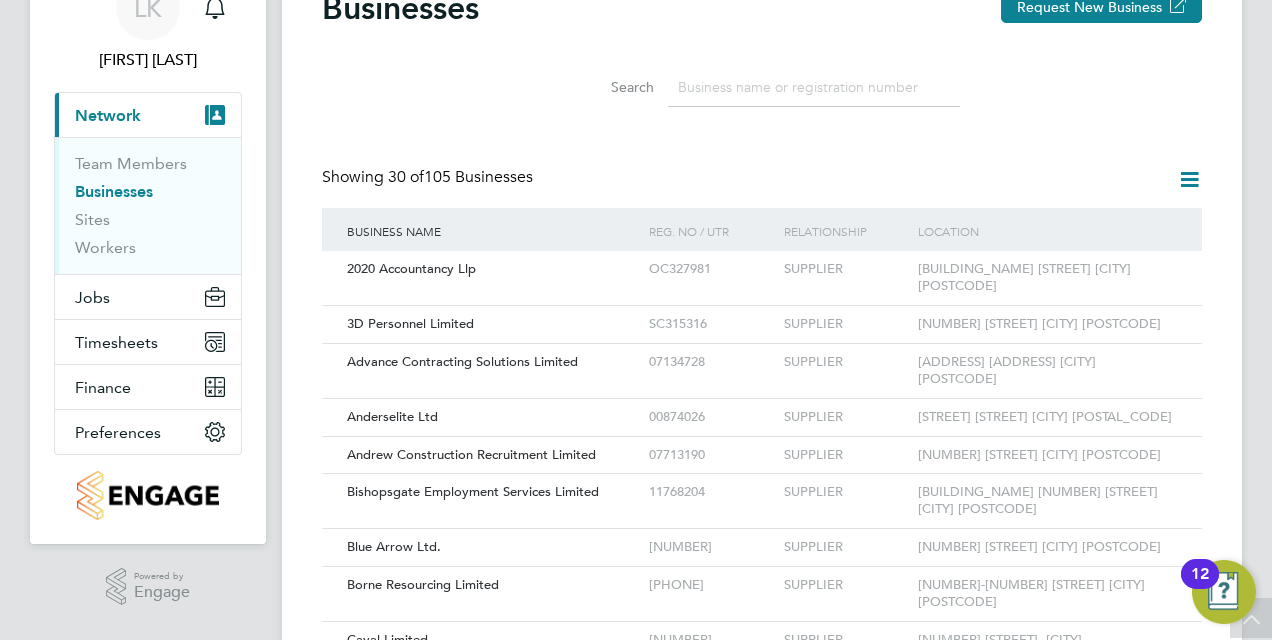 click 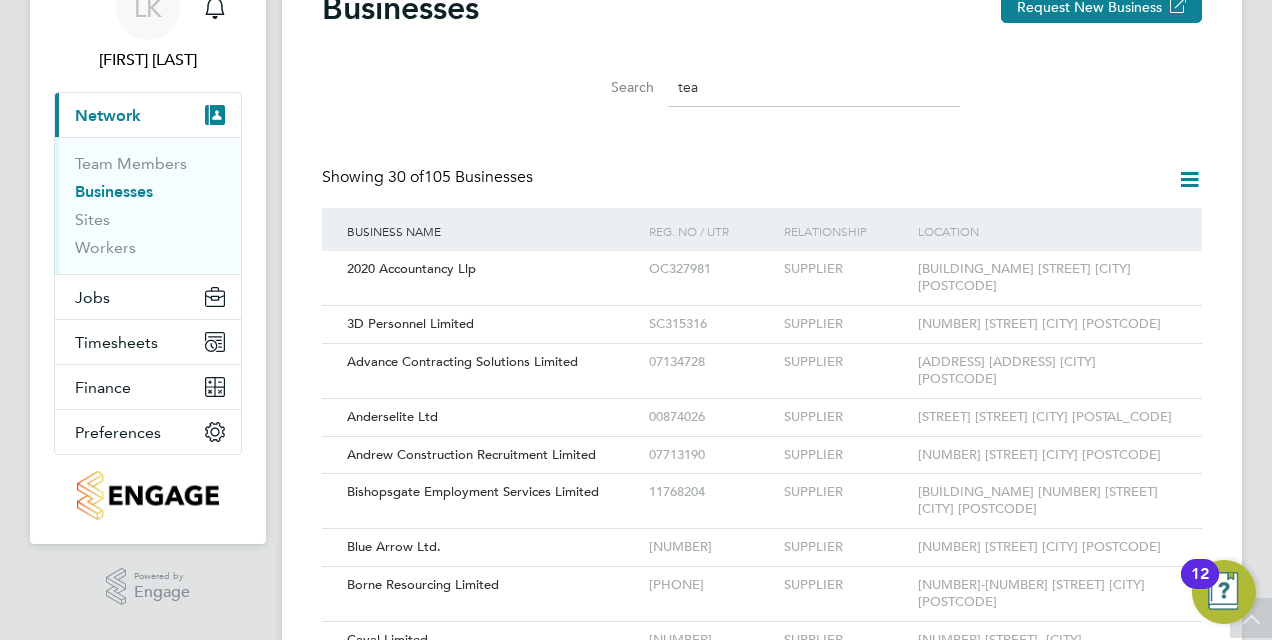 type on "team" 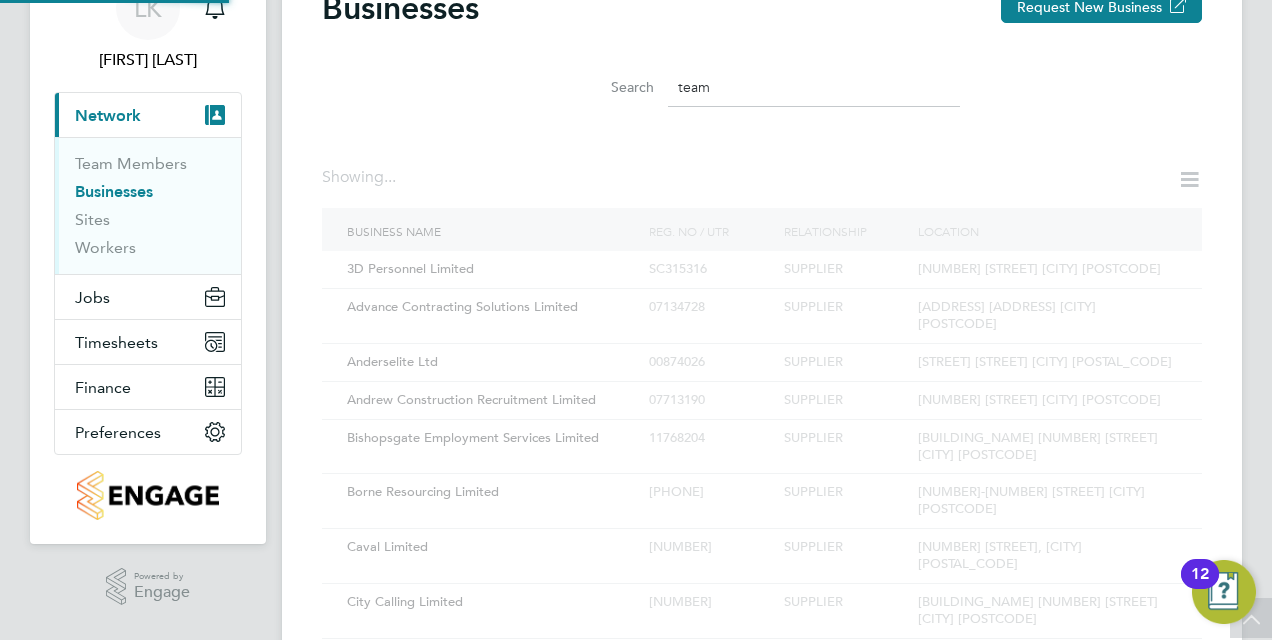 scroll, scrollTop: 87, scrollLeft: 0, axis: vertical 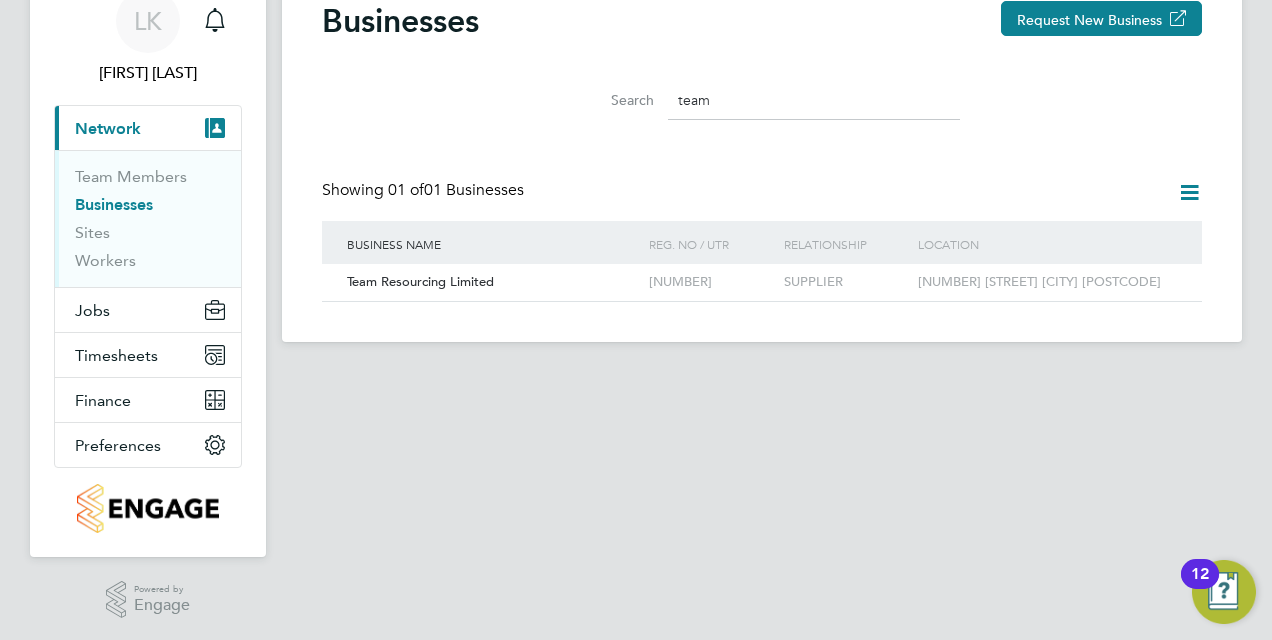 drag, startPoint x: 730, startPoint y: 102, endPoint x: 574, endPoint y: 120, distance: 157.03503 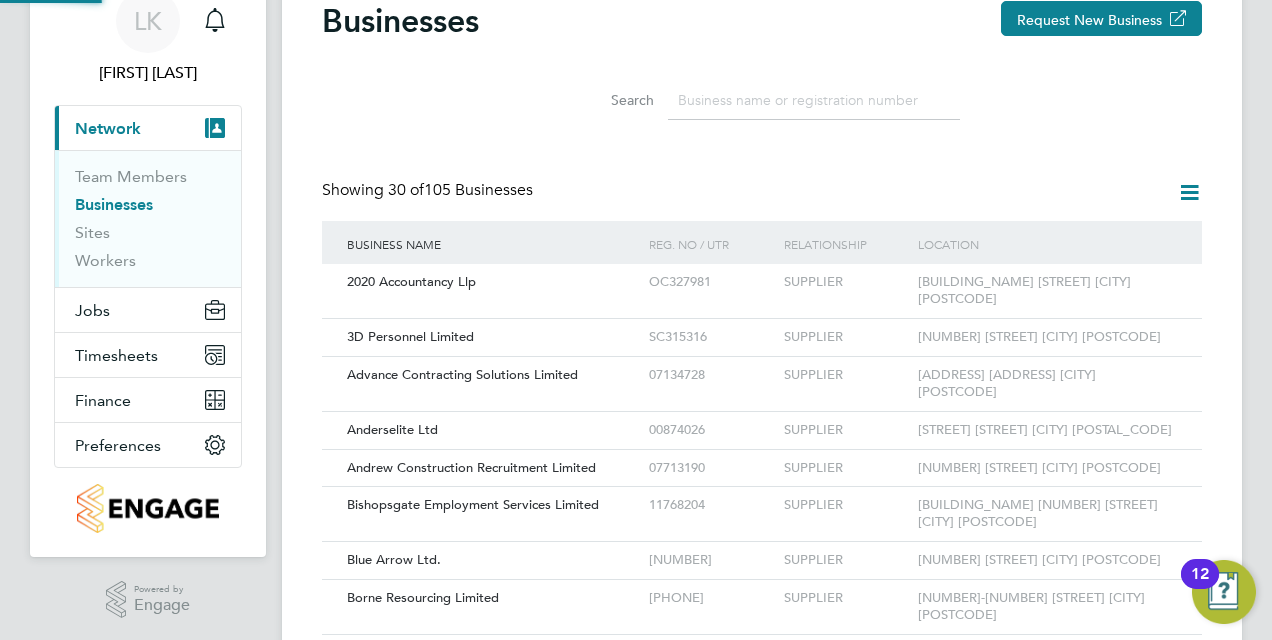 scroll, scrollTop: 100, scrollLeft: 0, axis: vertical 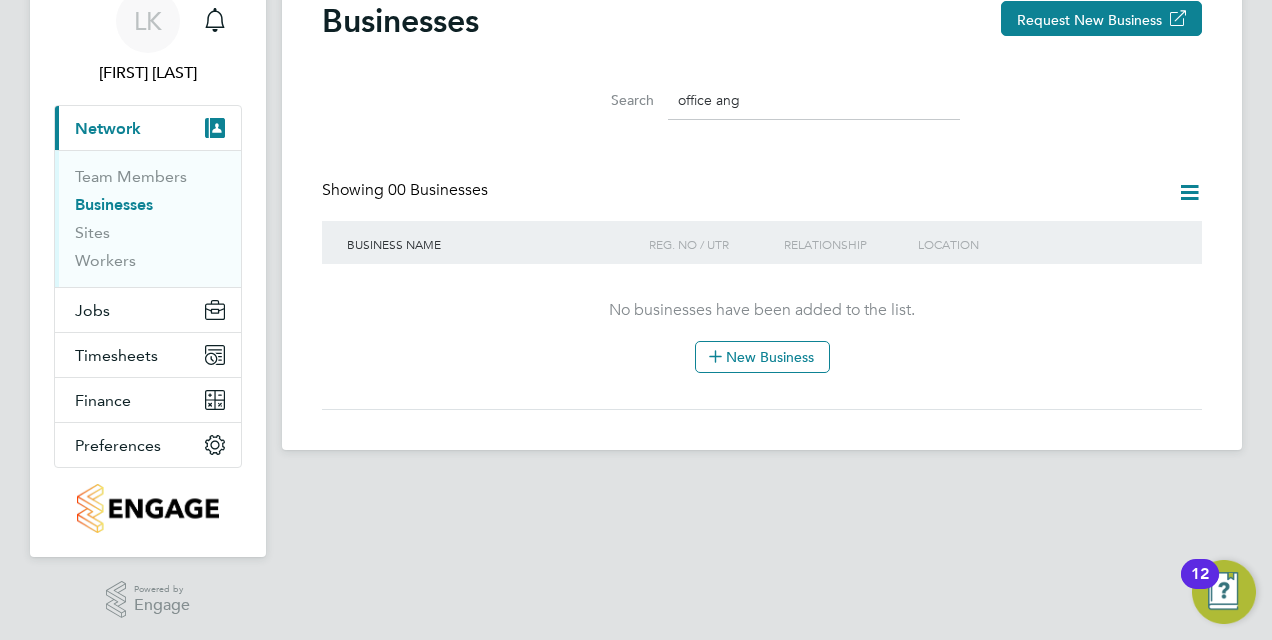type on "office ang" 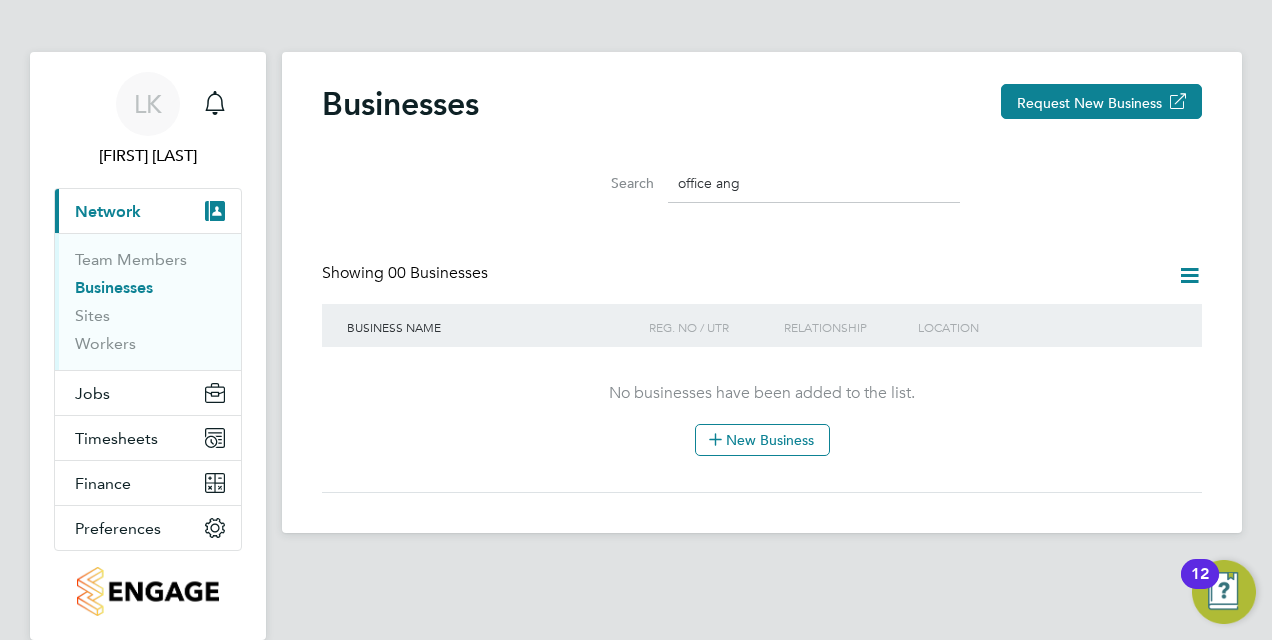 scroll, scrollTop: 0, scrollLeft: 0, axis: both 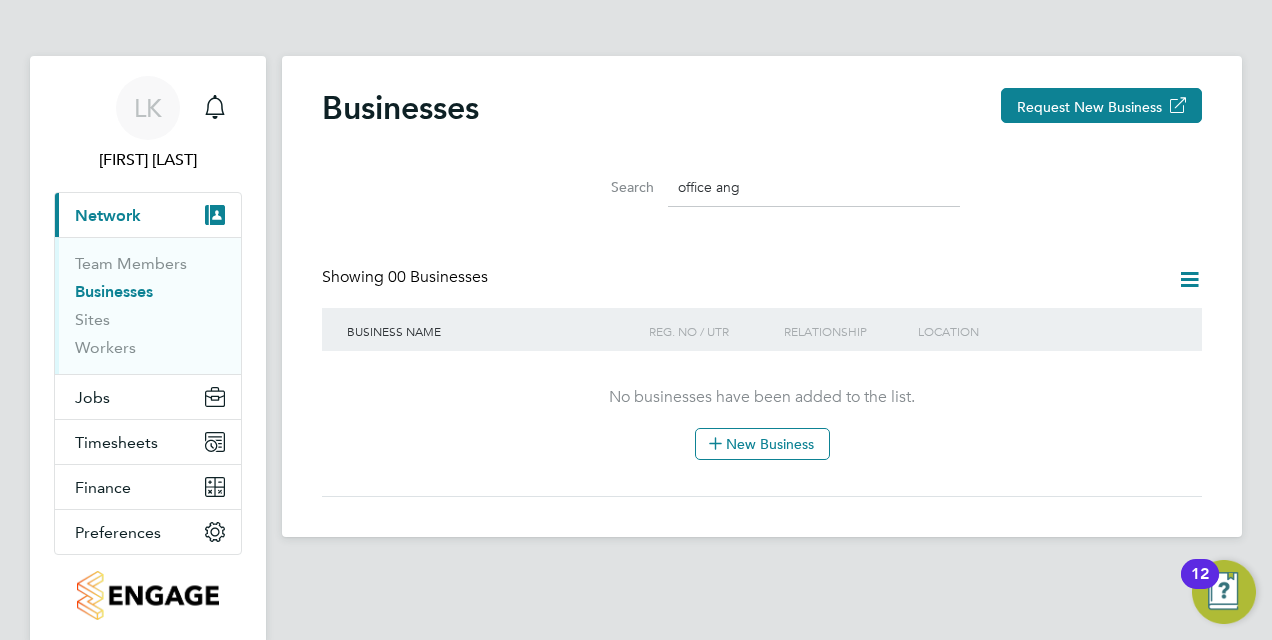 click 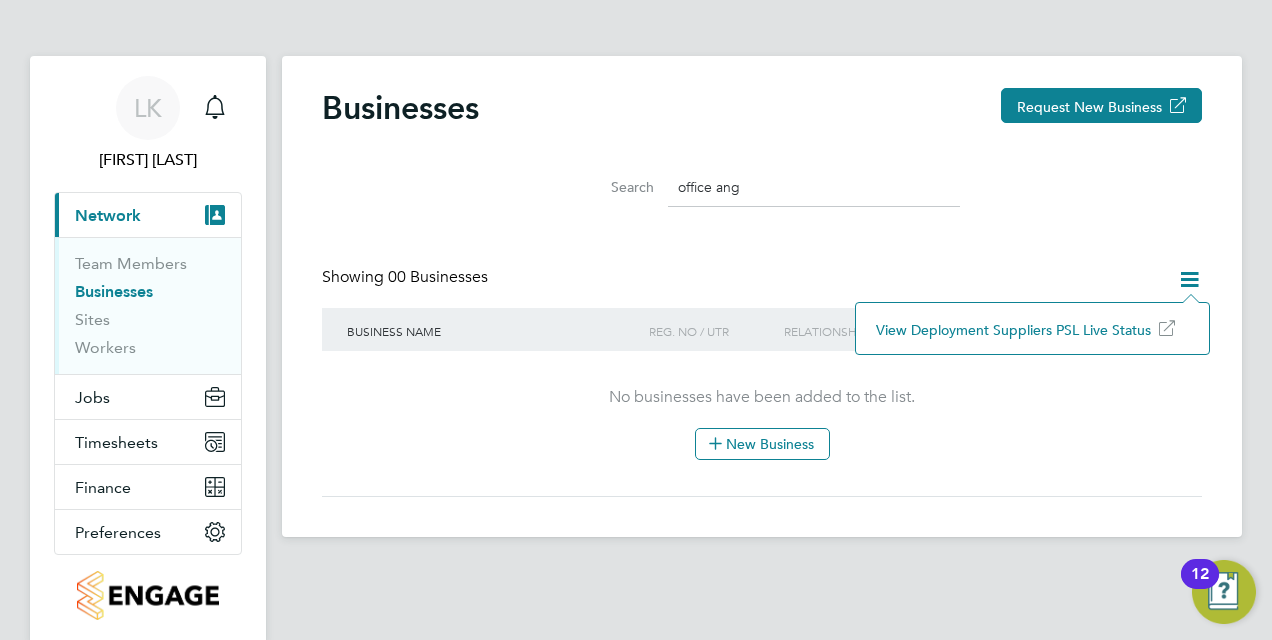 click 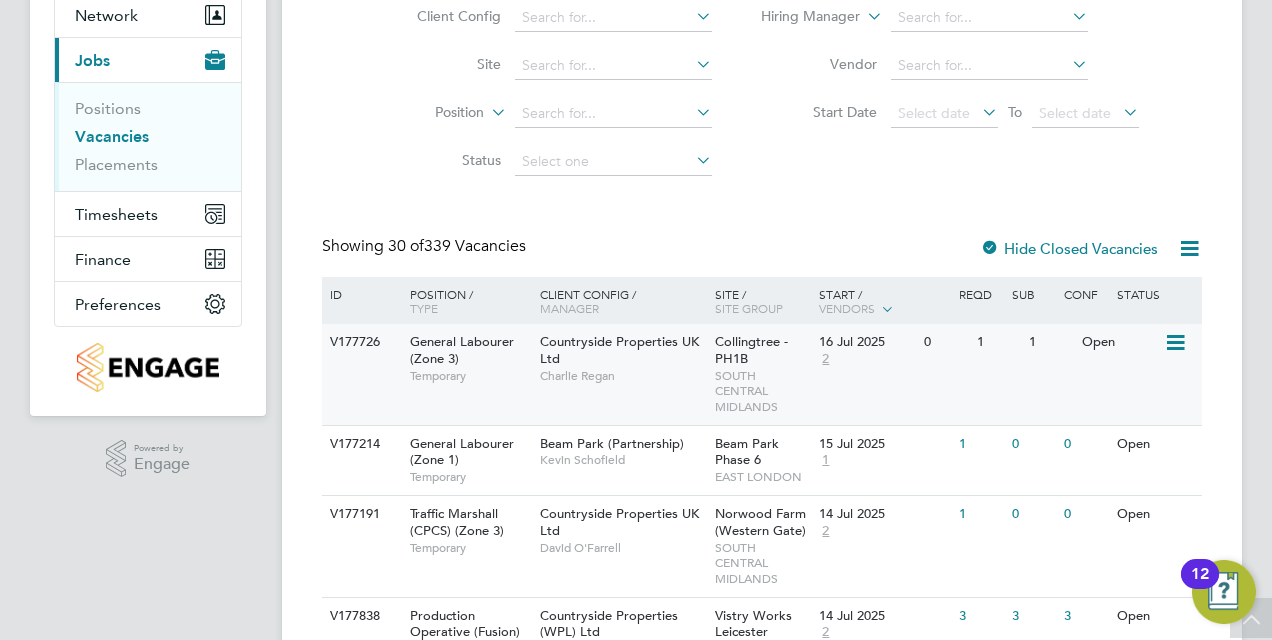scroll, scrollTop: 0, scrollLeft: 0, axis: both 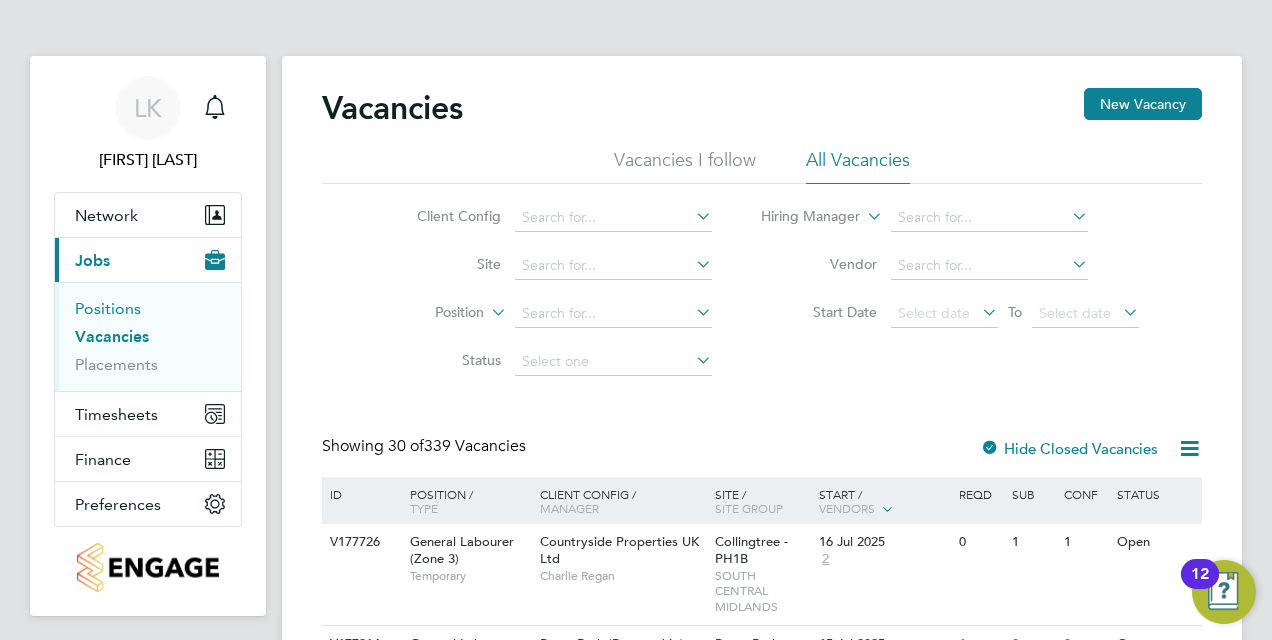 click on "Positions" at bounding box center [108, 308] 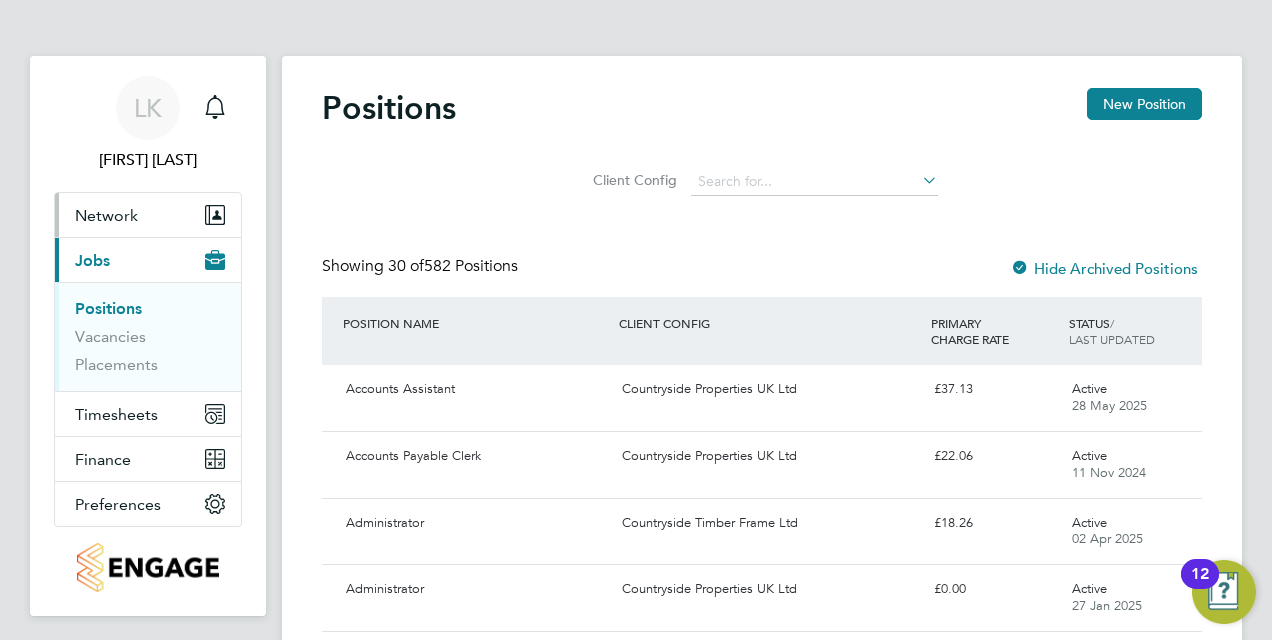 click on "Network" at bounding box center (106, 215) 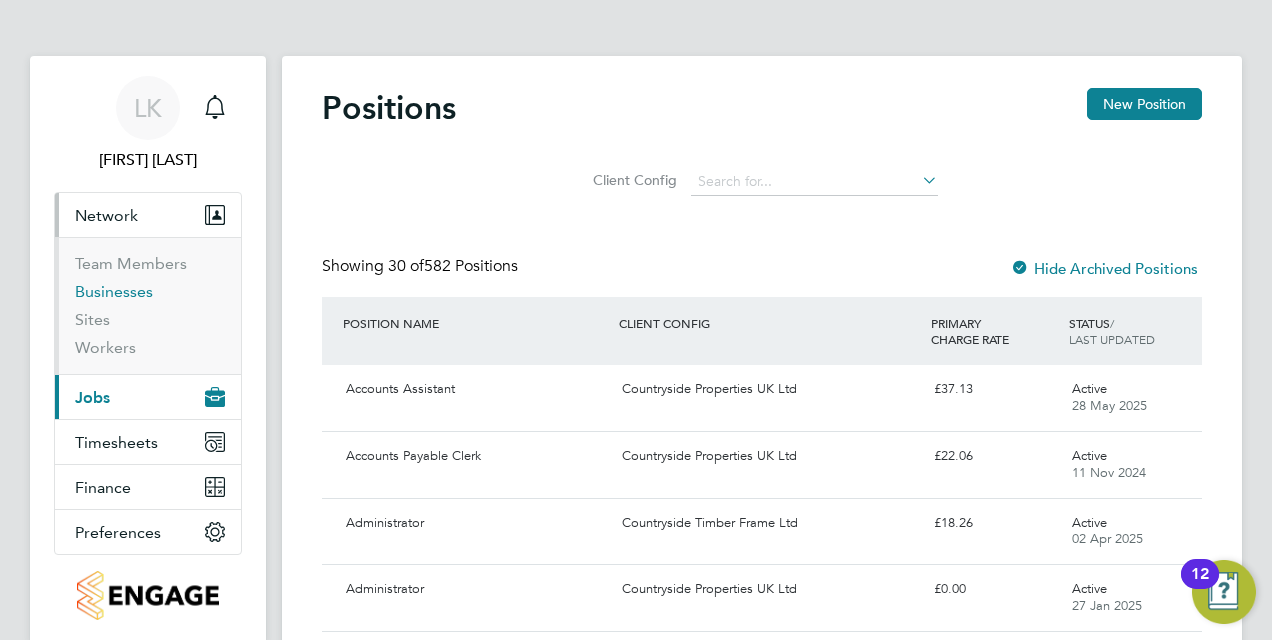 click on "Businesses" at bounding box center [114, 291] 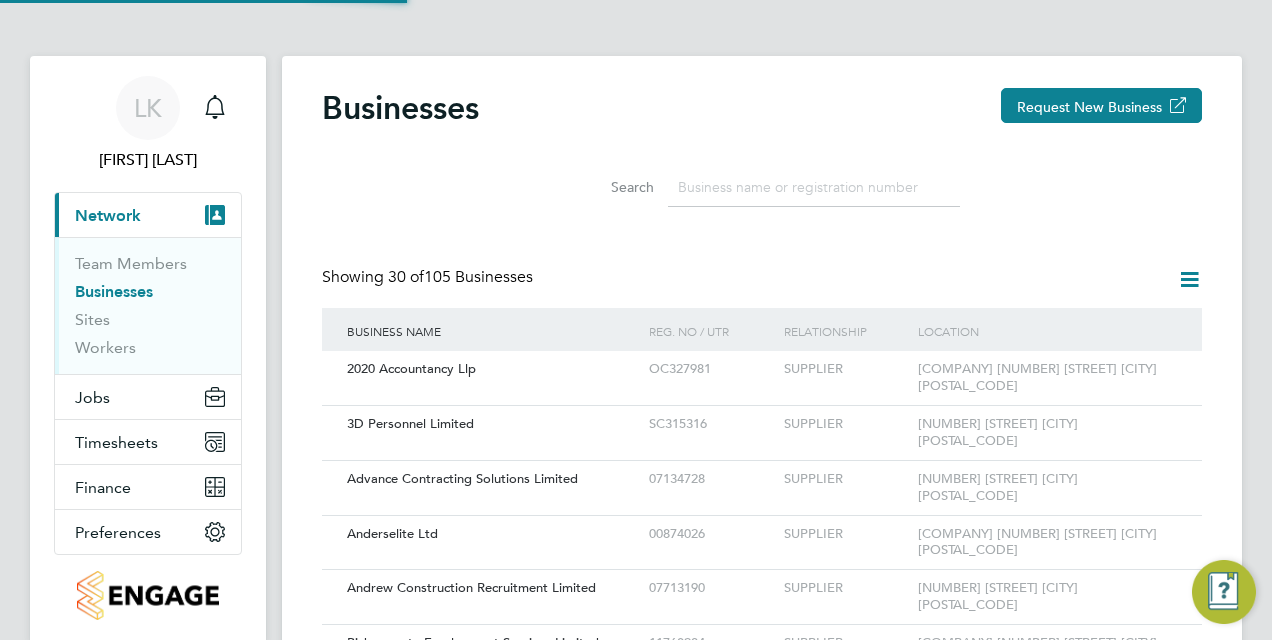 scroll, scrollTop: 10, scrollLeft: 10, axis: both 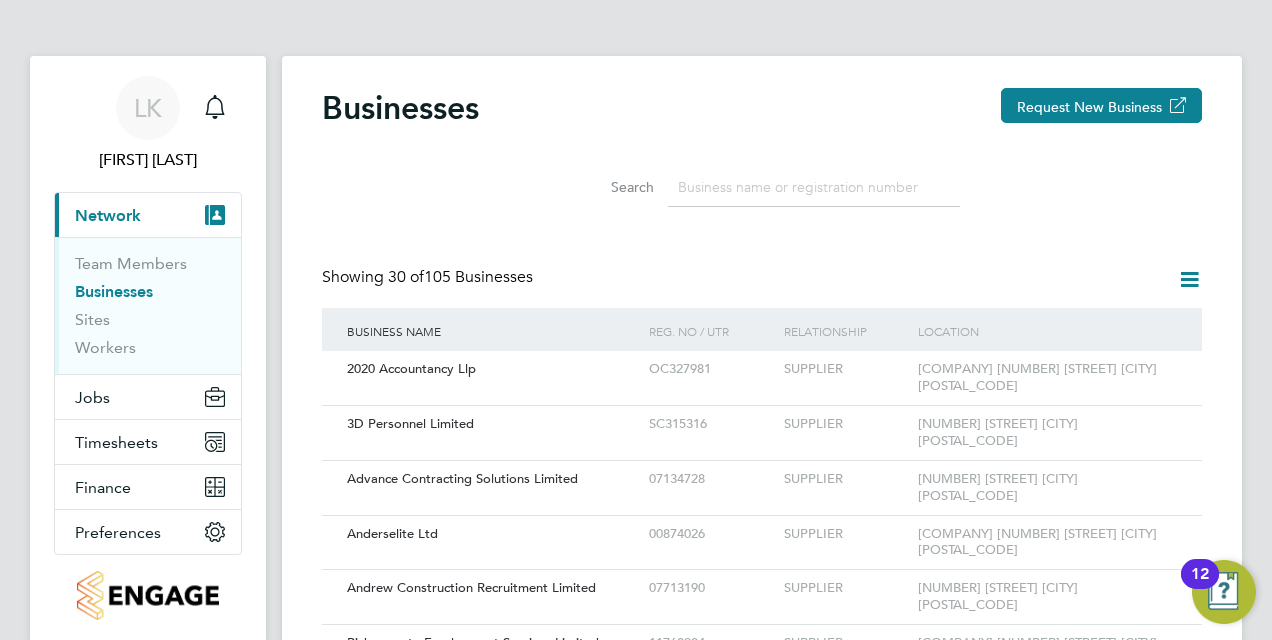 click 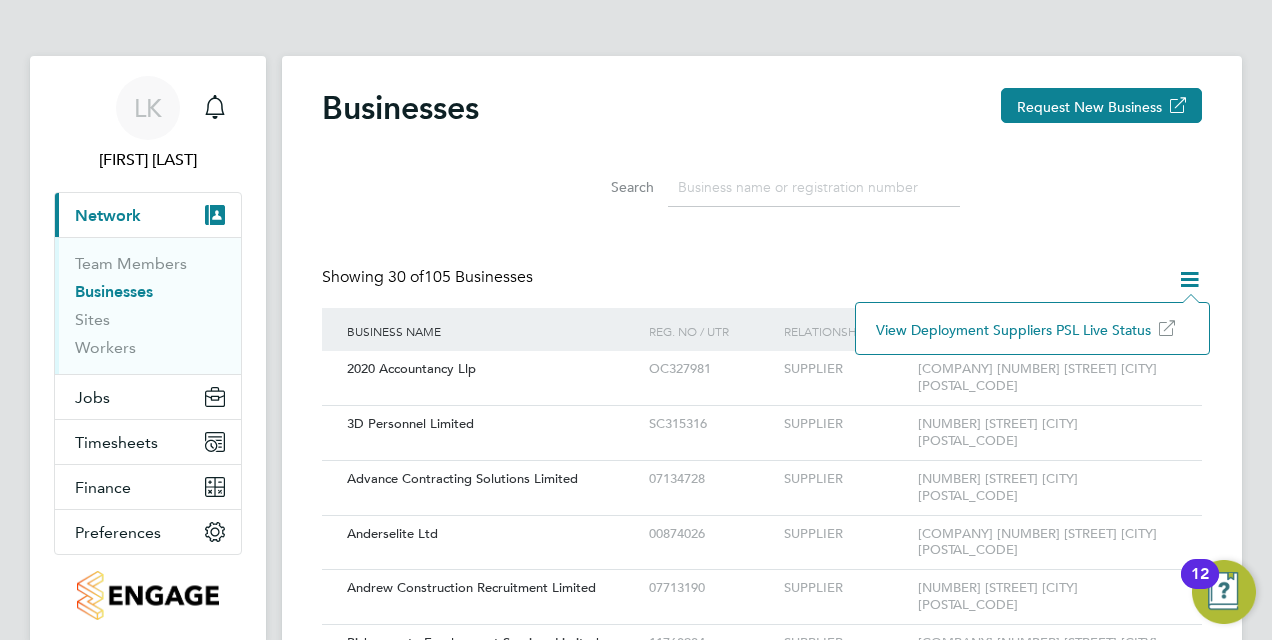 click on "View Deployment Suppliers PSL Live Status" 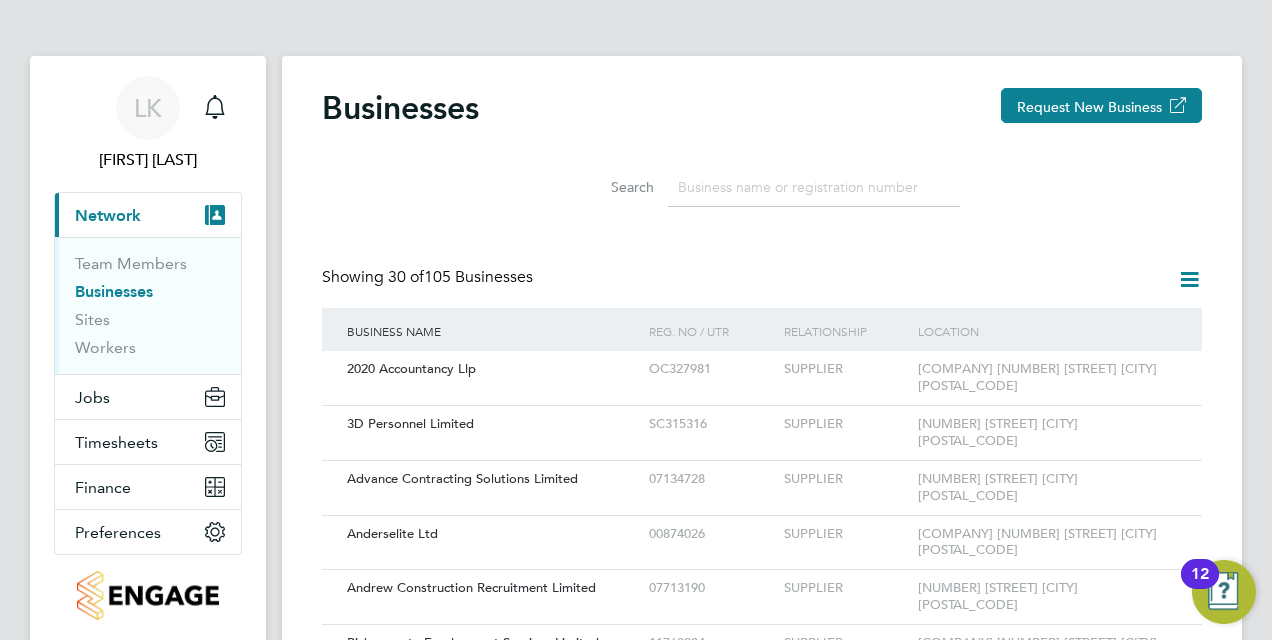 click 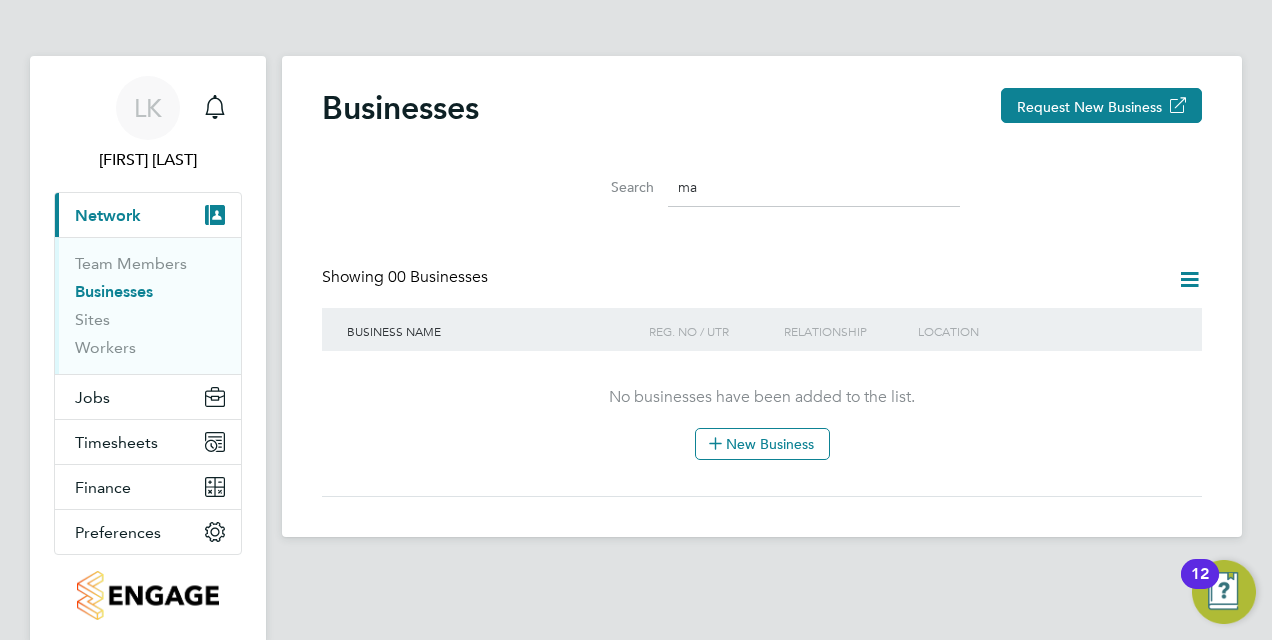 type on "m" 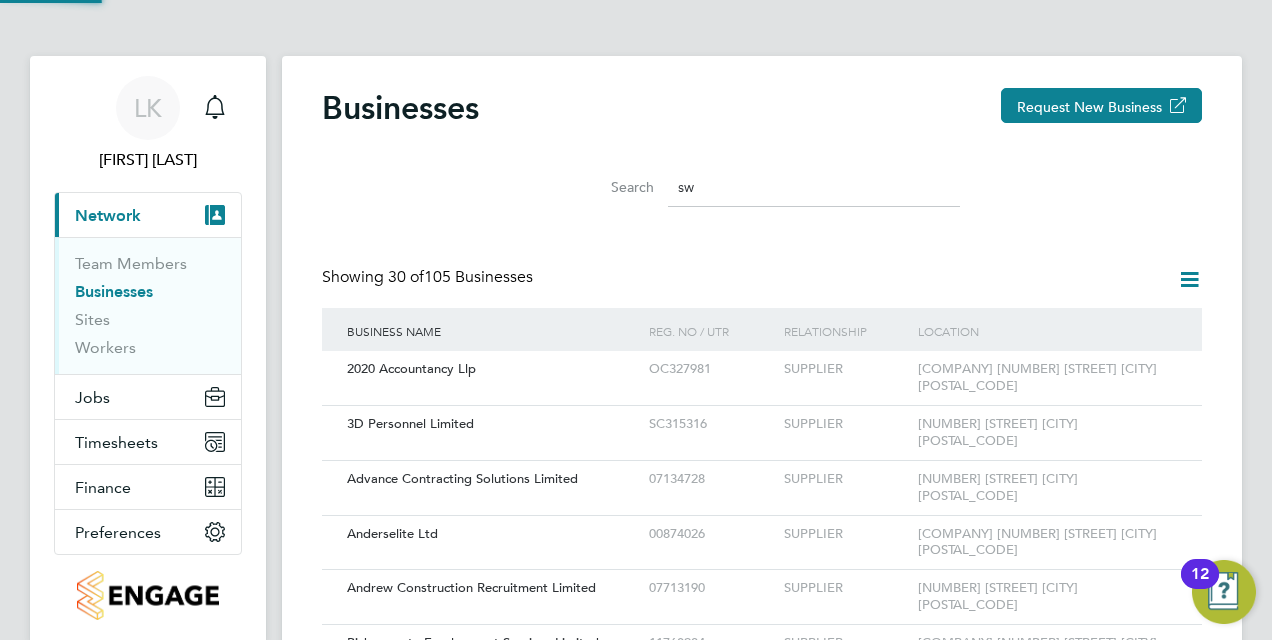 scroll, scrollTop: 10, scrollLeft: 10, axis: both 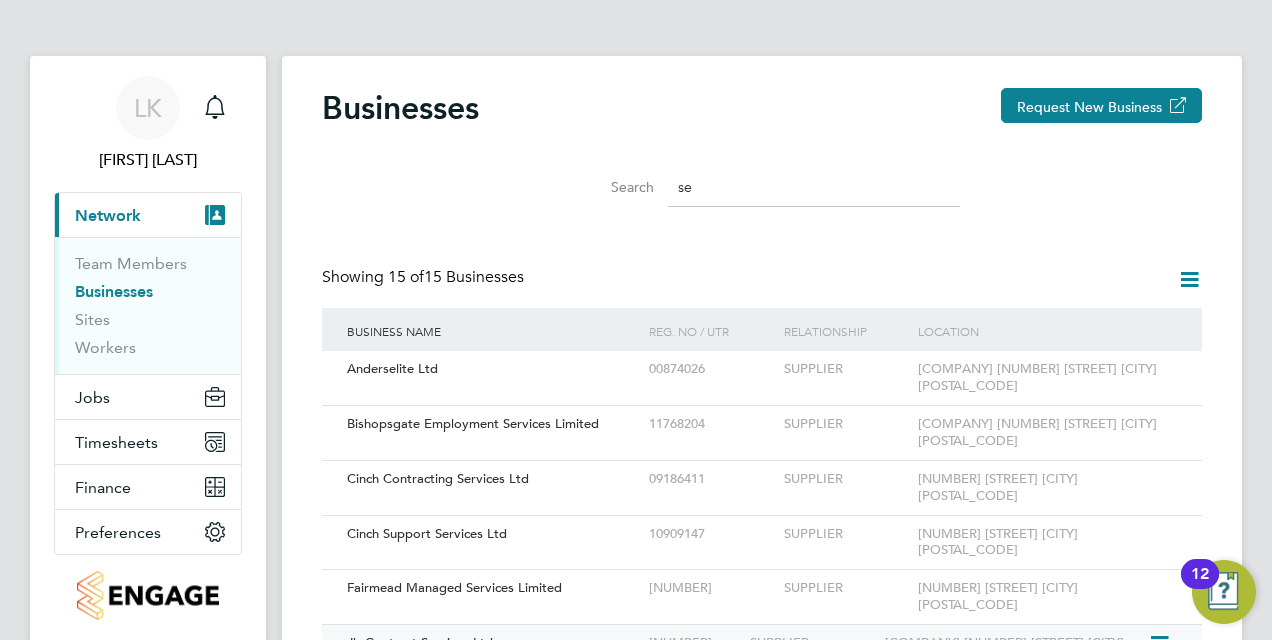 type on "s" 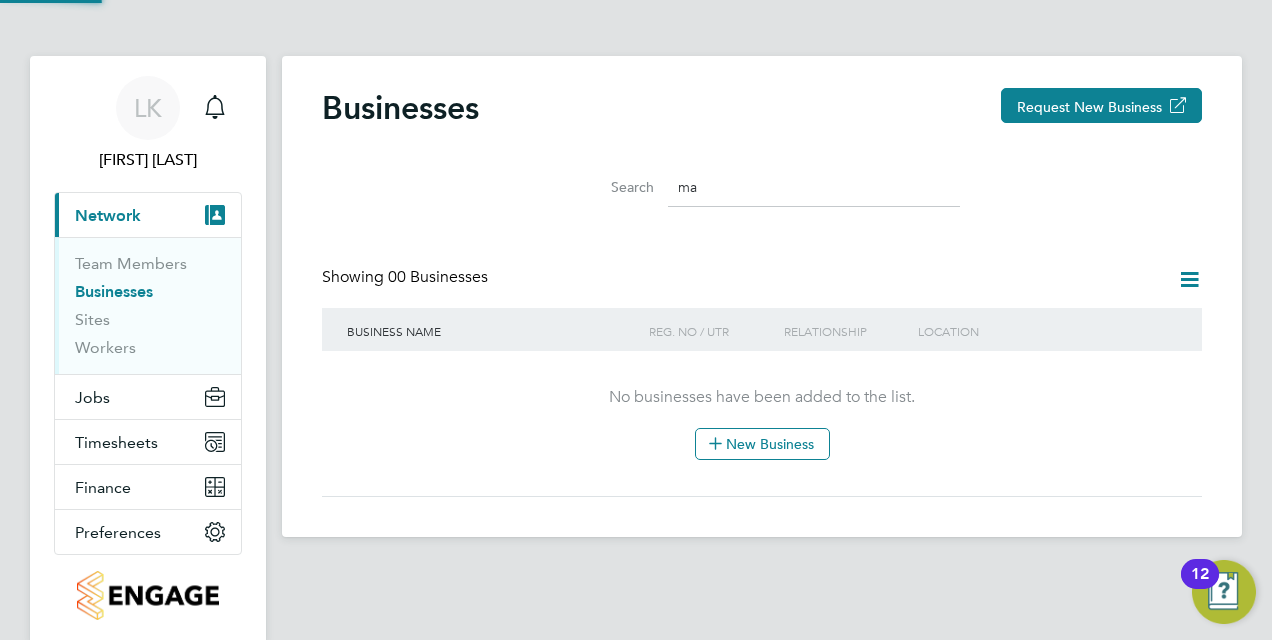 type on "m" 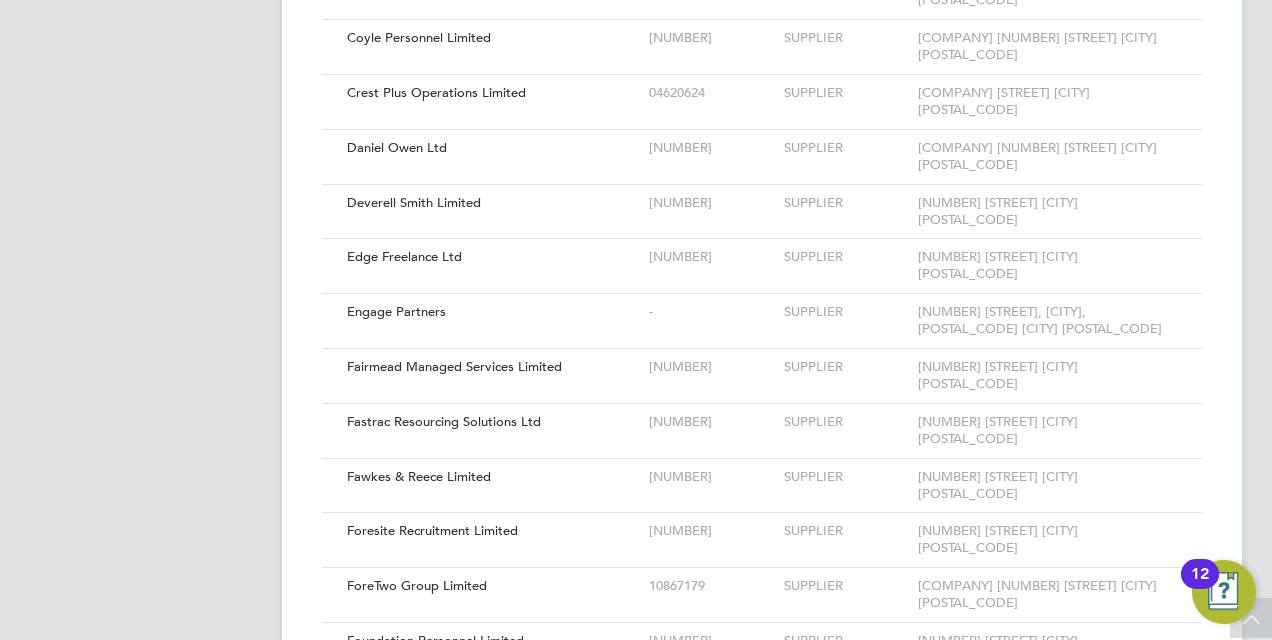 type 